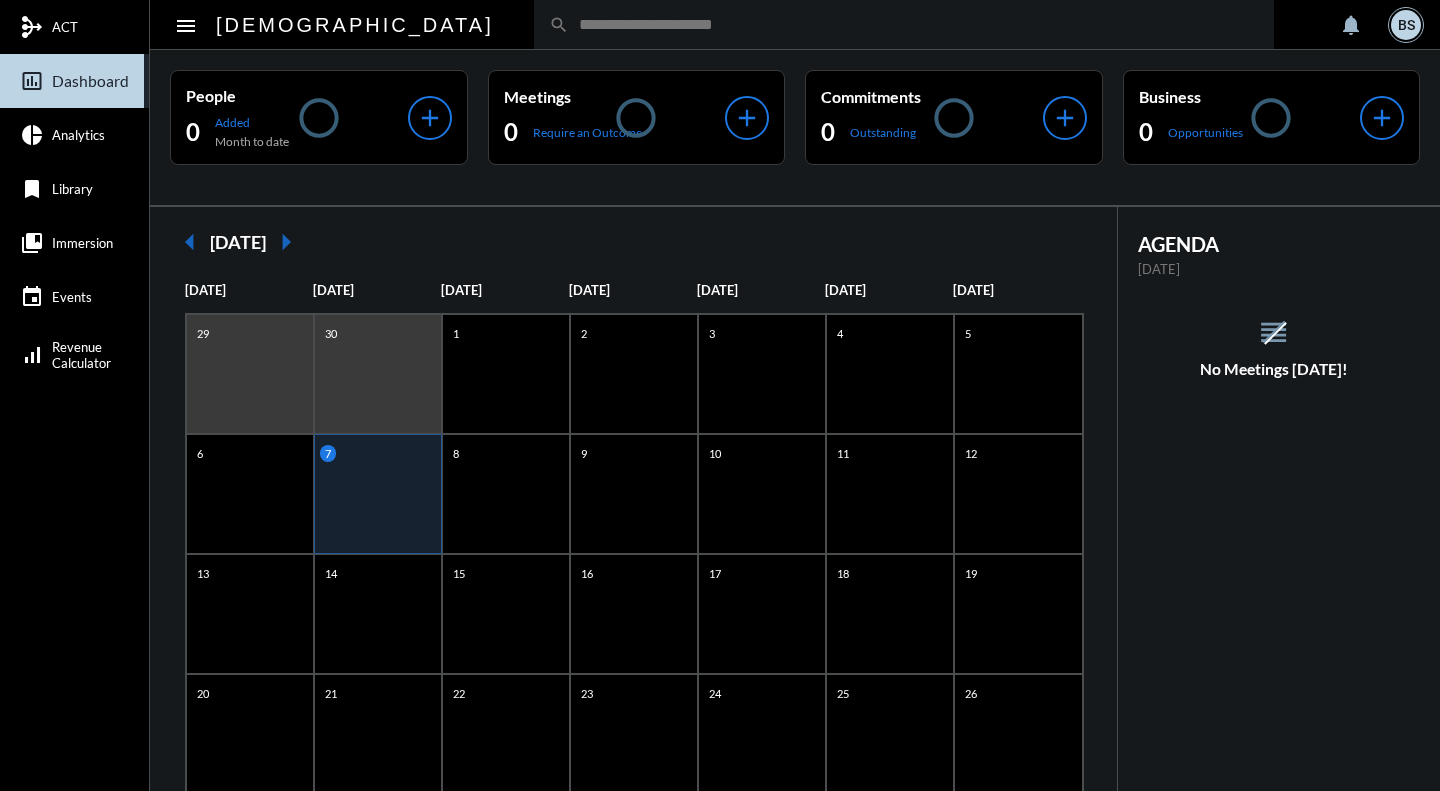 scroll, scrollTop: 0, scrollLeft: 0, axis: both 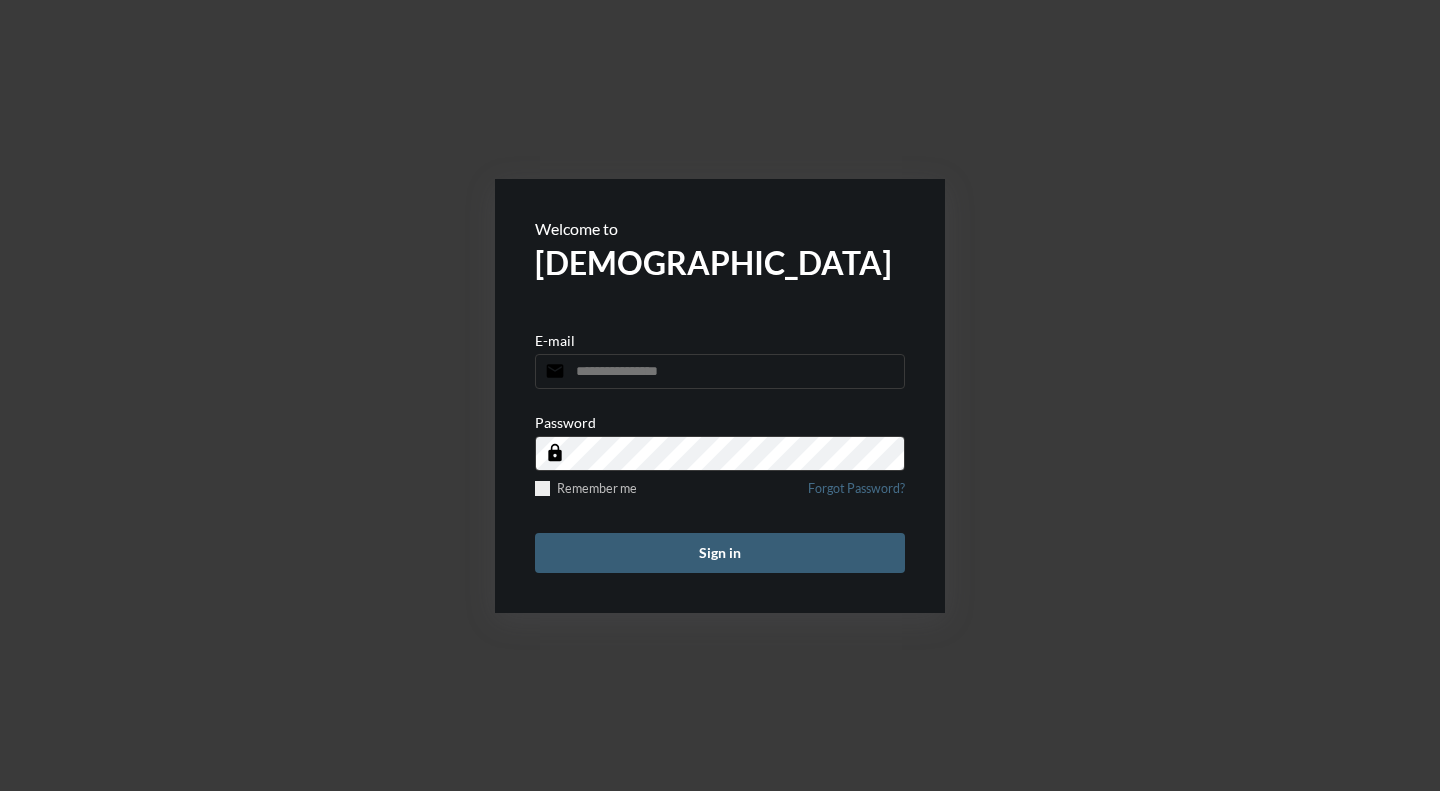 type on "**********" 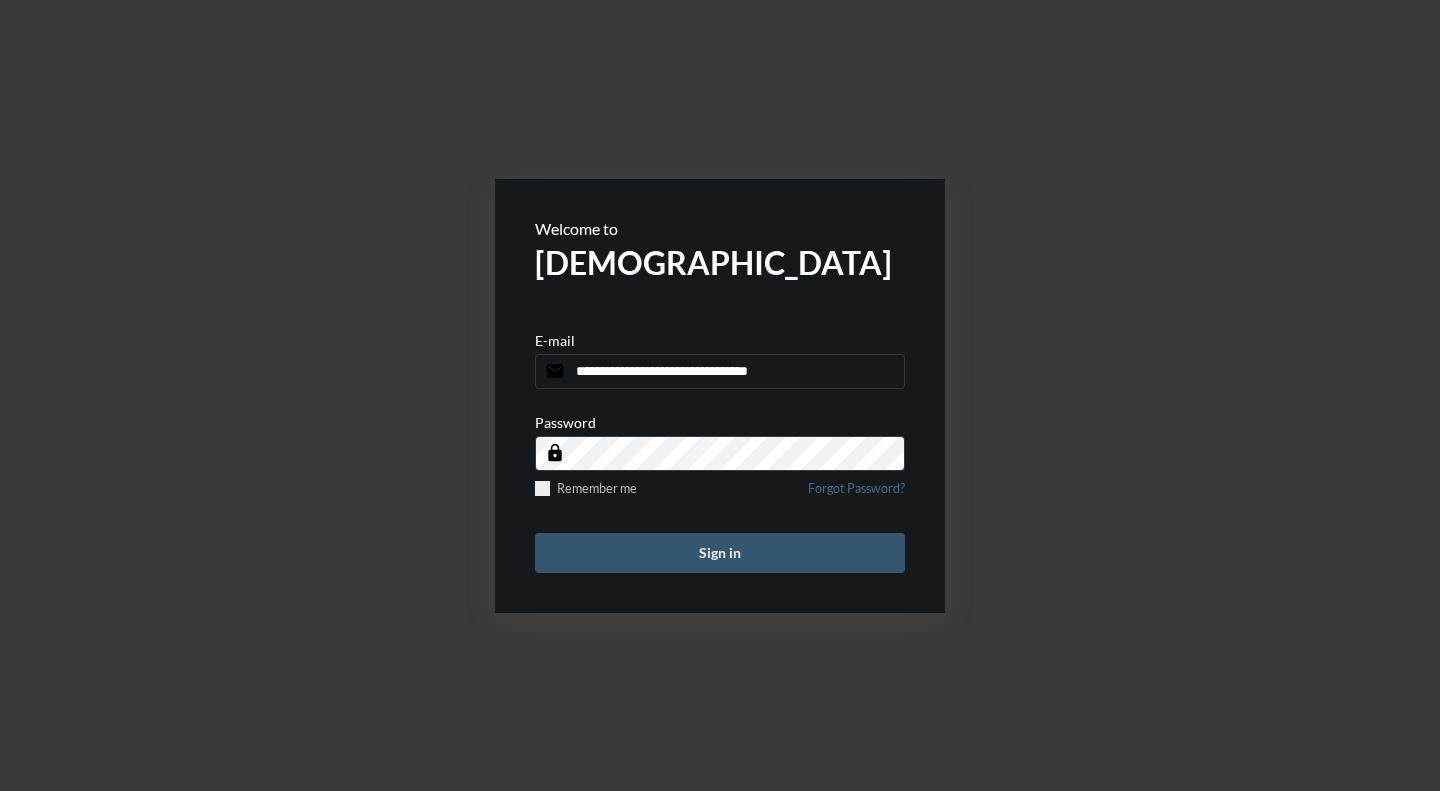 click on "Sign in" at bounding box center [720, 553] 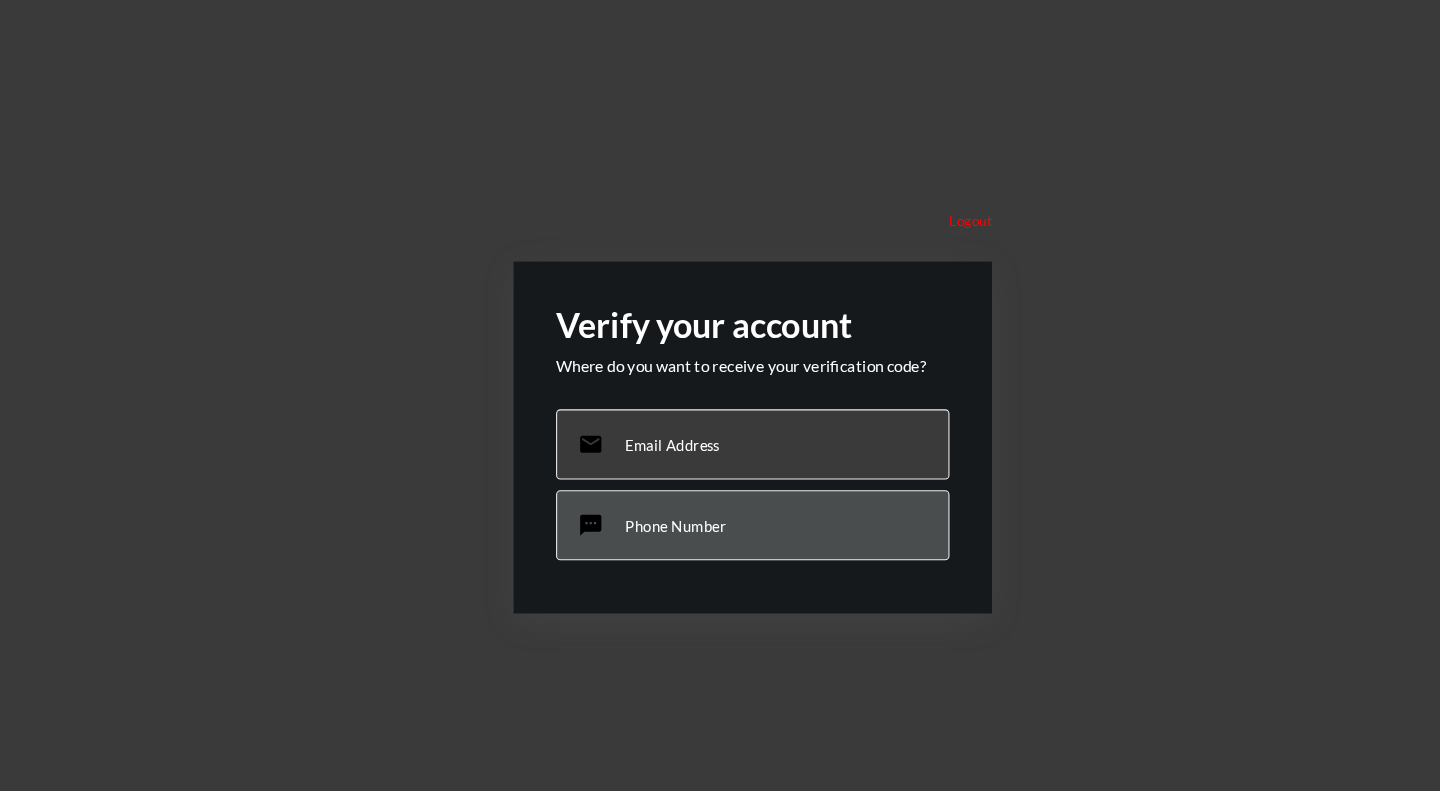click on "sms Phone Number" at bounding box center [720, 501] 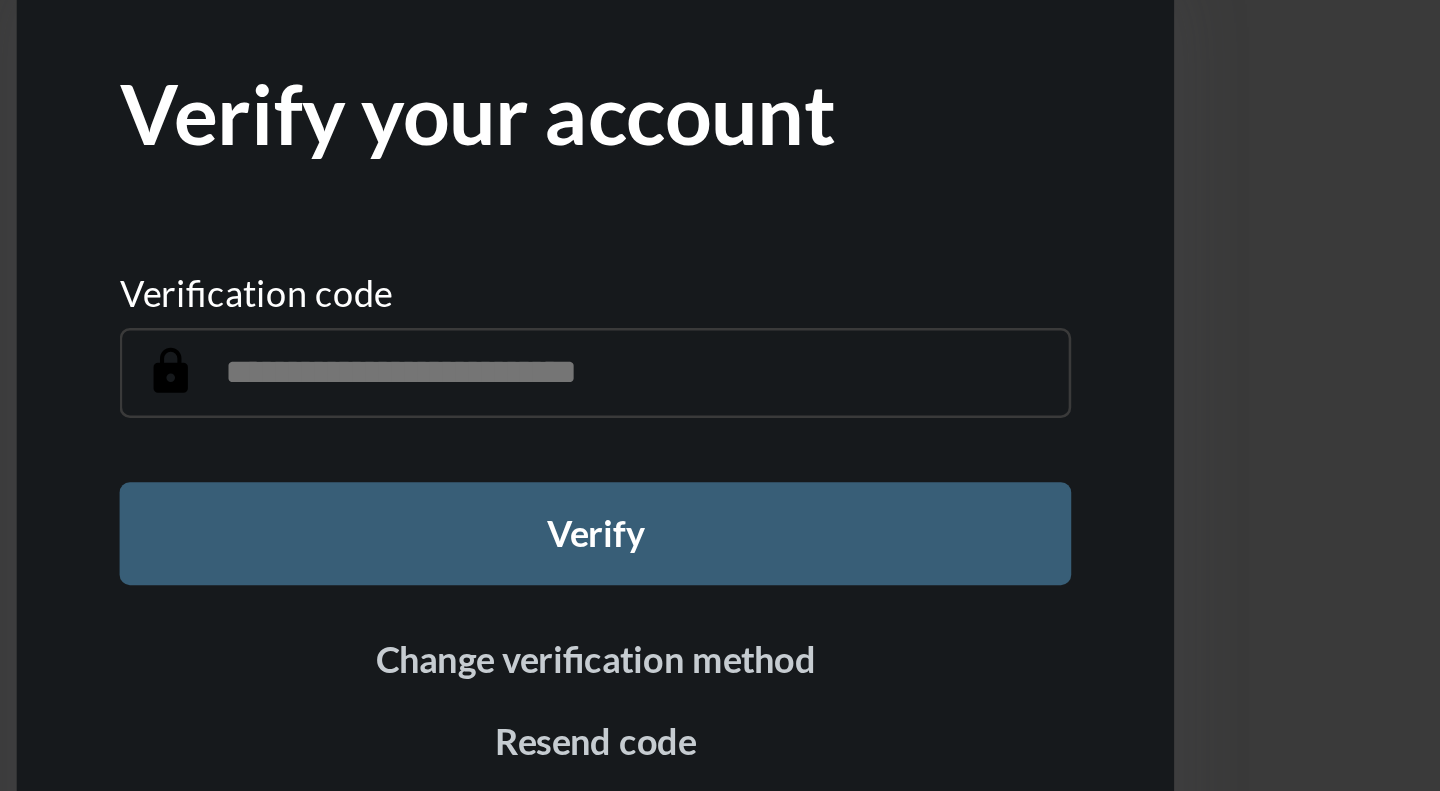 click at bounding box center (720, 403) 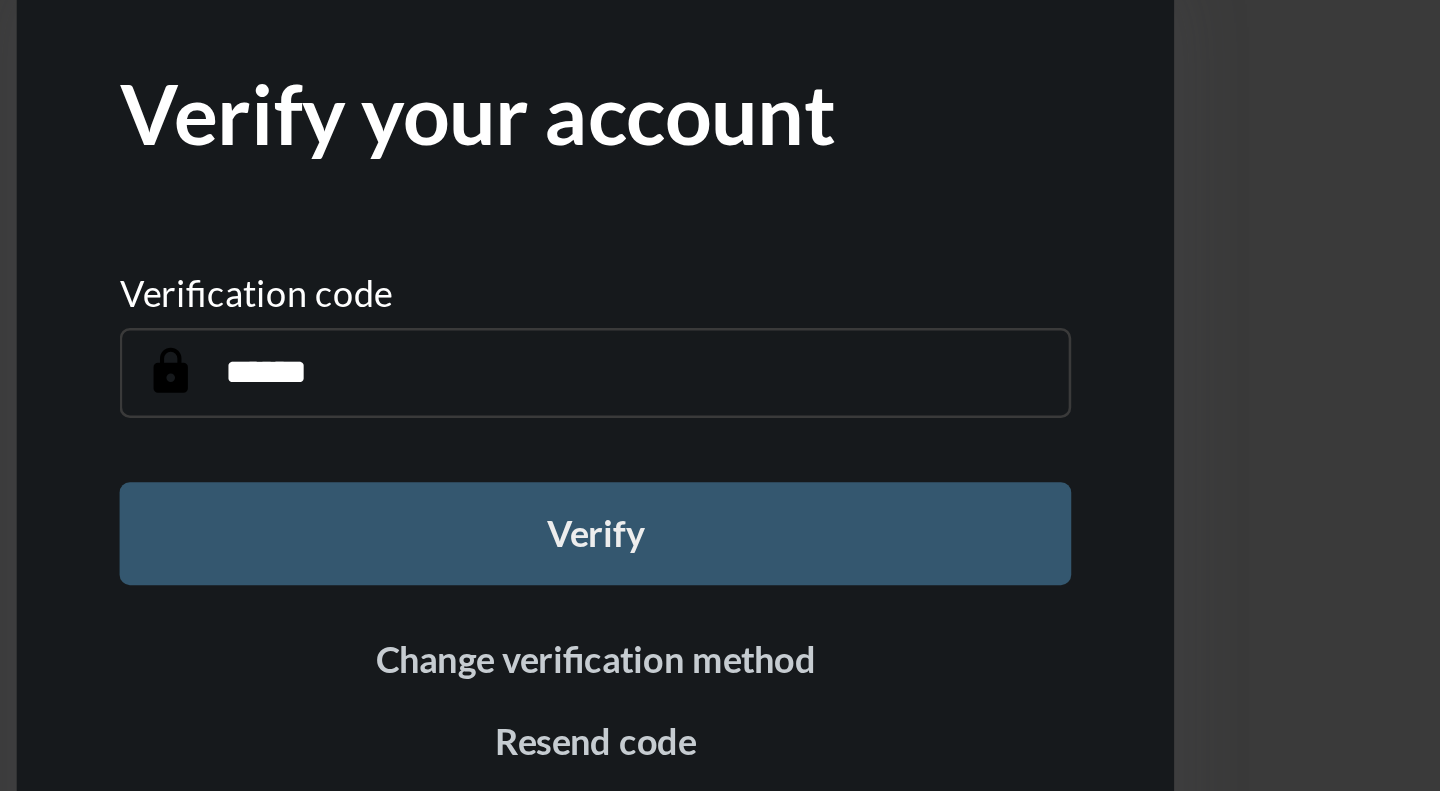 type on "******" 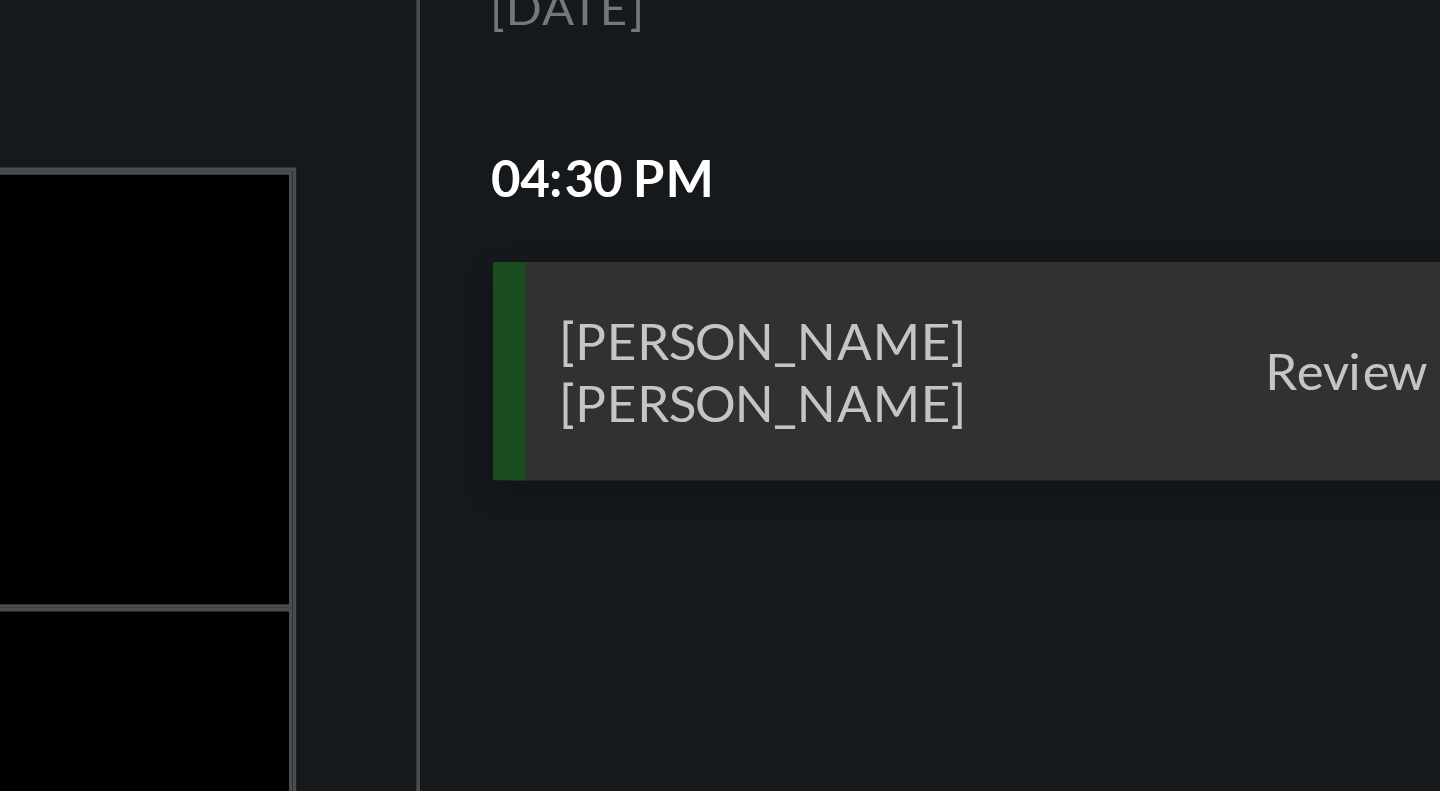 scroll, scrollTop: 3, scrollLeft: 0, axis: vertical 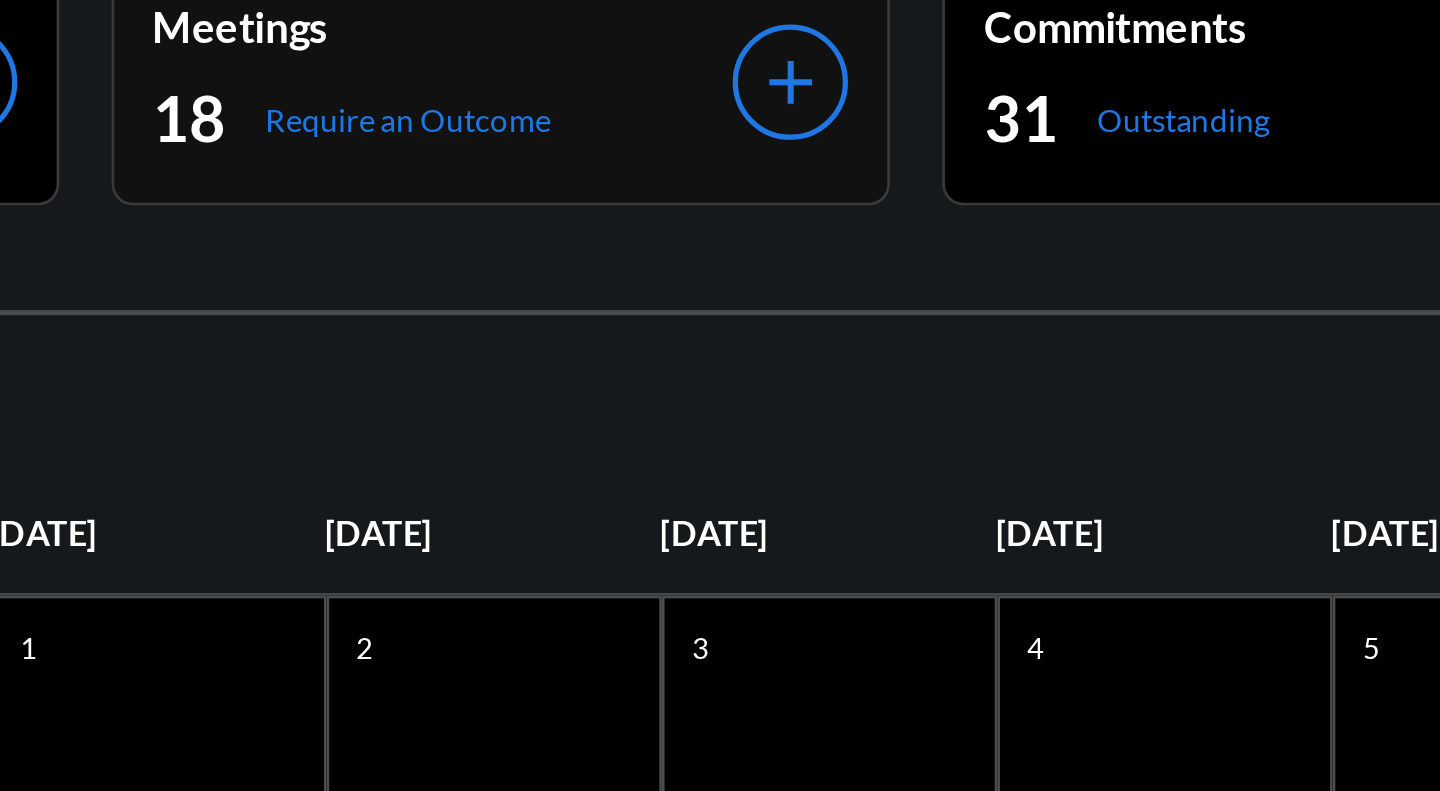 click on "18 Require an Outcome" 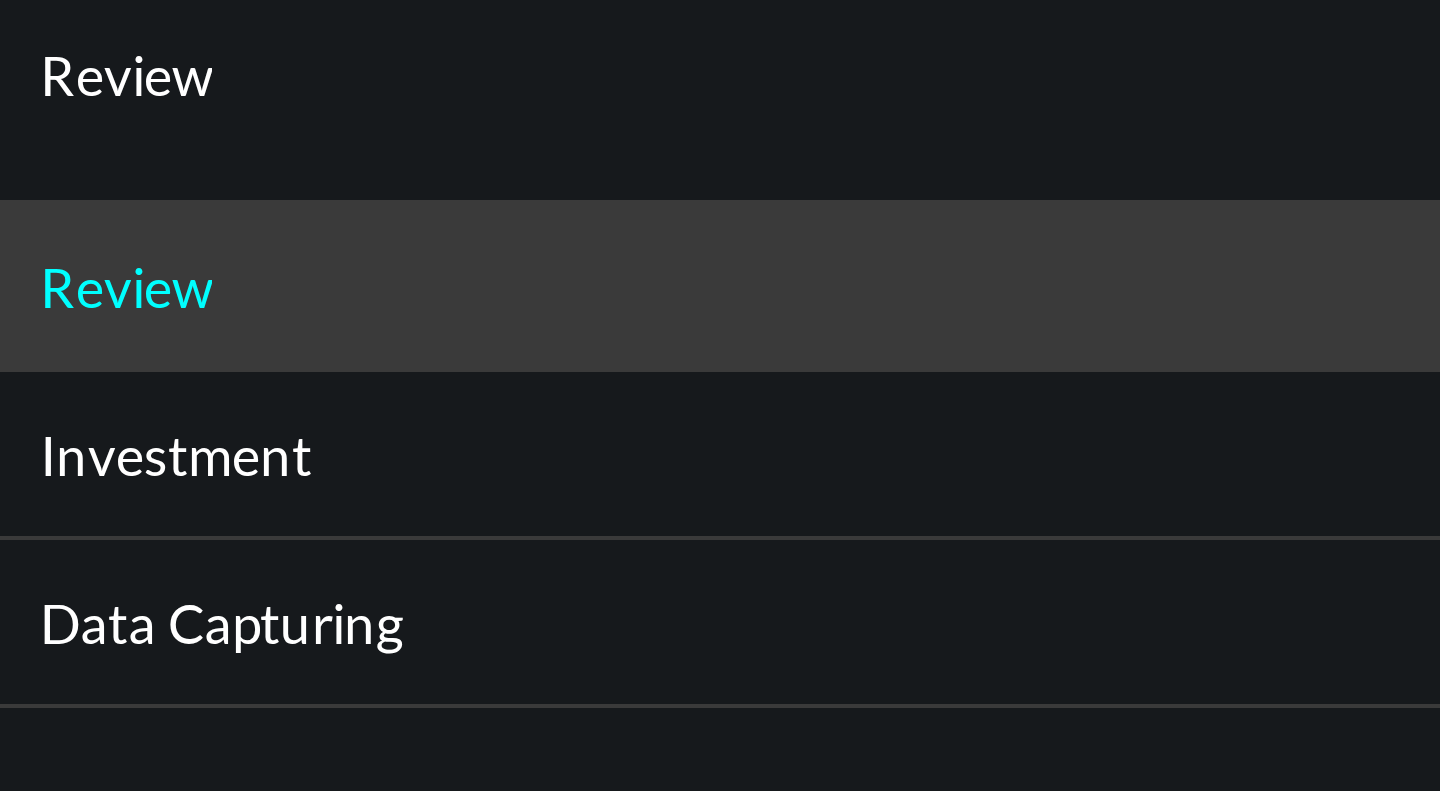 click on "Review" at bounding box center [261, 275] 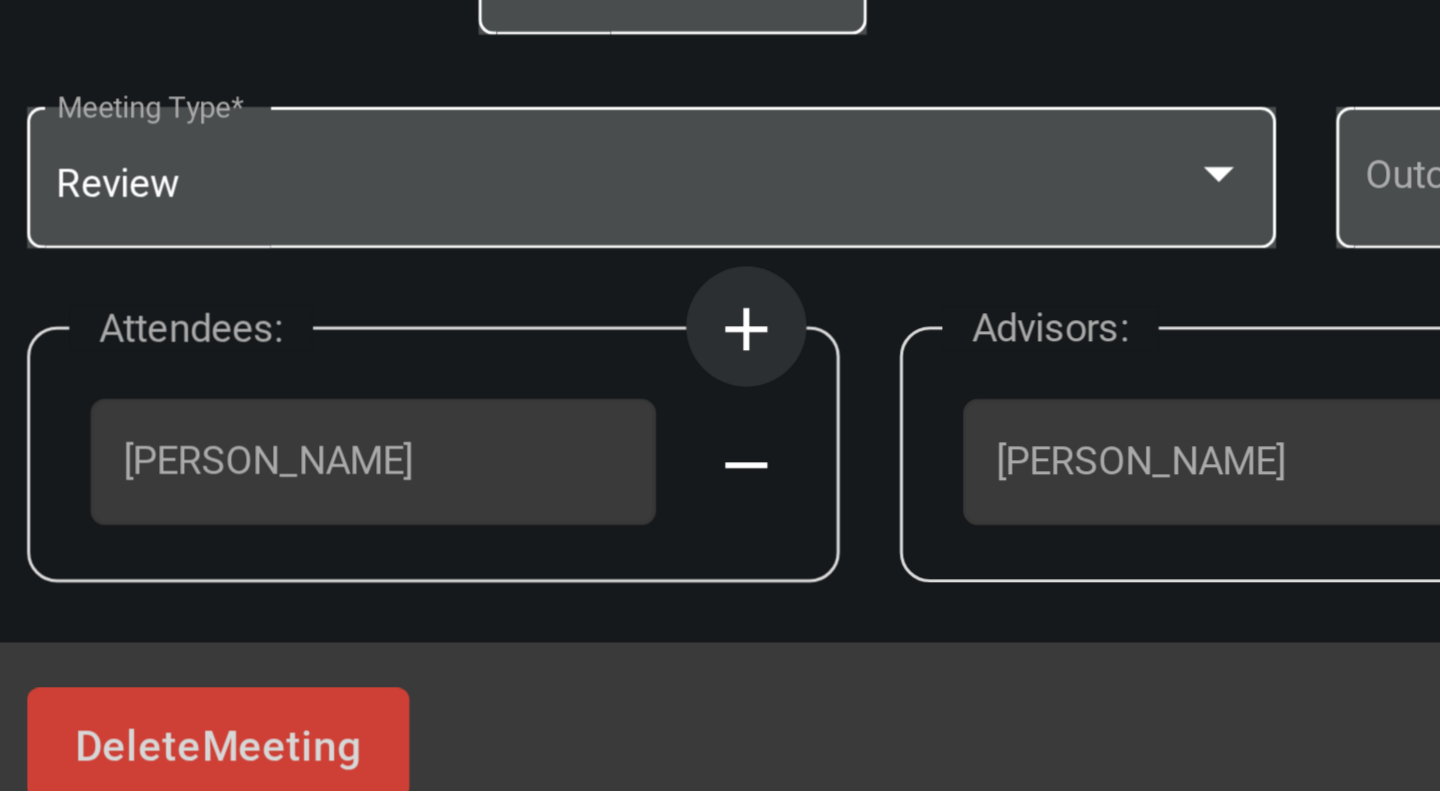click on "add" at bounding box center [534, 454] 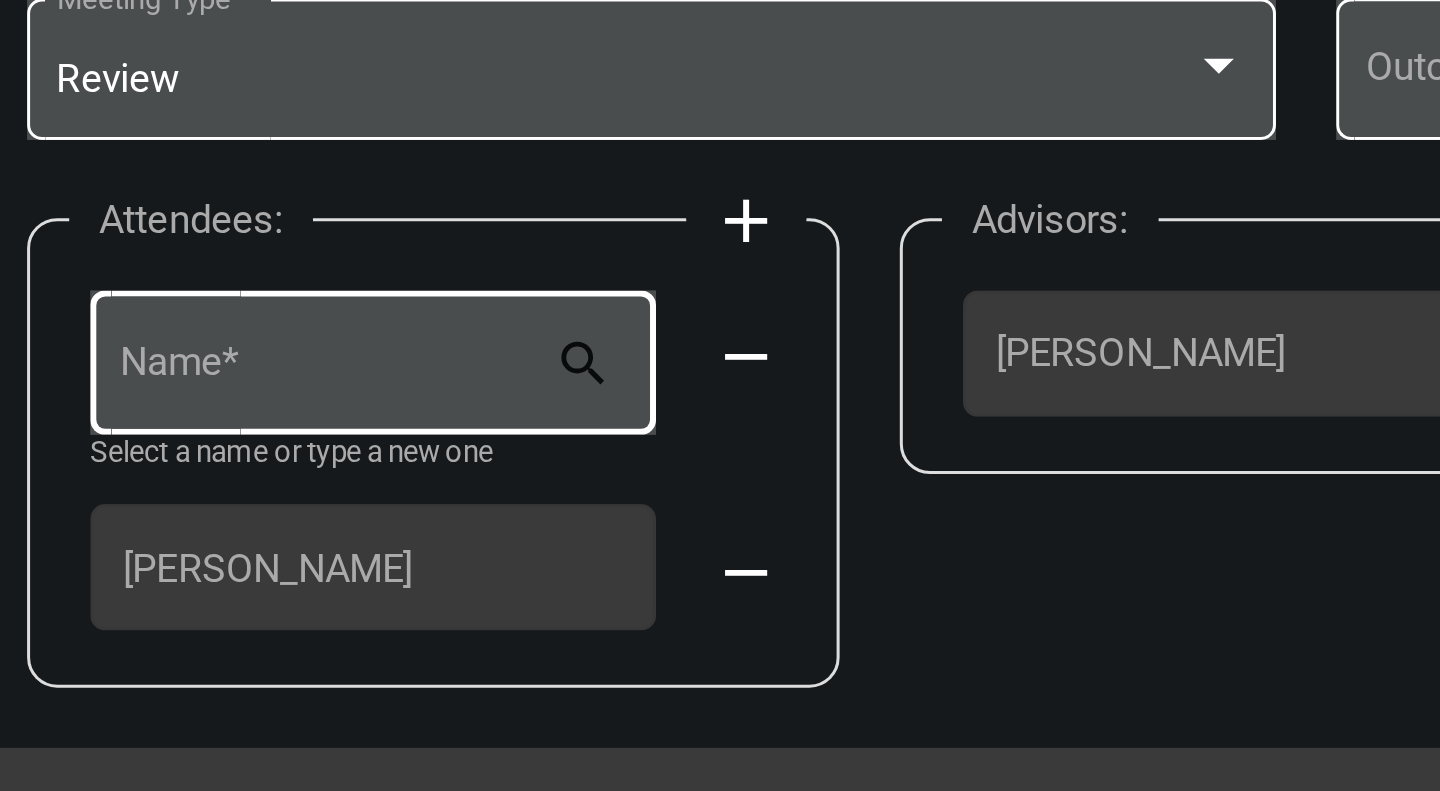 click on "Name  *" at bounding box center [398, 468] 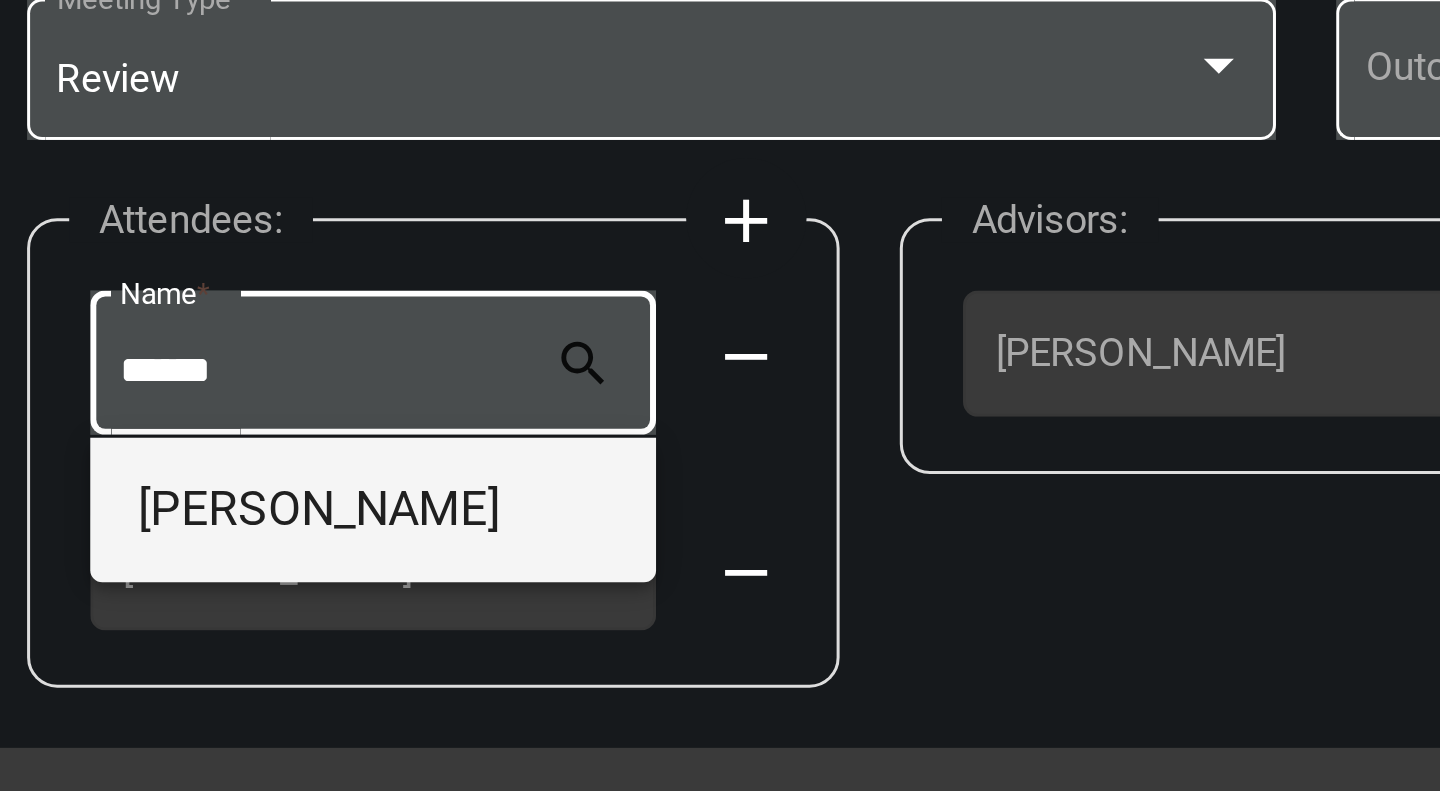 click on "Lisa Brown" at bounding box center (410, 514) 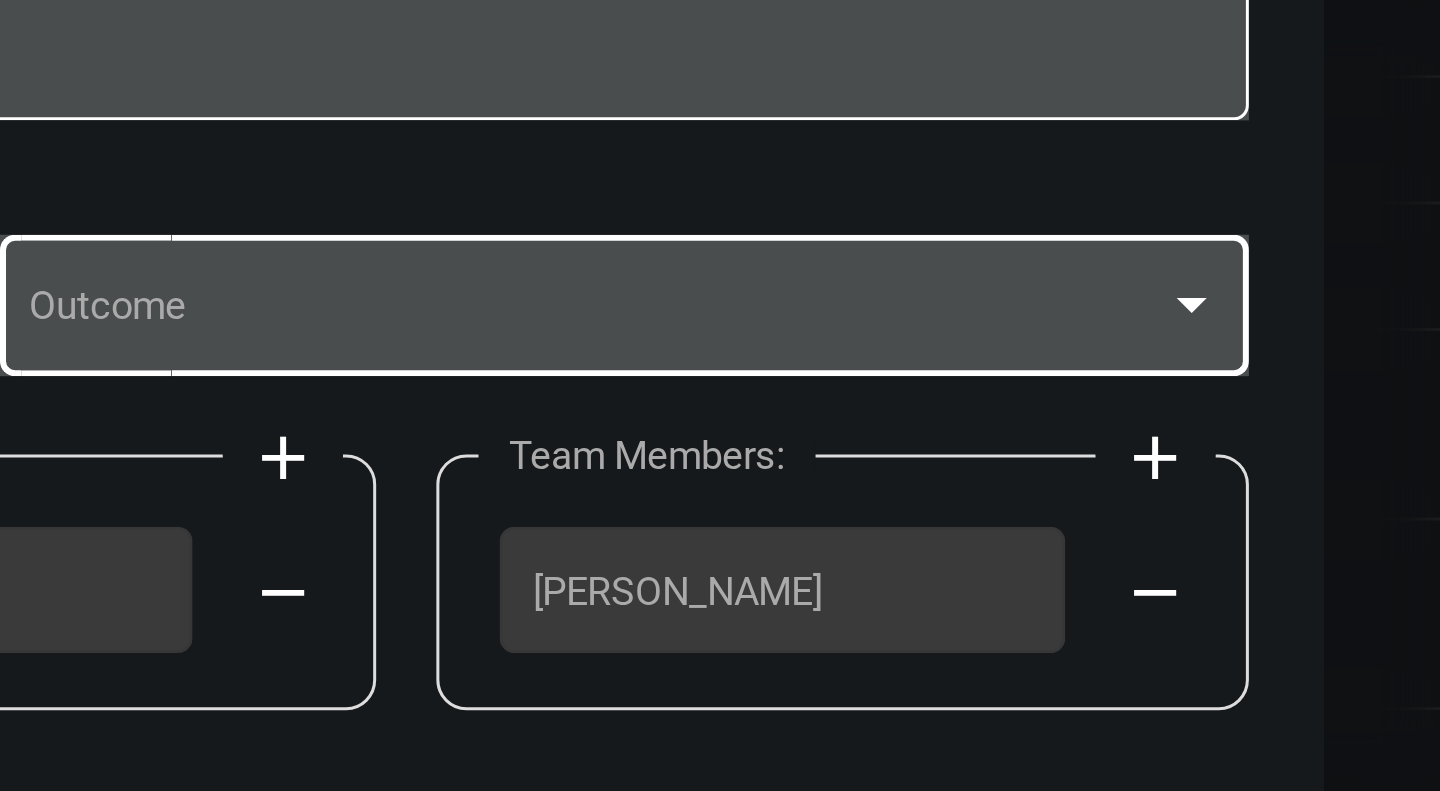 click at bounding box center [938, 375] 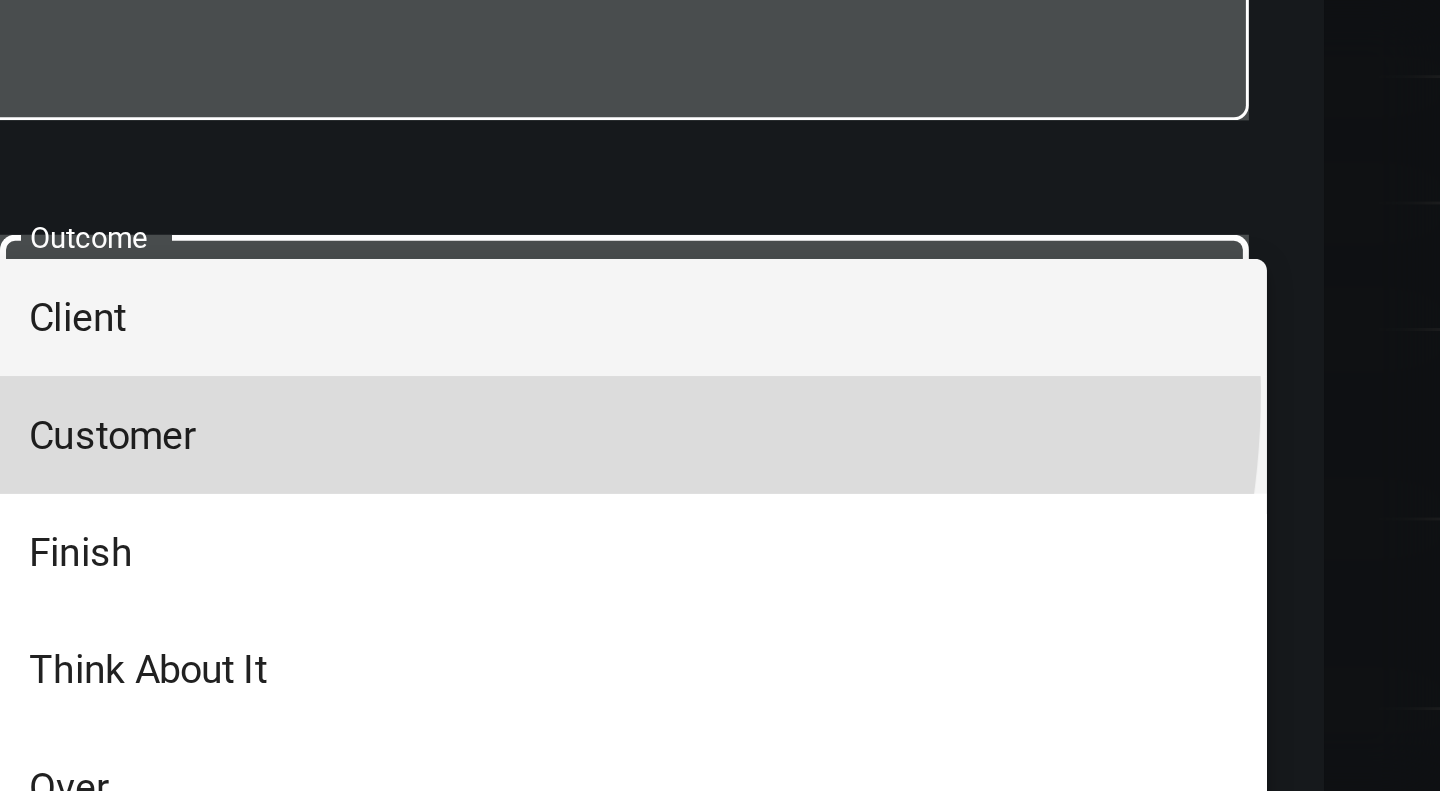 click on "Customer" at bounding box center [938, 414] 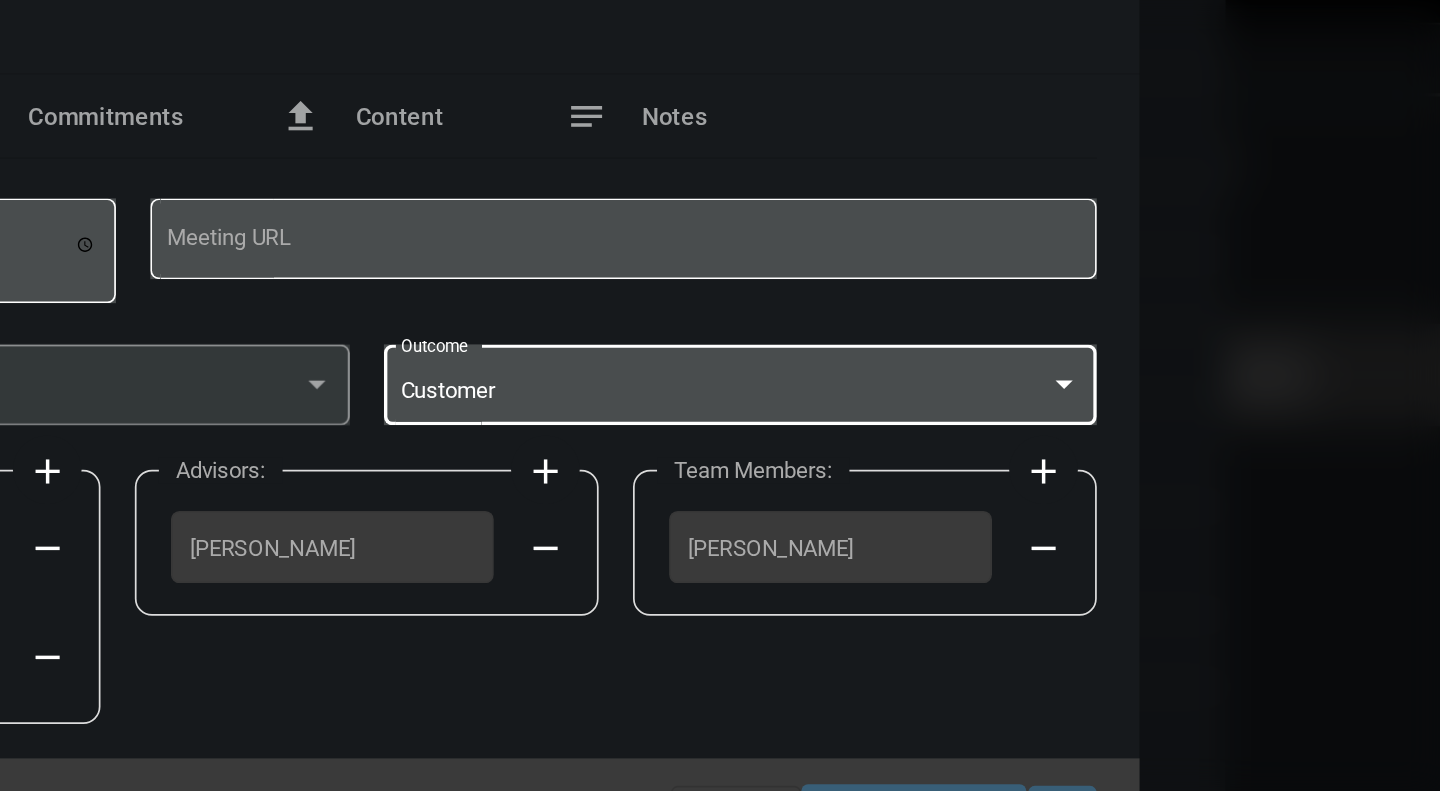 click at bounding box center [1126, 371] 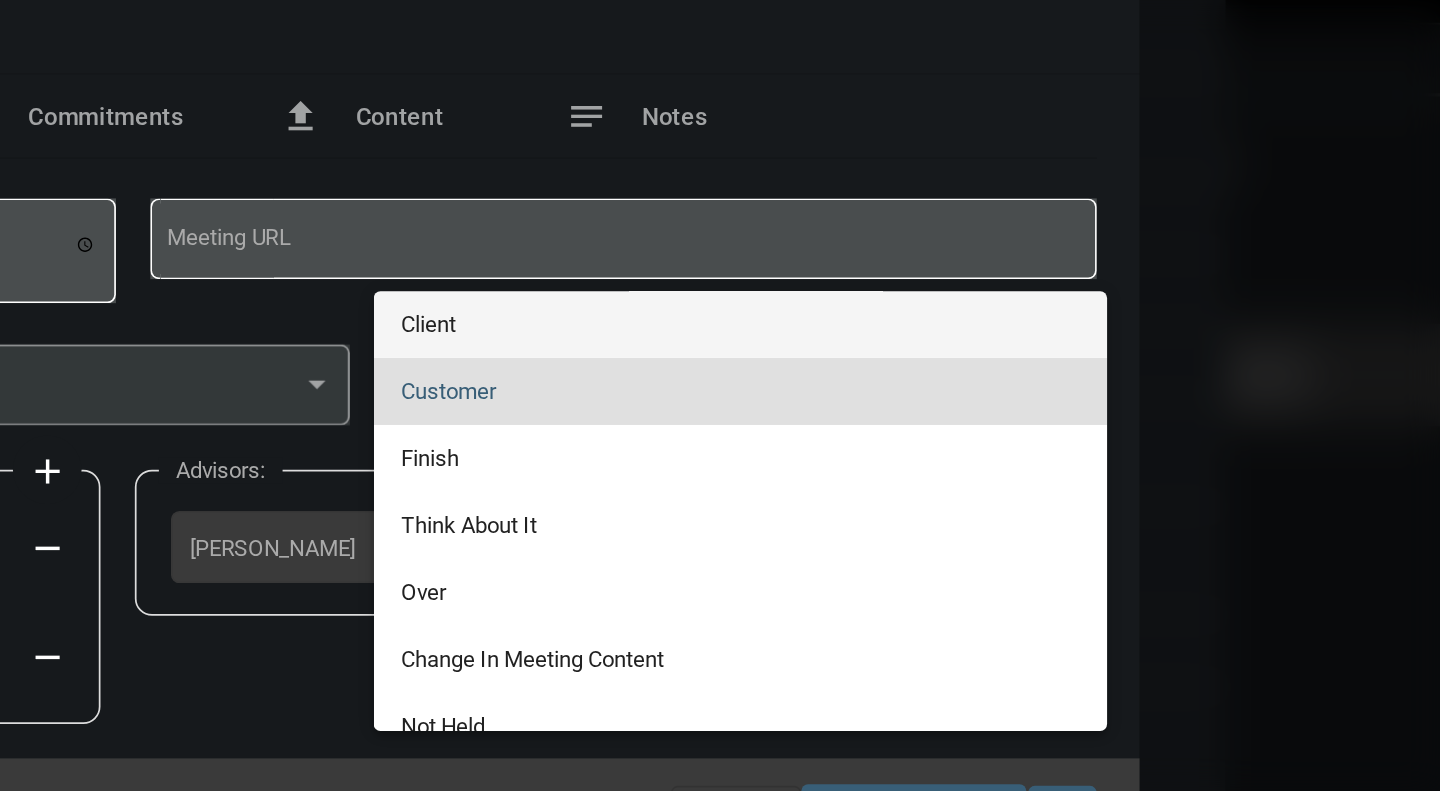 click on "Client" at bounding box center [938, 336] 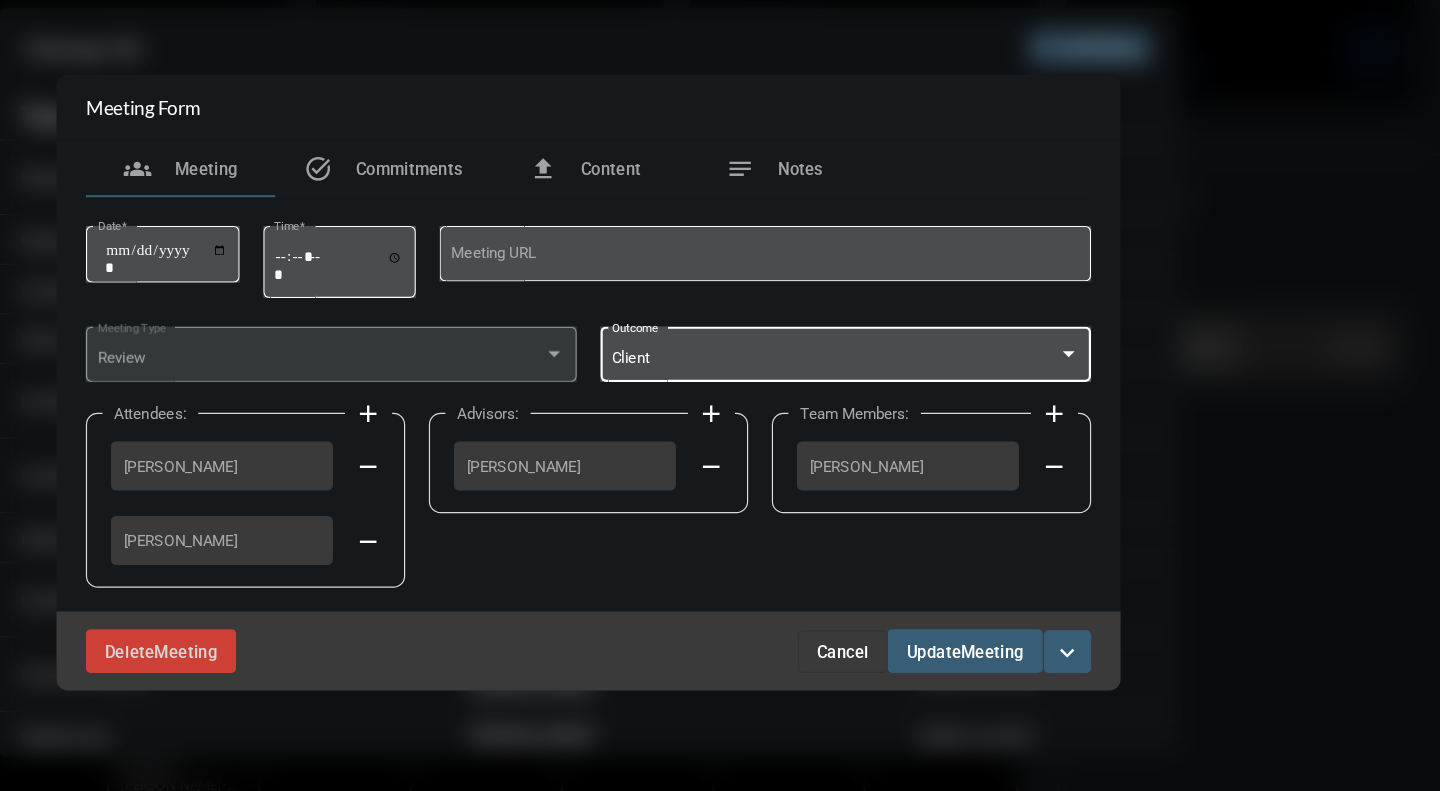 scroll, scrollTop: 0, scrollLeft: 0, axis: both 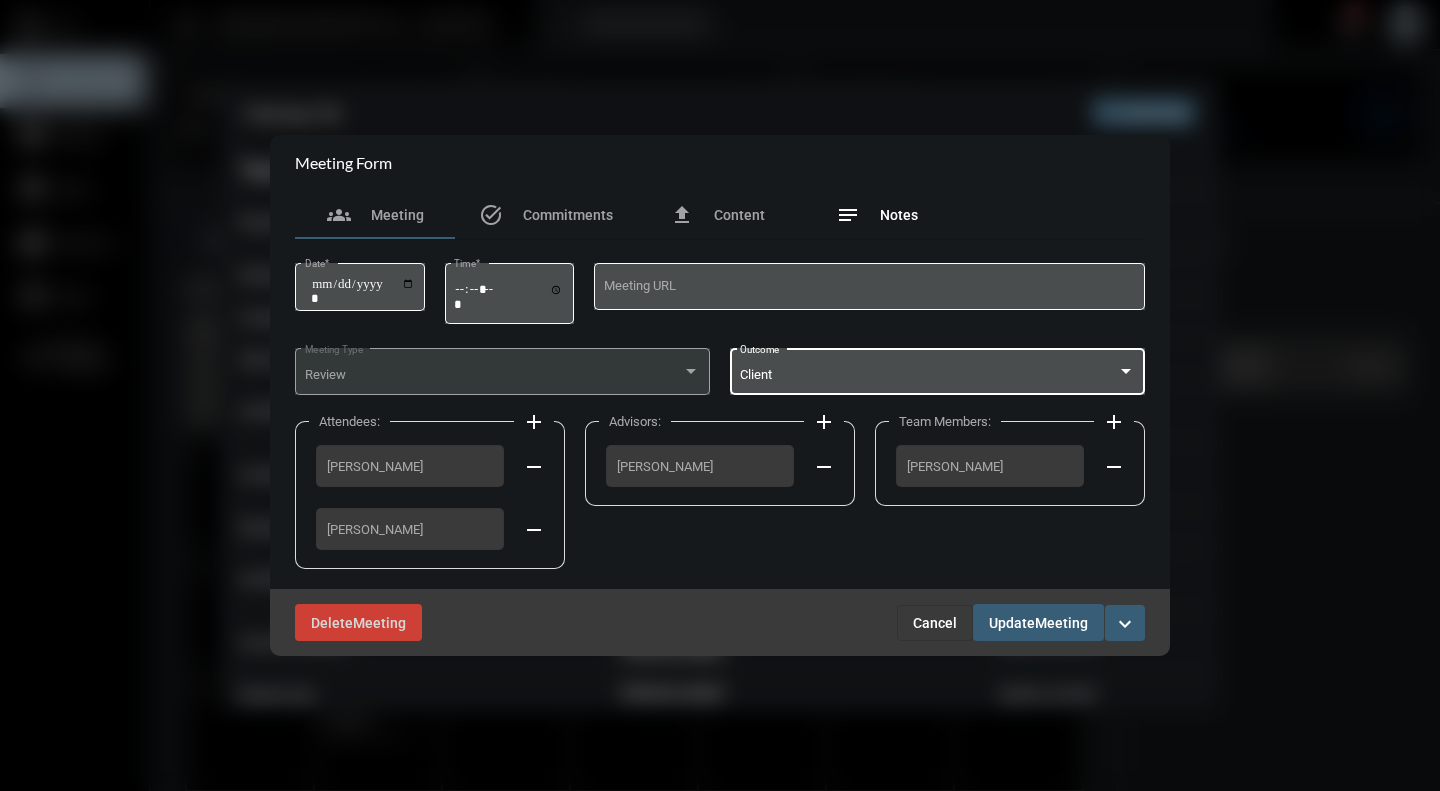 click on "Notes" at bounding box center [899, 215] 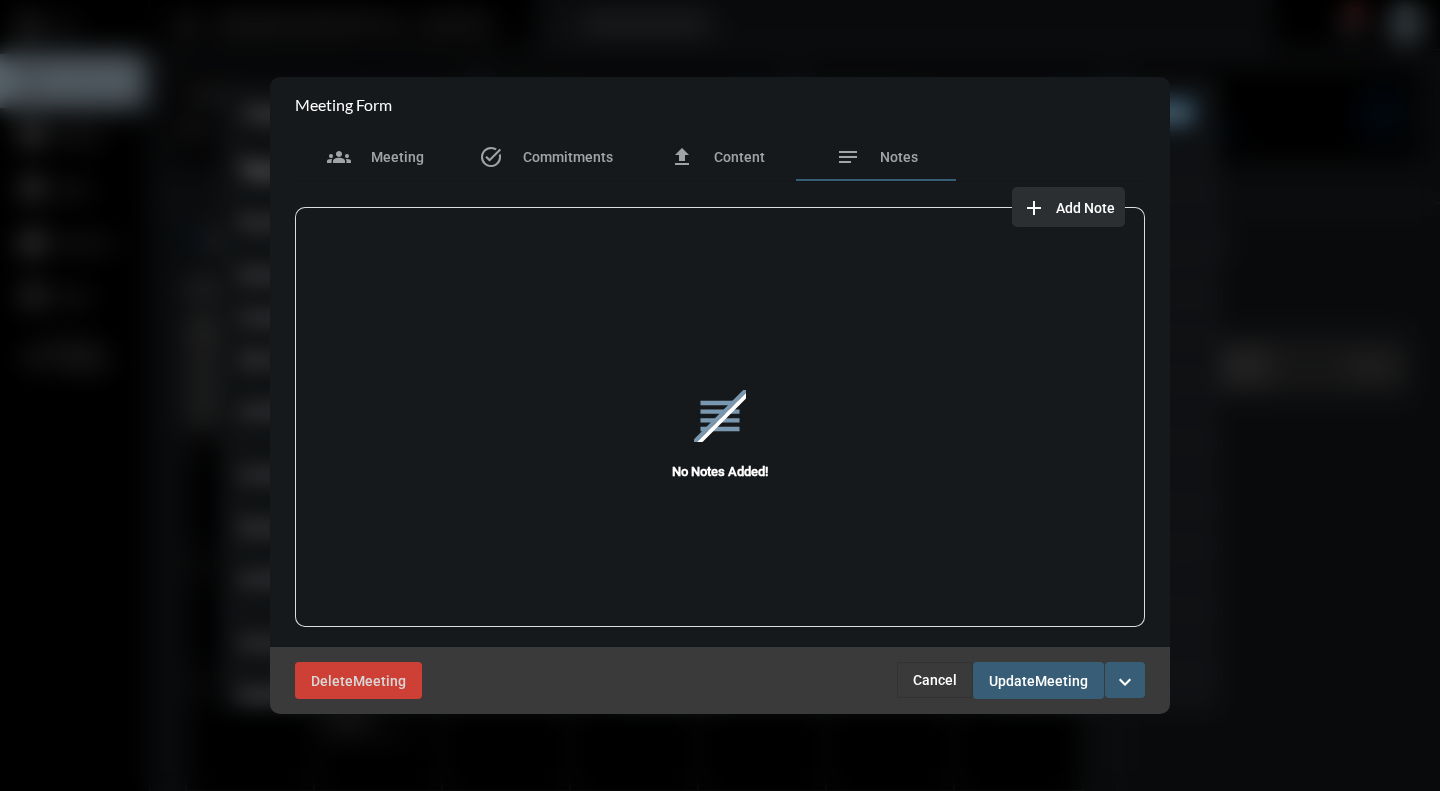 click on "Add Note" at bounding box center (1085, 208) 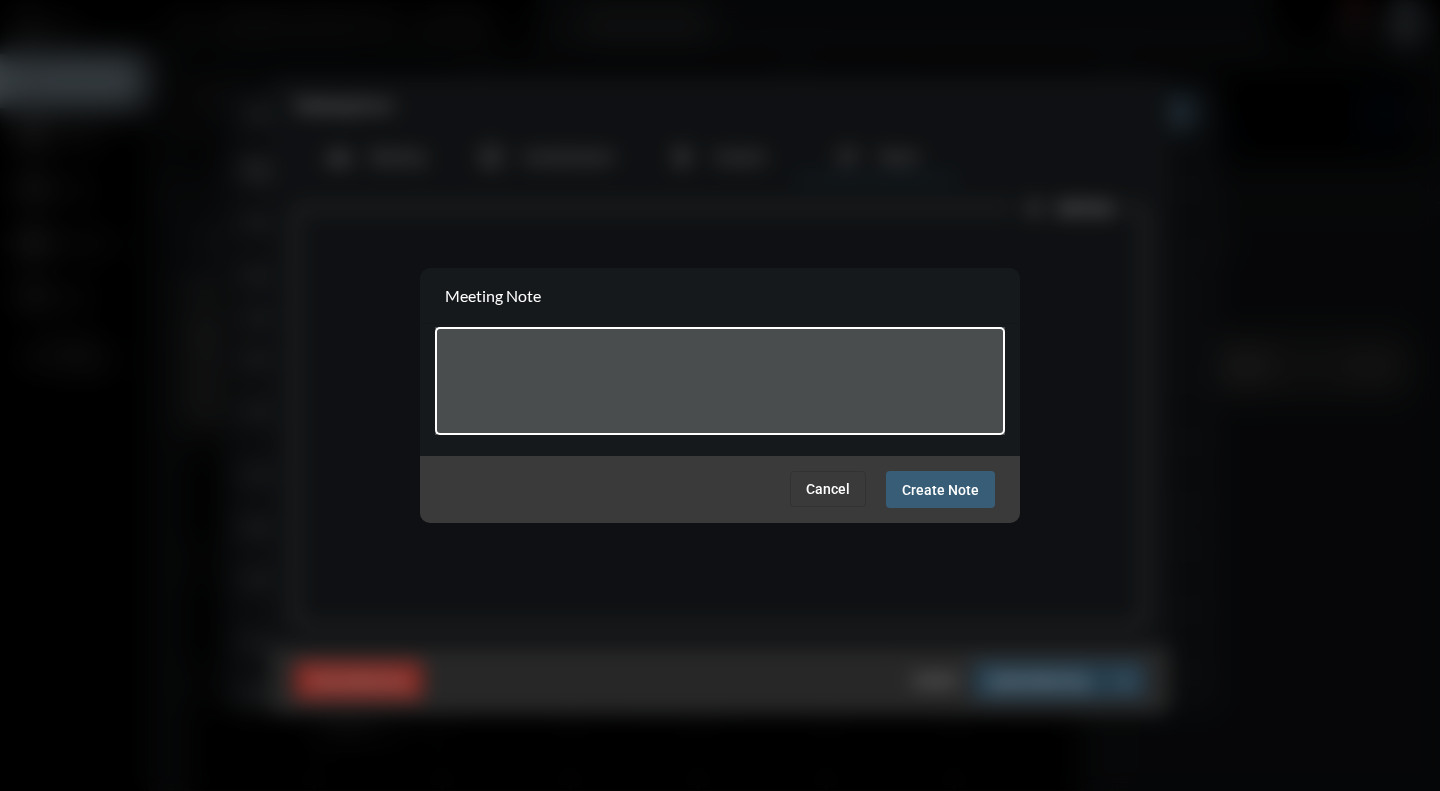 click on "Cancel" at bounding box center [828, 489] 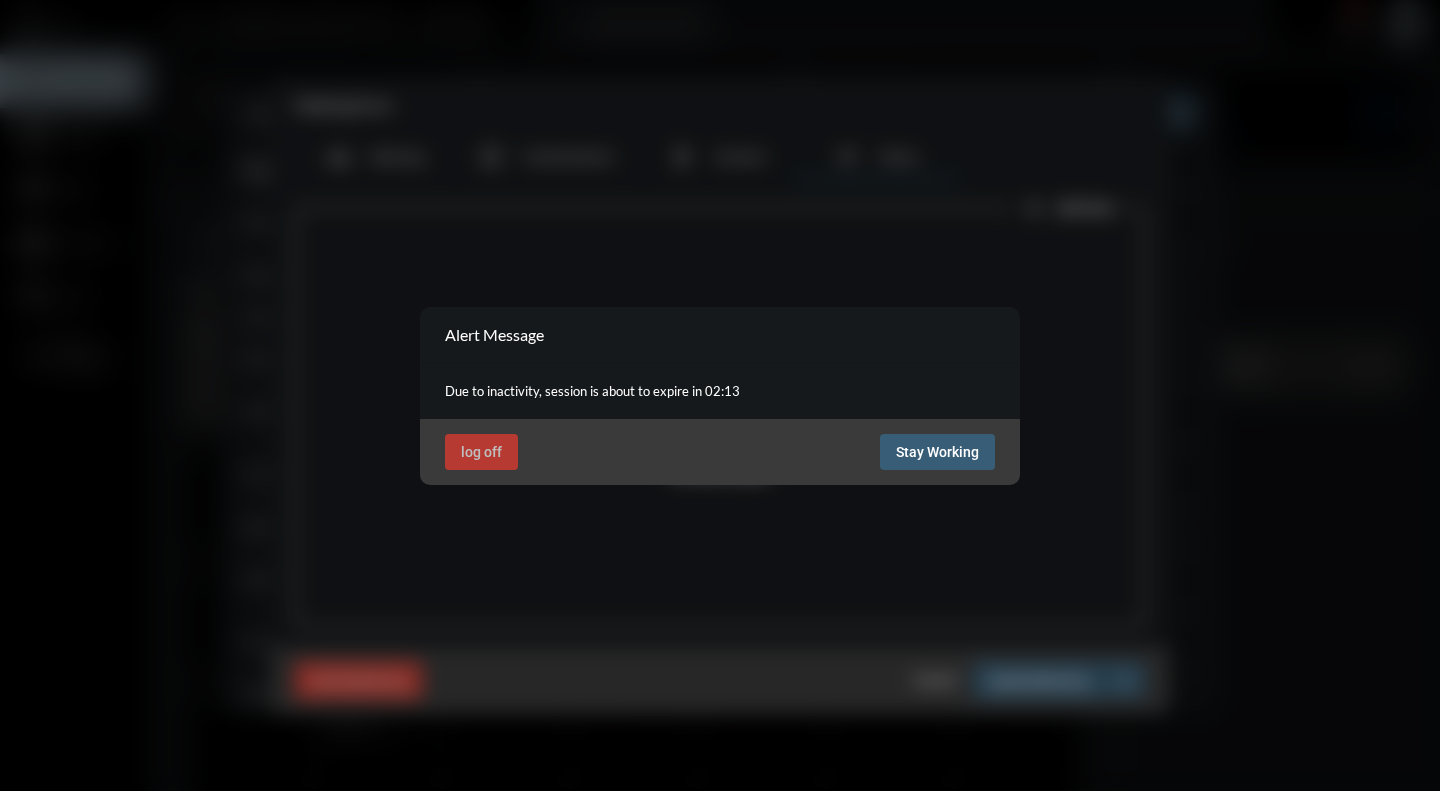click on "Stay Working" at bounding box center [937, 452] 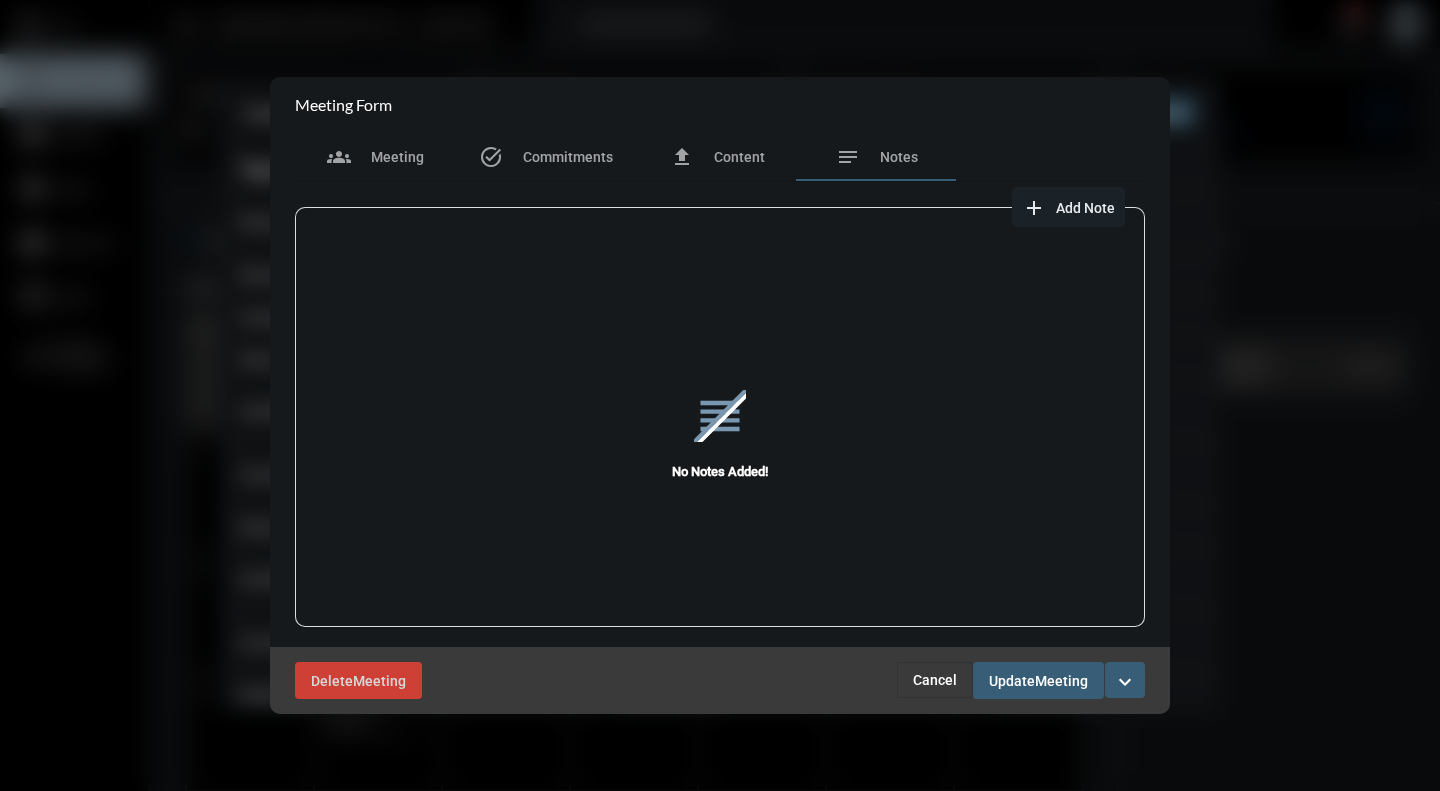 click on "Cancel" at bounding box center [935, 680] 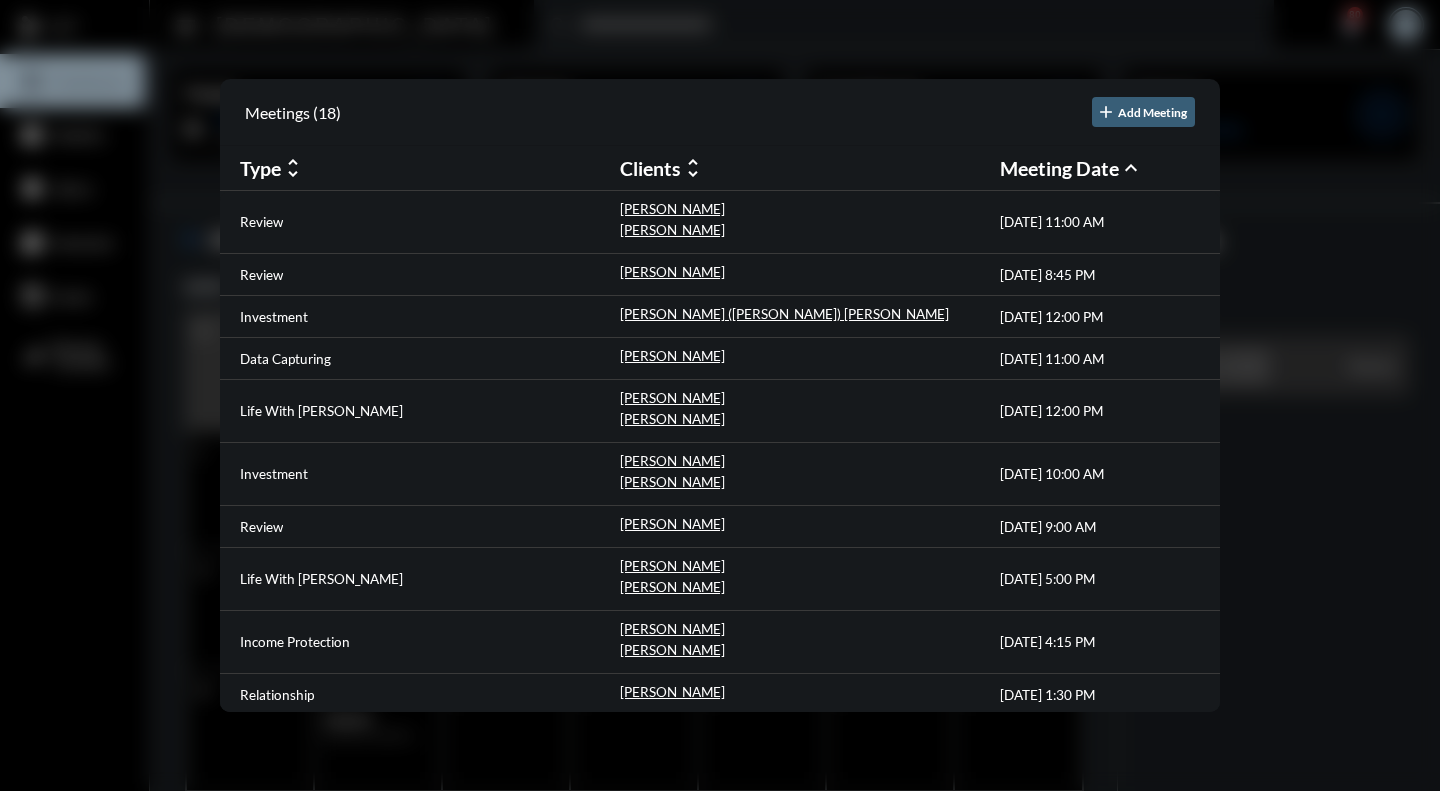 click at bounding box center (720, 395) 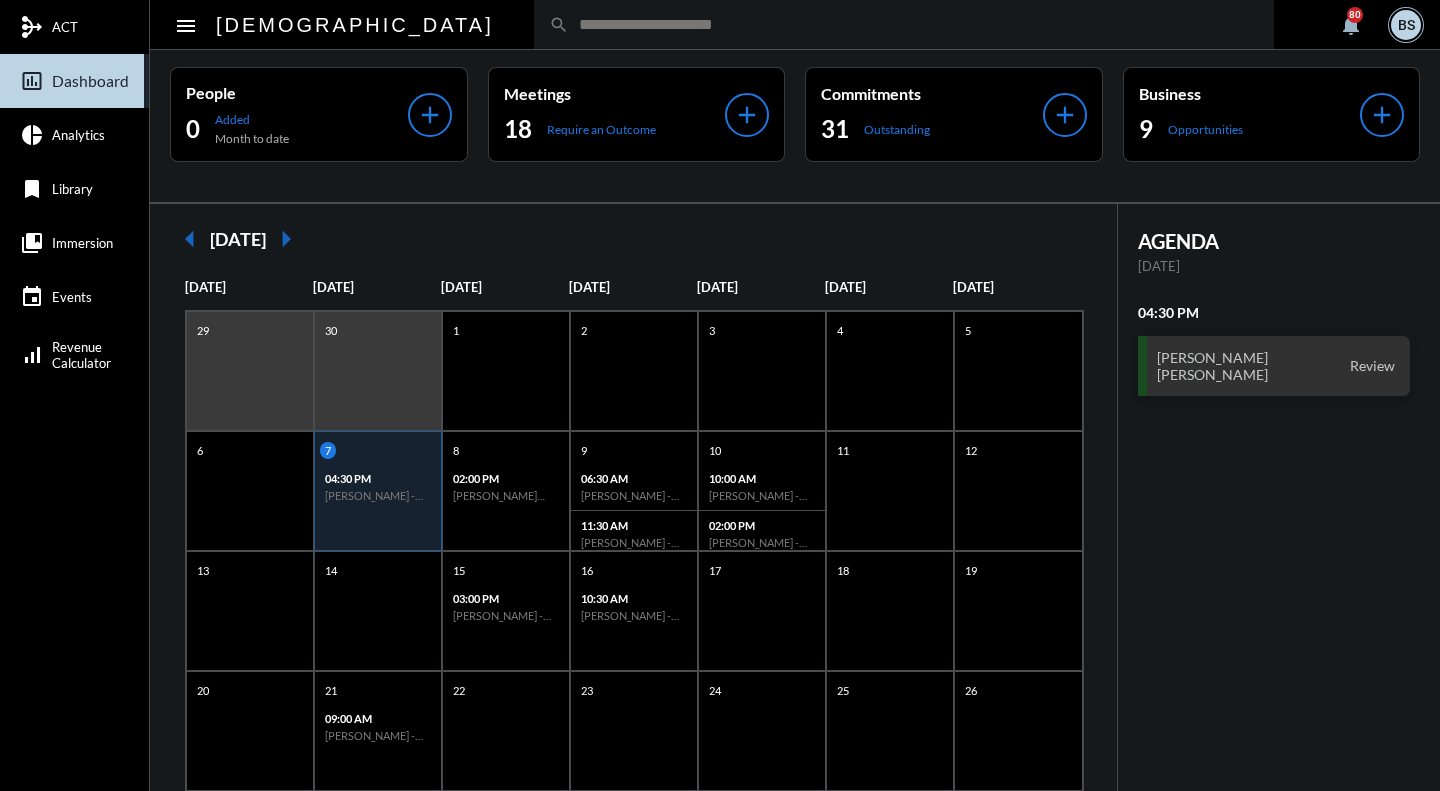 scroll, scrollTop: 0, scrollLeft: 0, axis: both 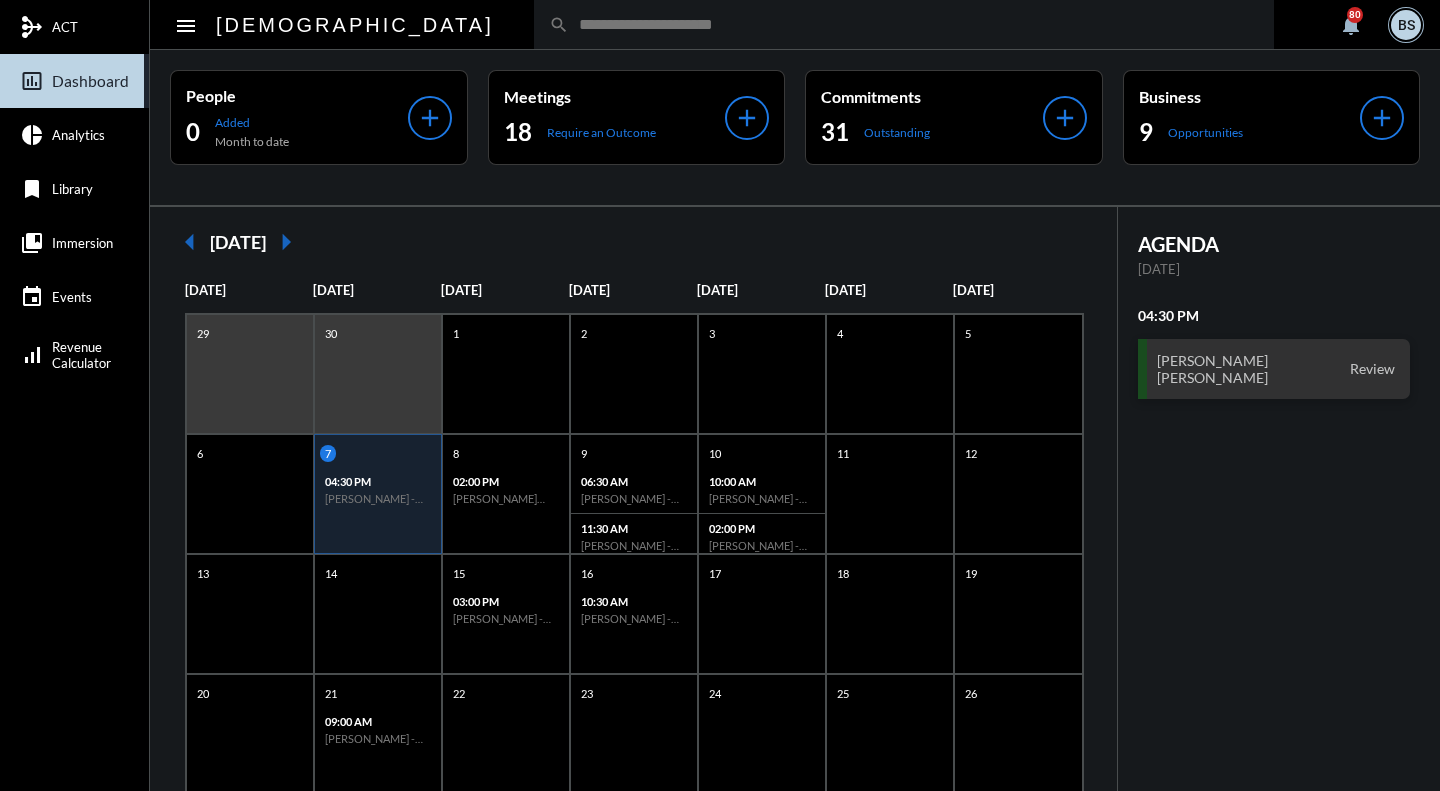 click 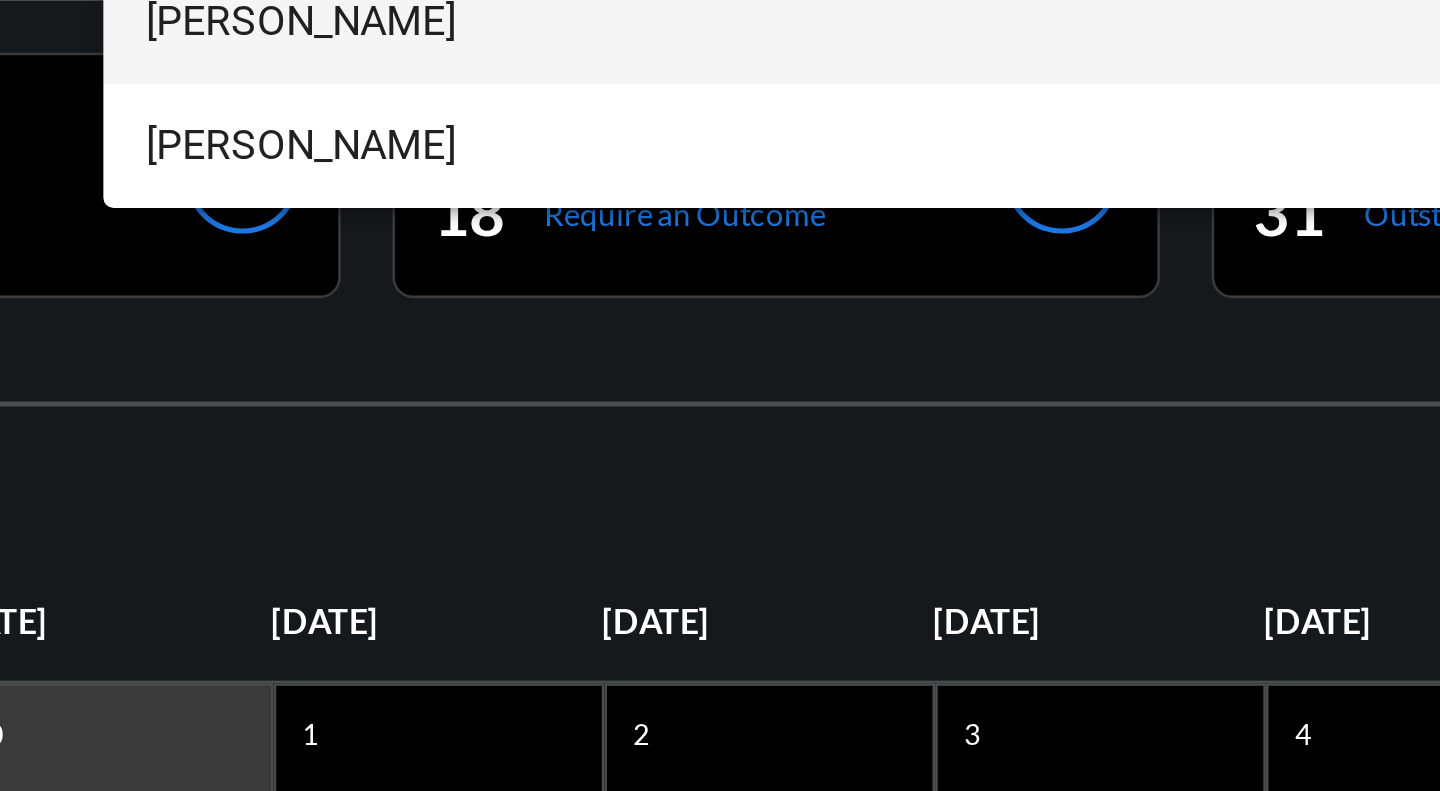 type on "****" 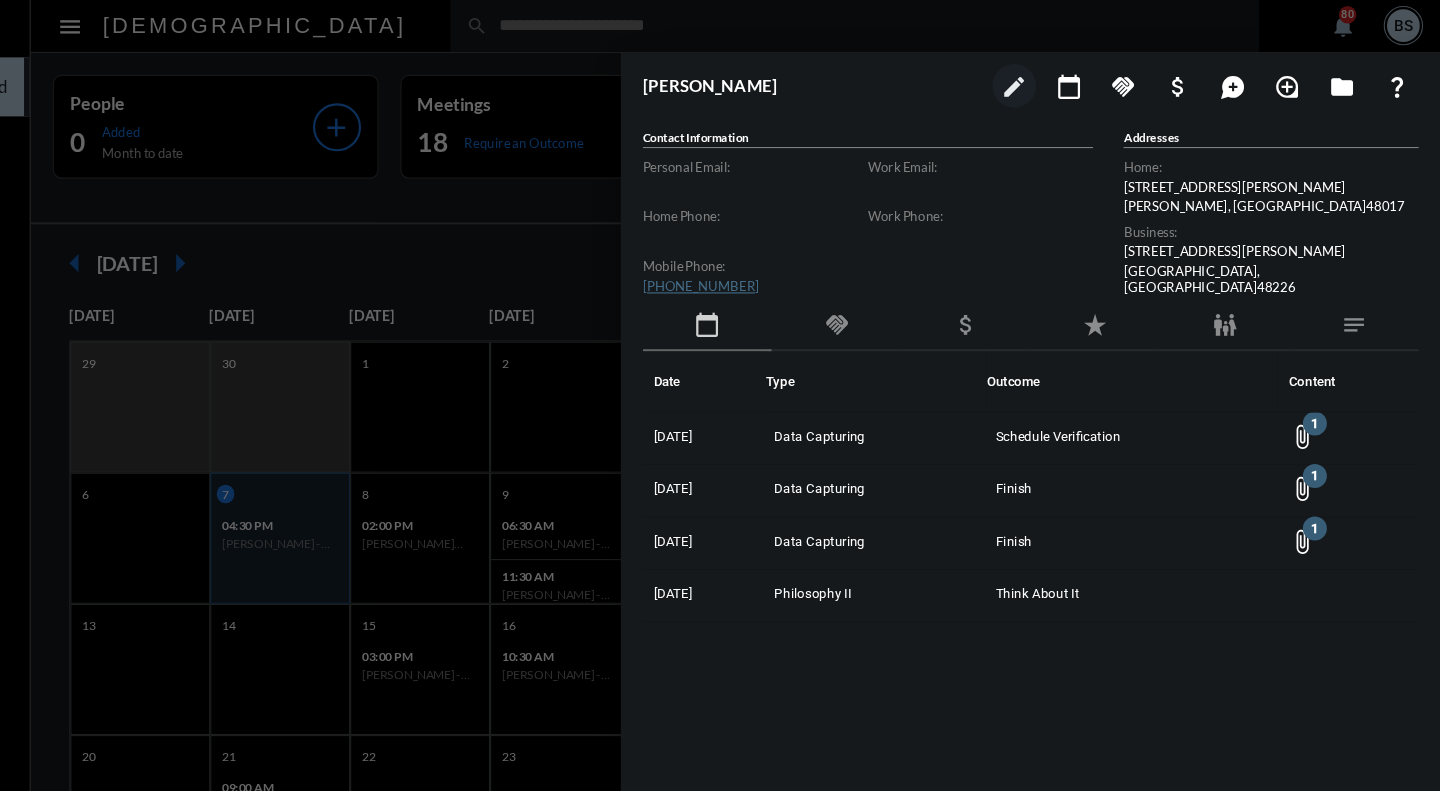 click at bounding box center (720, 395) 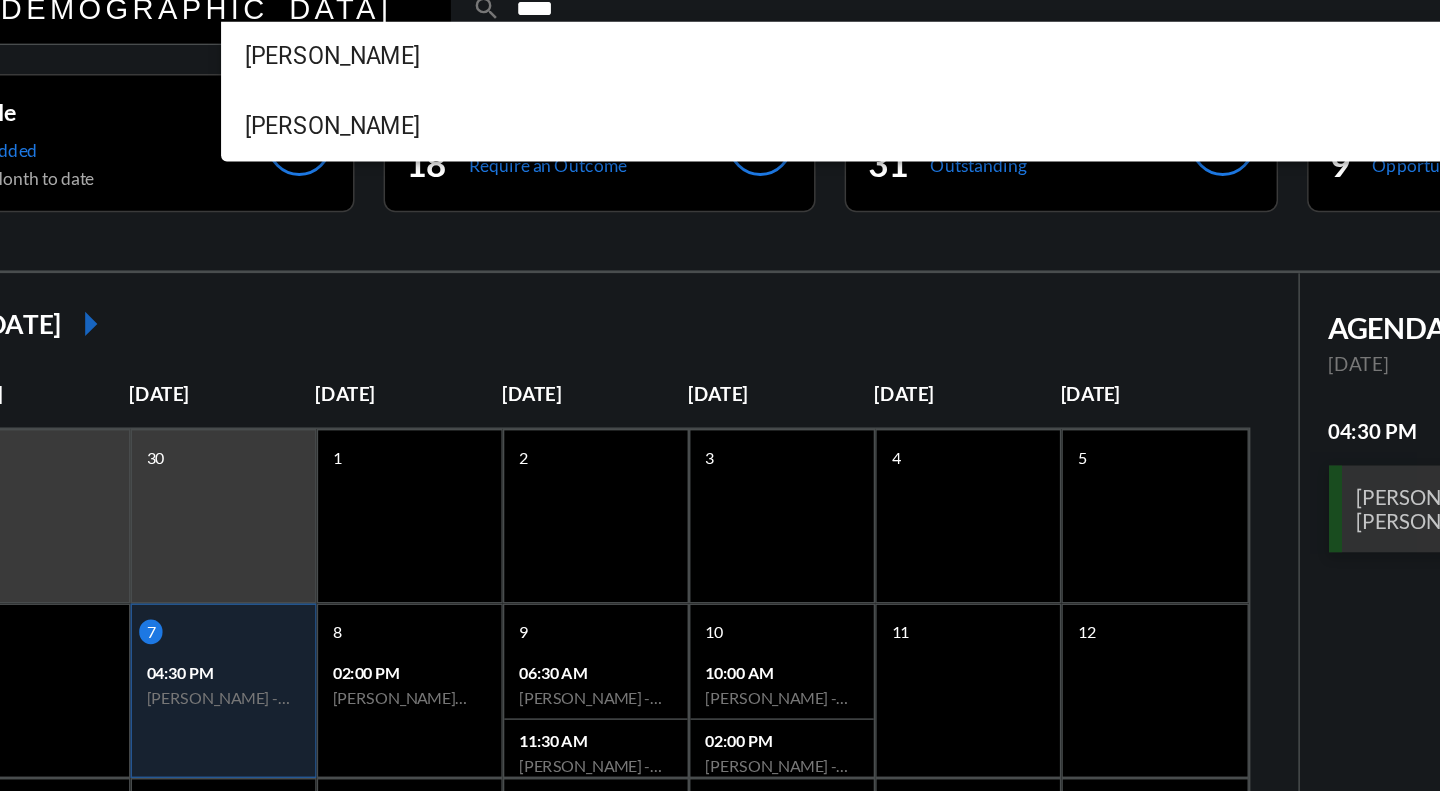 scroll, scrollTop: 0, scrollLeft: 0, axis: both 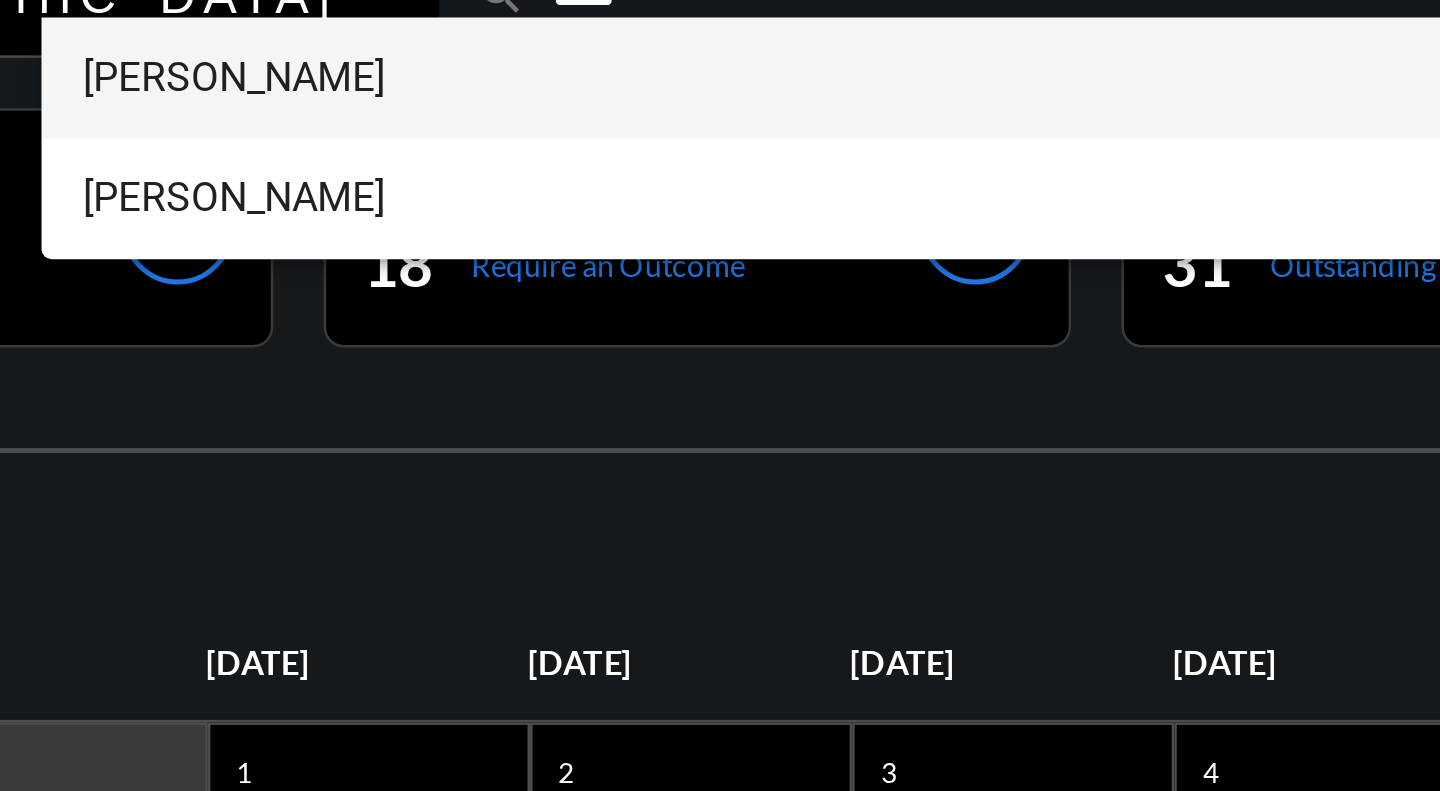 type on "****" 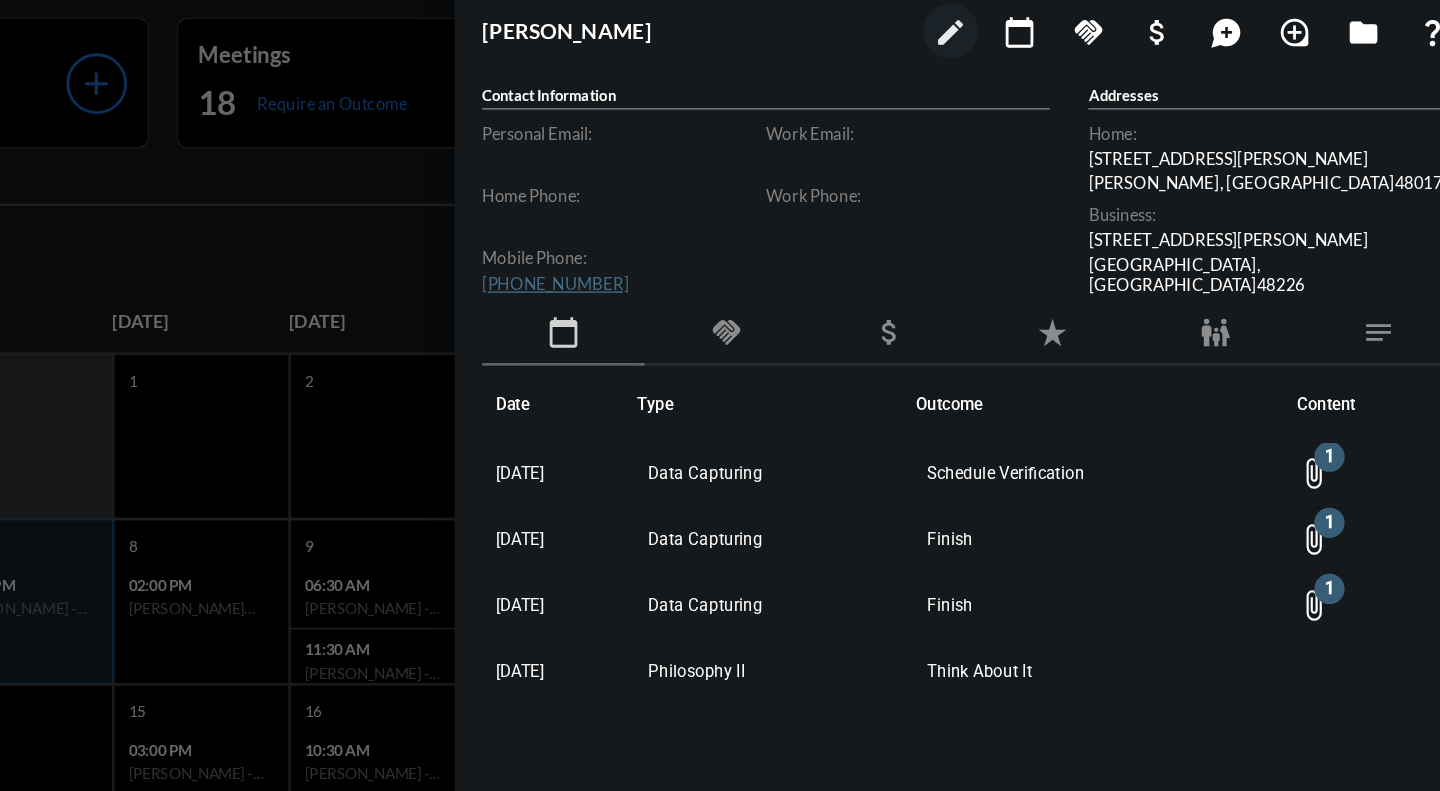 click at bounding box center (720, 395) 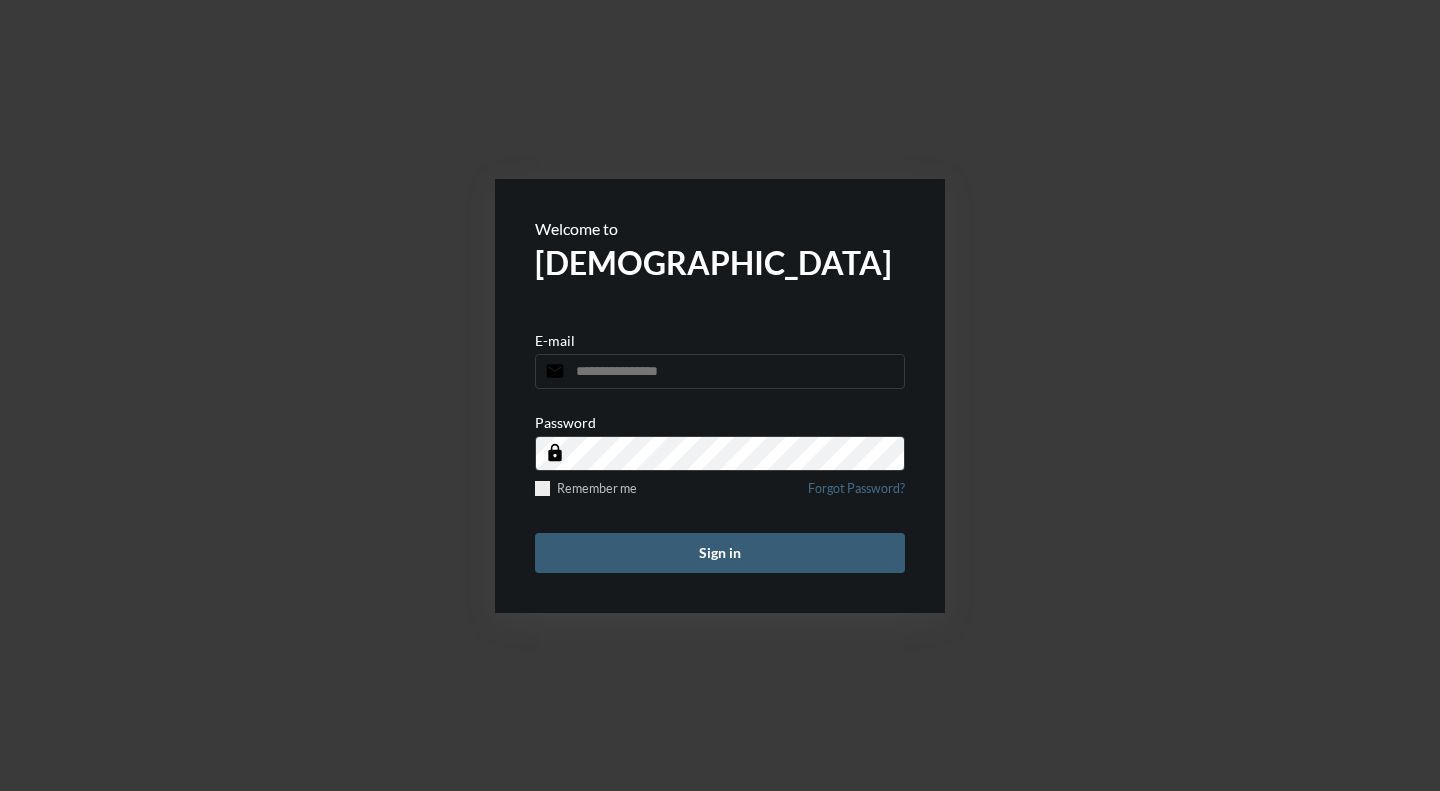 scroll, scrollTop: 0, scrollLeft: 0, axis: both 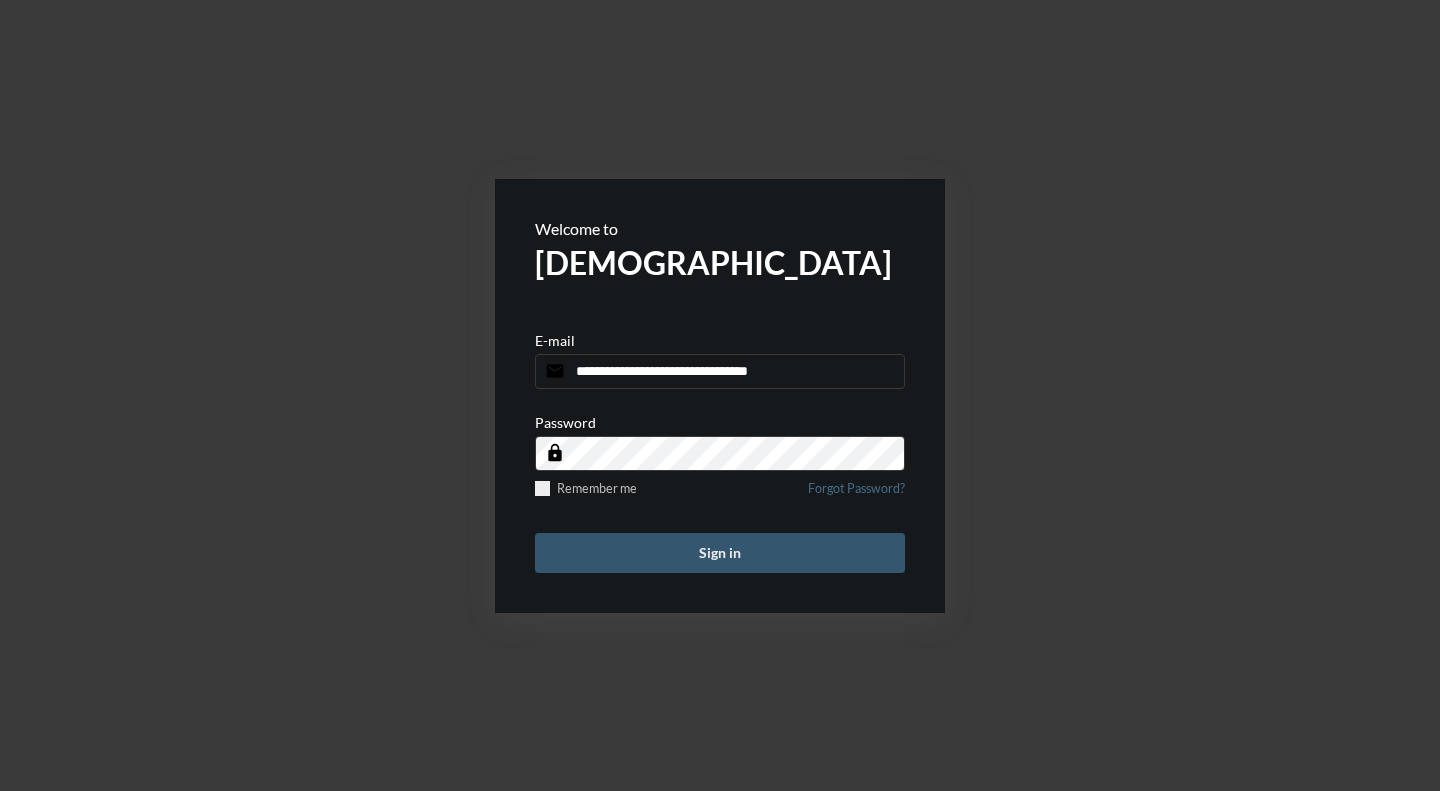 click on "Sign in" at bounding box center (720, 553) 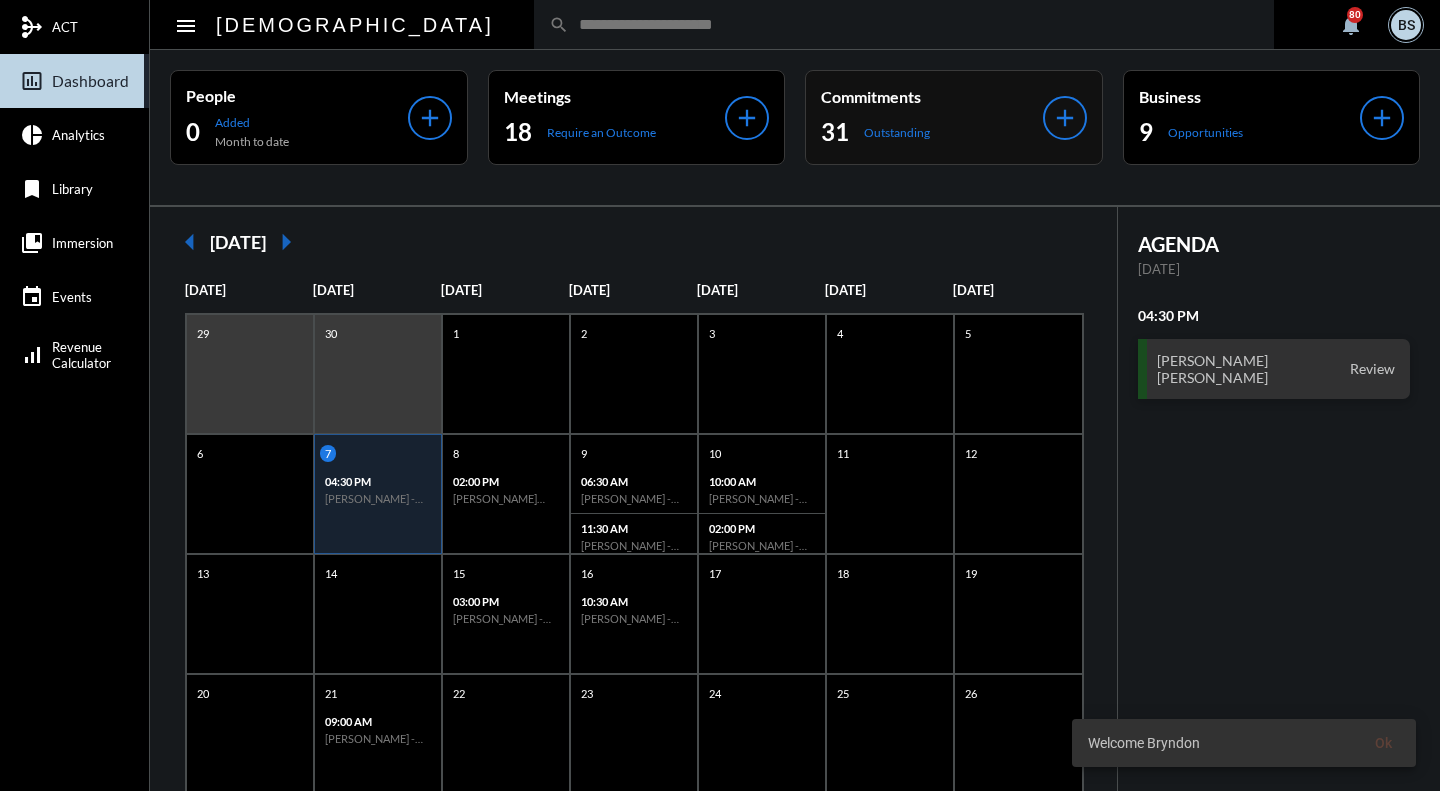 click on "Commitments" 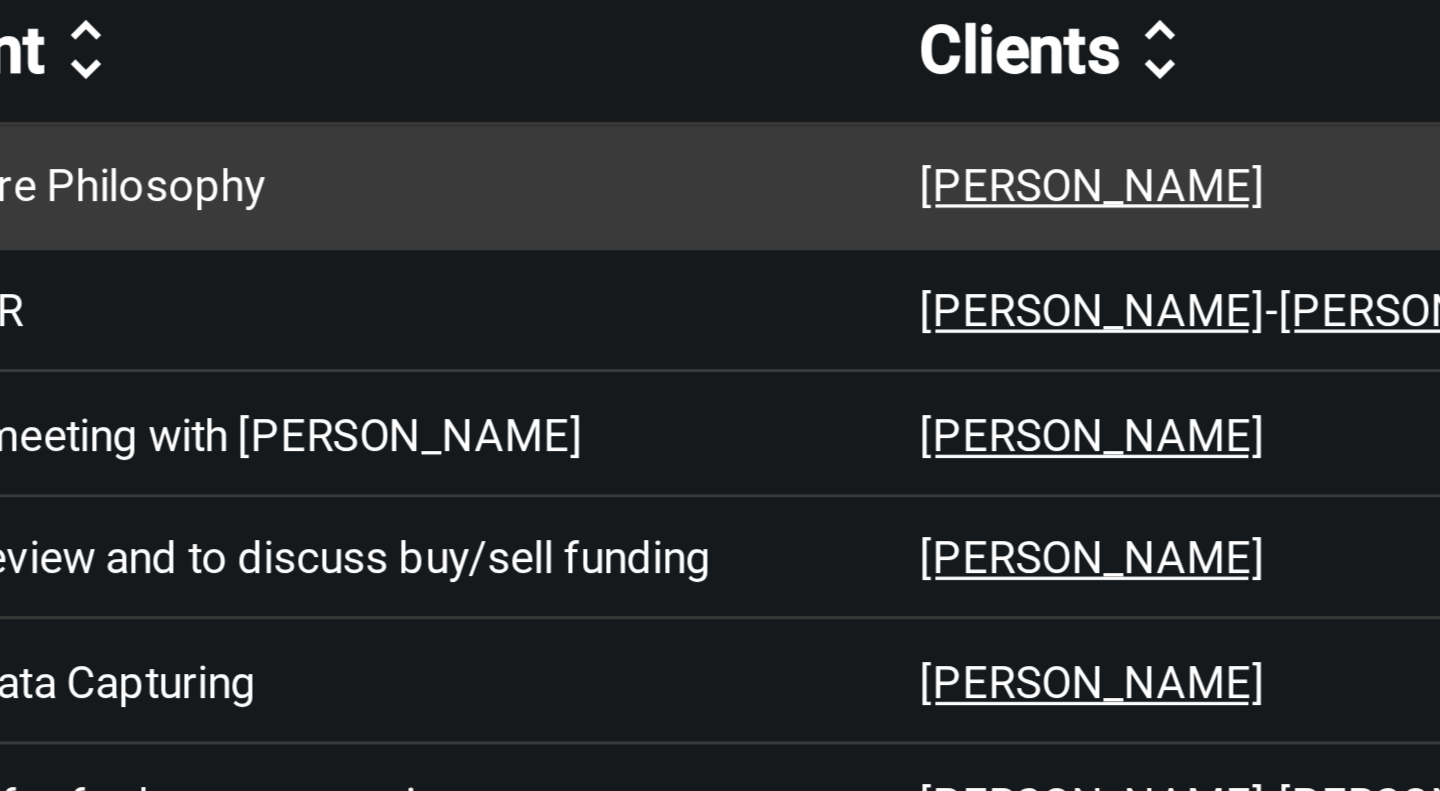 click on "[PERSON_NAME]" at bounding box center [672, 300] 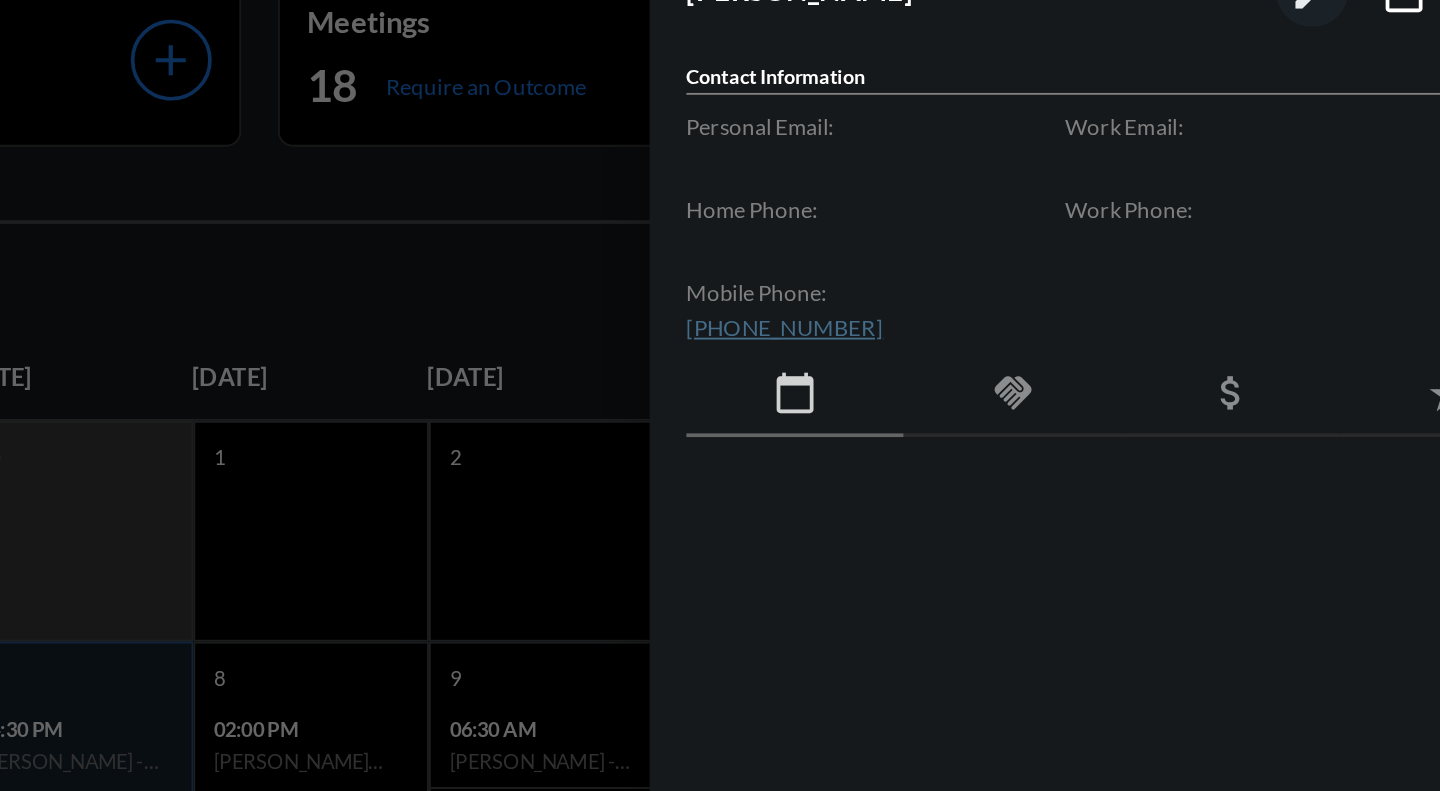 click on "handshake" 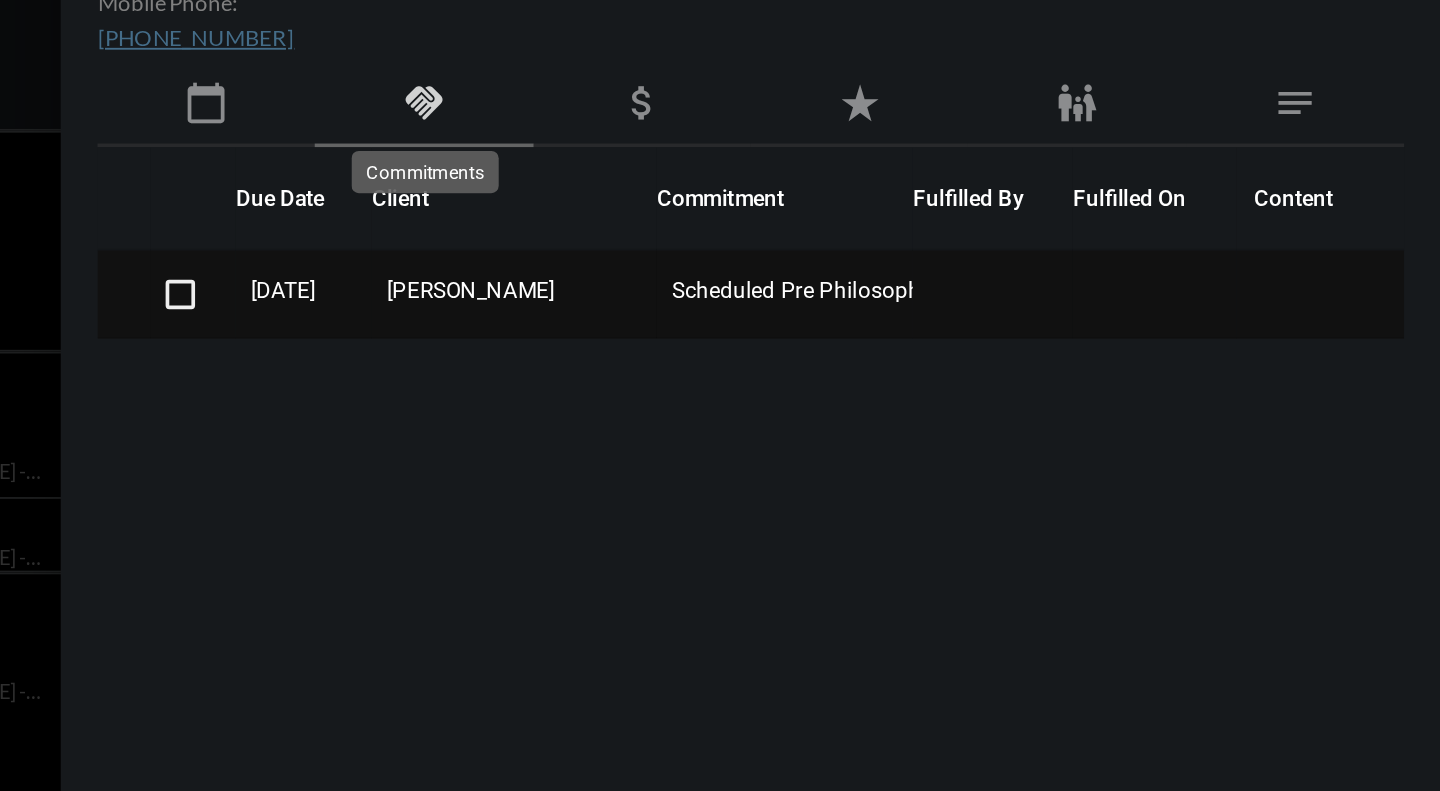 click on "Scheduled Pre Philosophy" 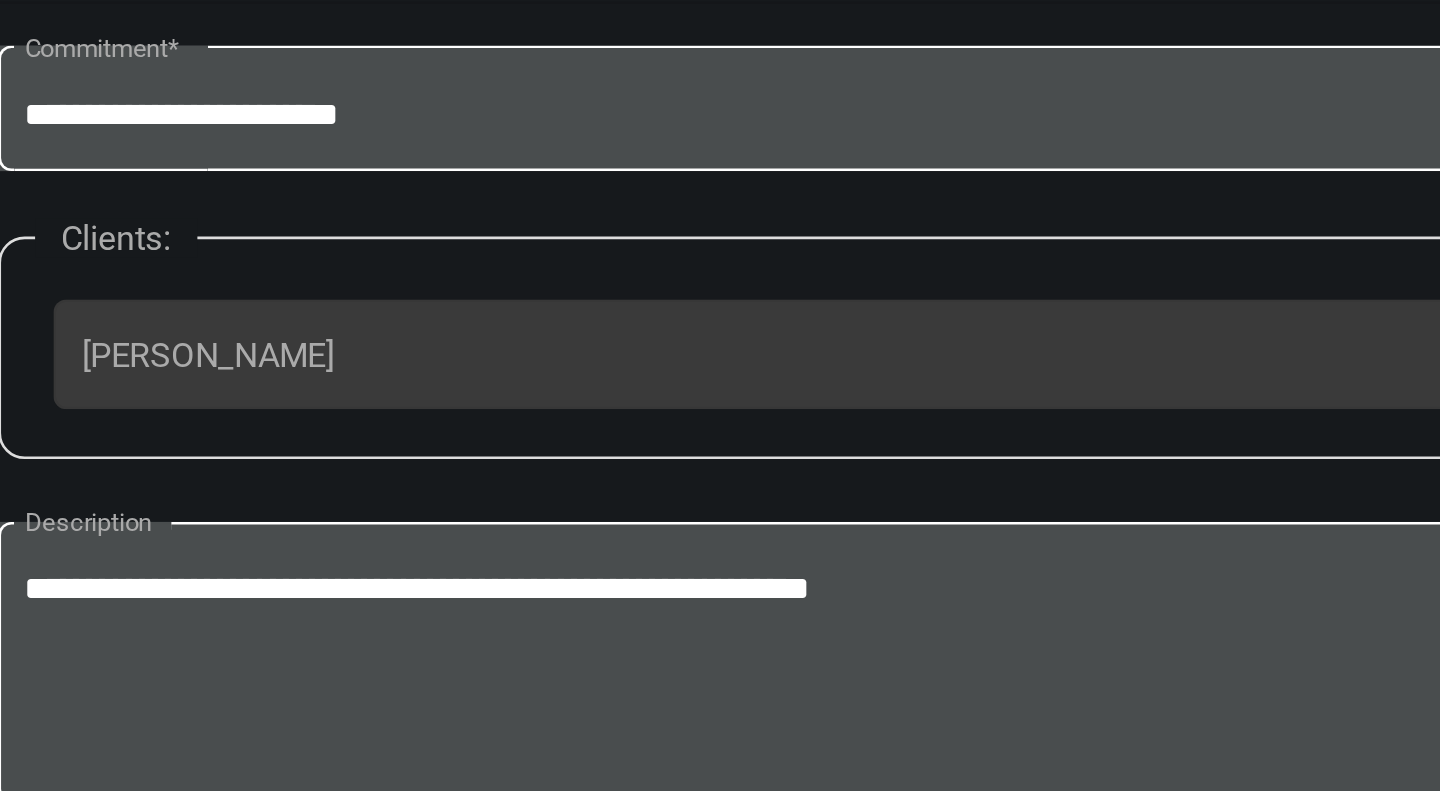 scroll, scrollTop: 60, scrollLeft: 0, axis: vertical 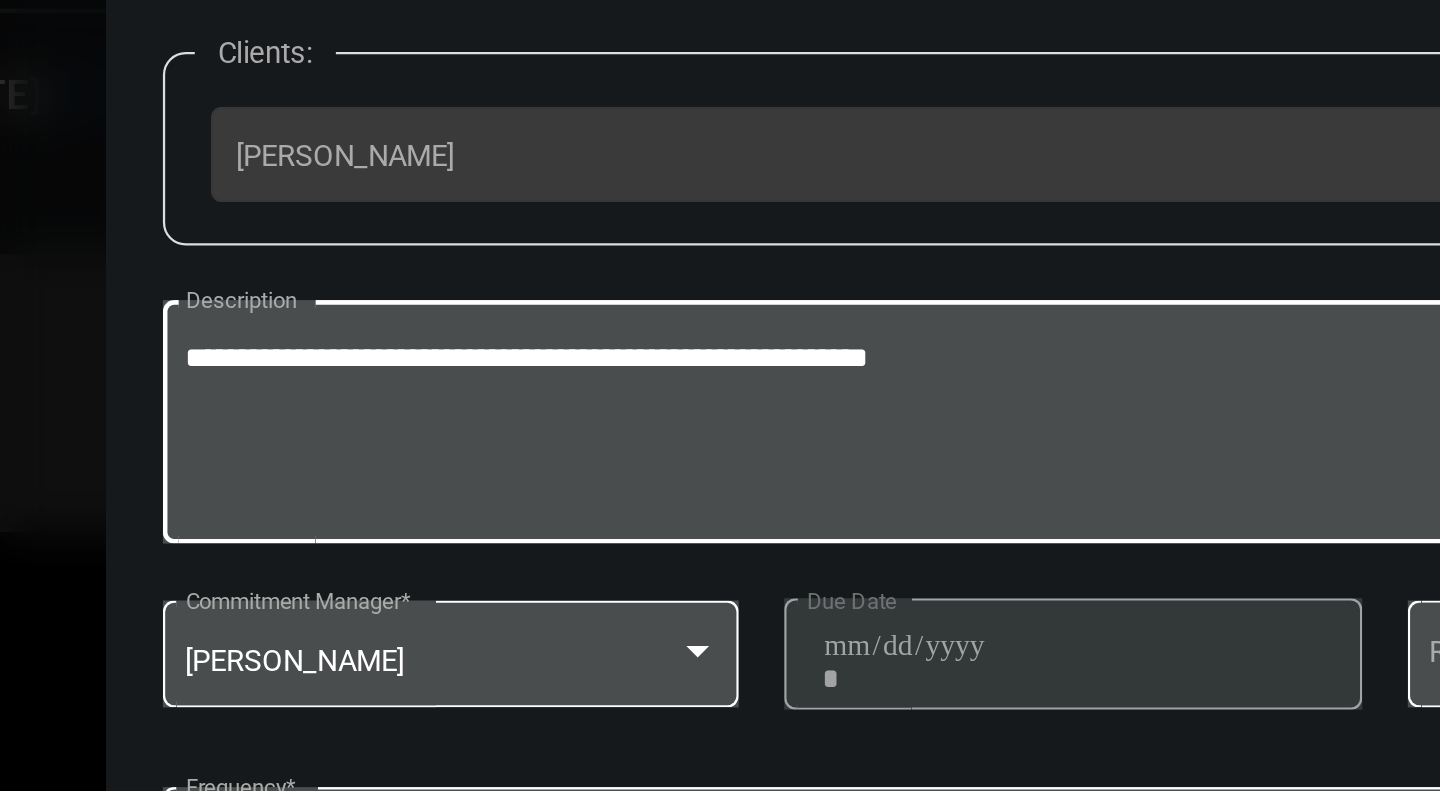 click on "**********" at bounding box center (720, 389) 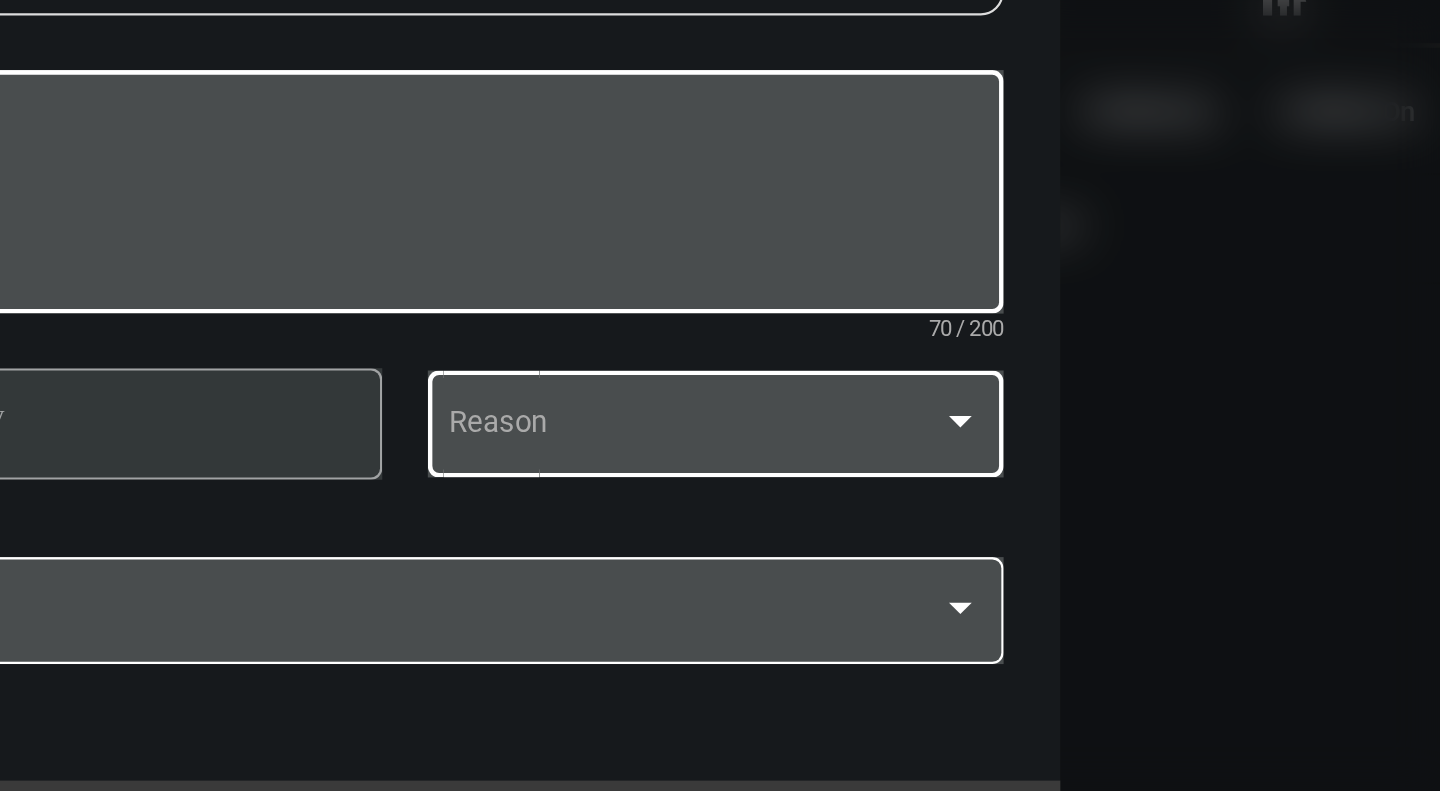 type on "**********" 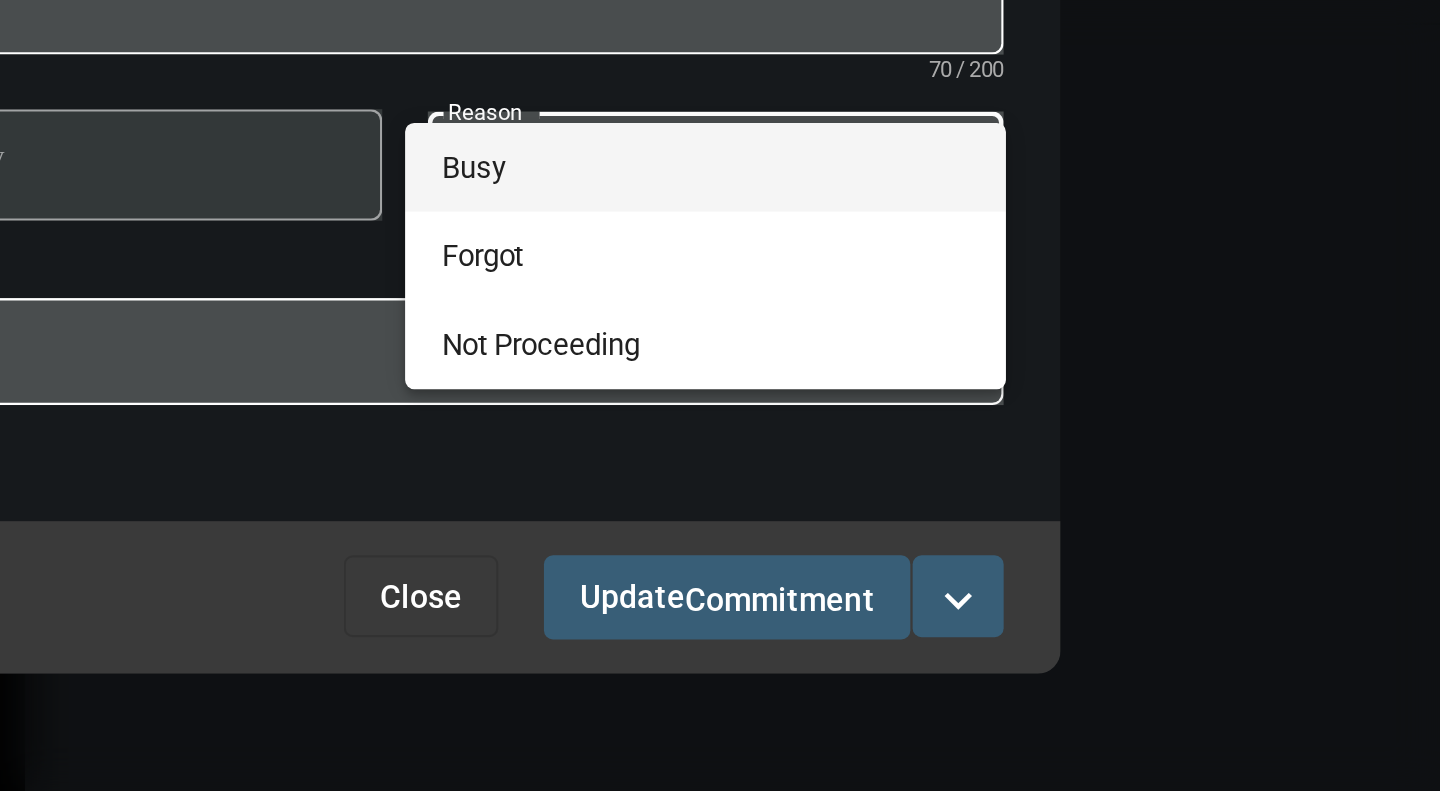 click at bounding box center [720, 395] 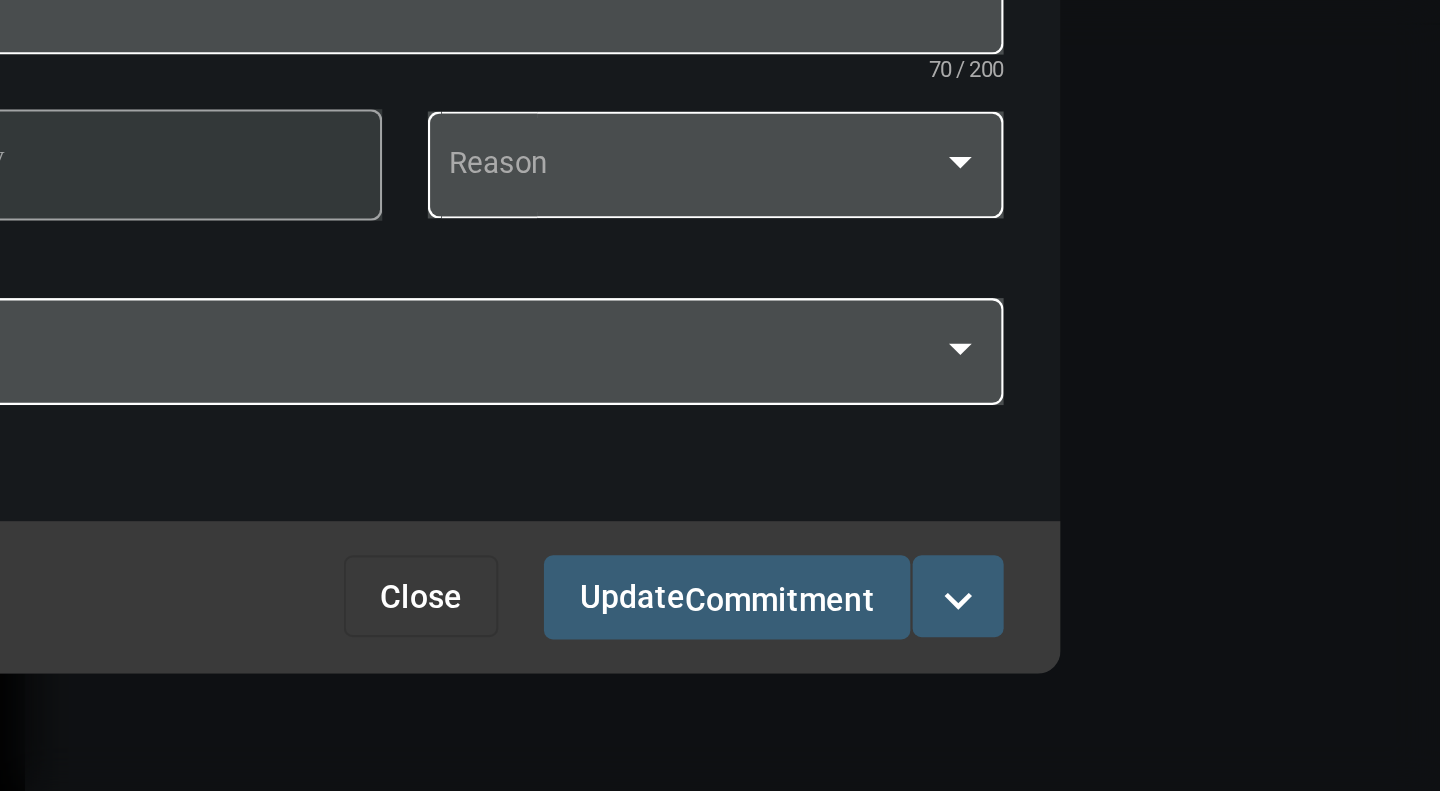 click on "expand_more" at bounding box center (1100, 680) 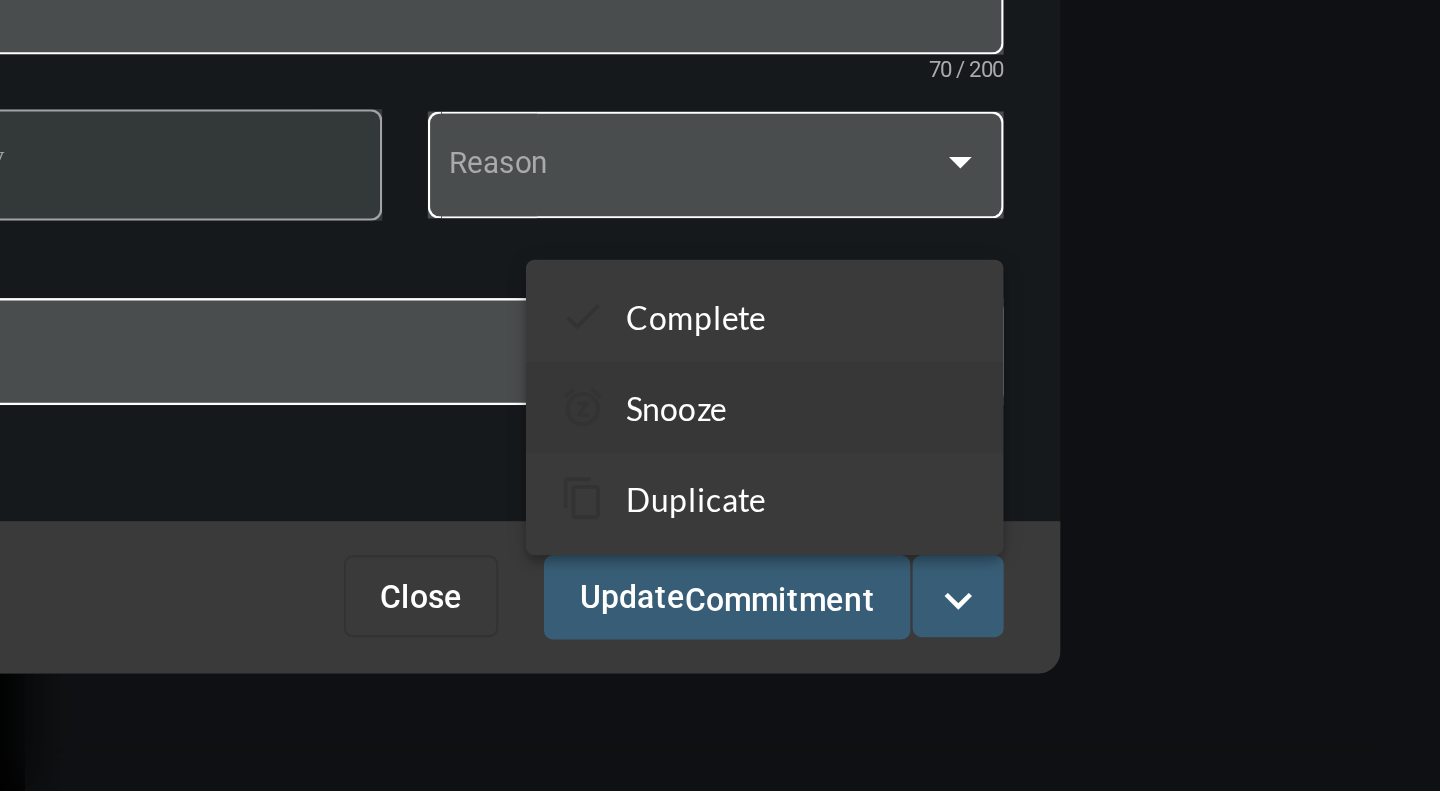 click on "Snooze" at bounding box center [976, 595] 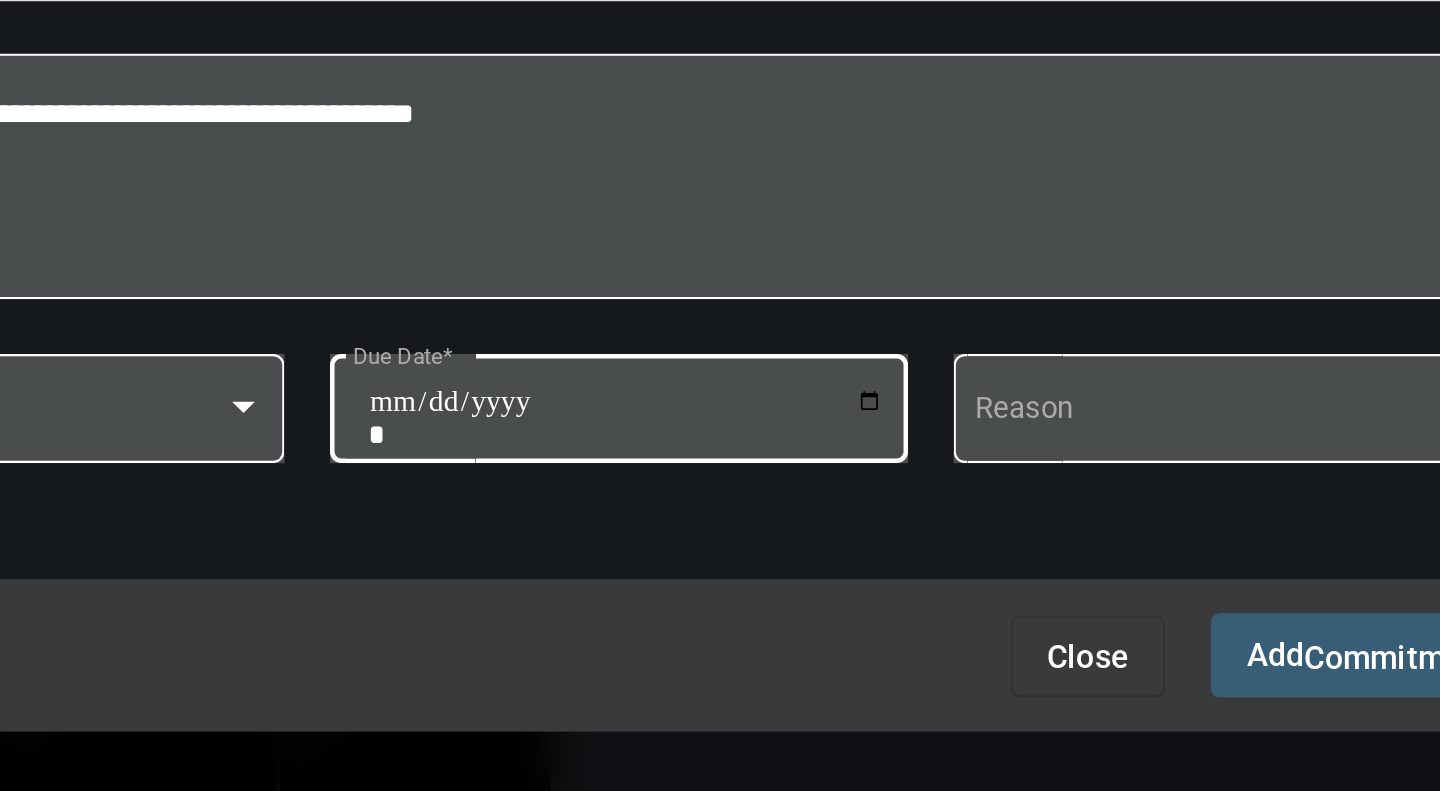 click on "**********" at bounding box center (723, 561) 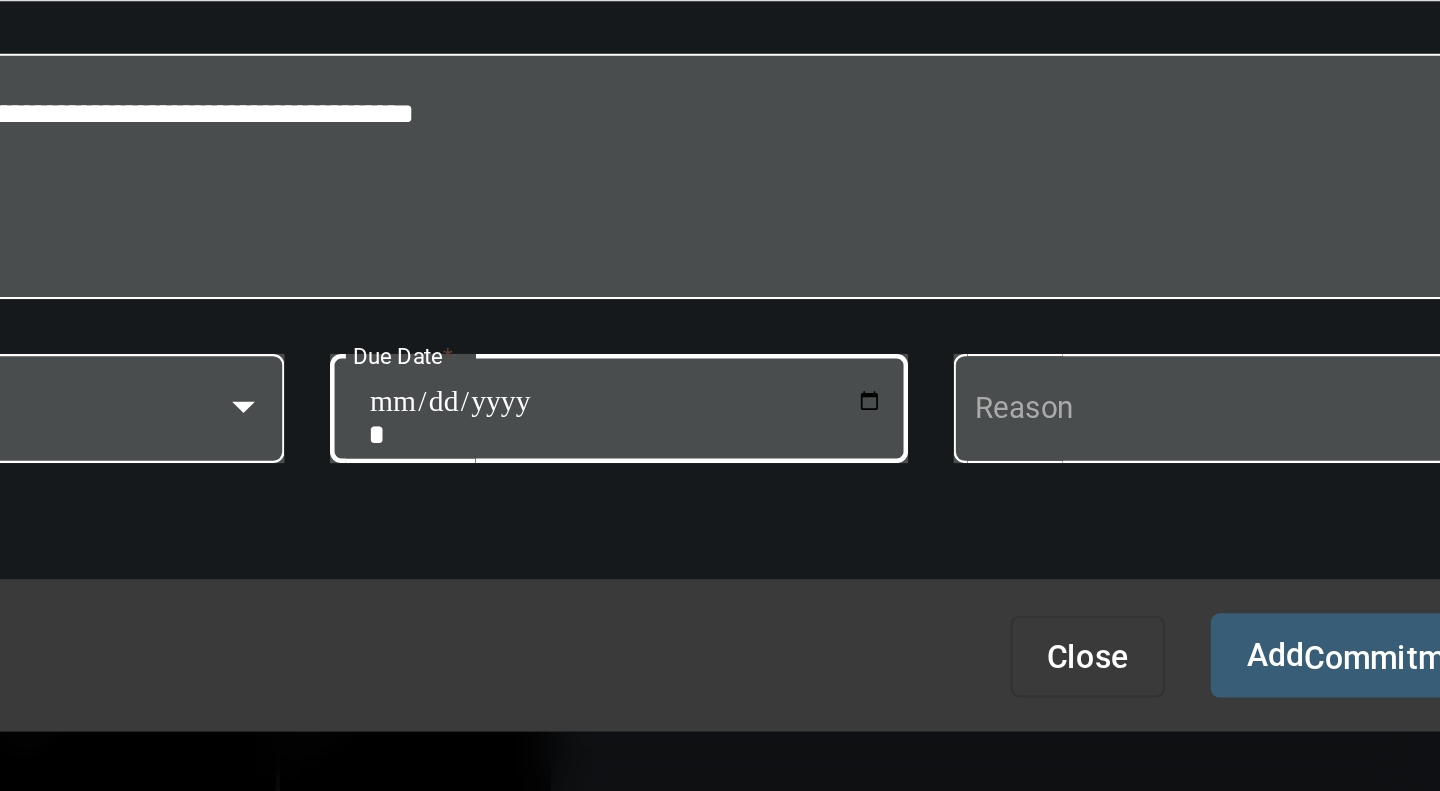 type on "**********" 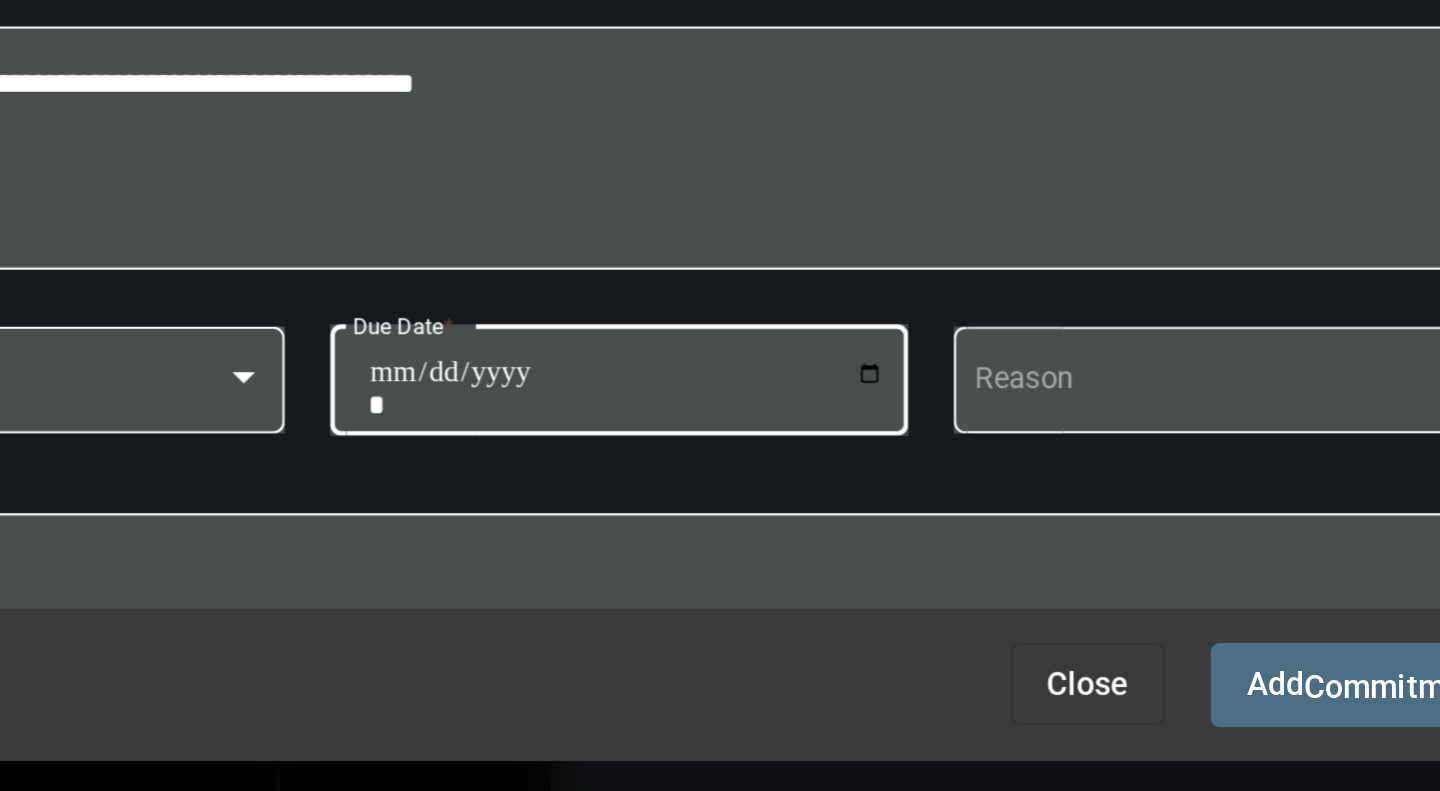 click on "Commitment" at bounding box center [1062, 679] 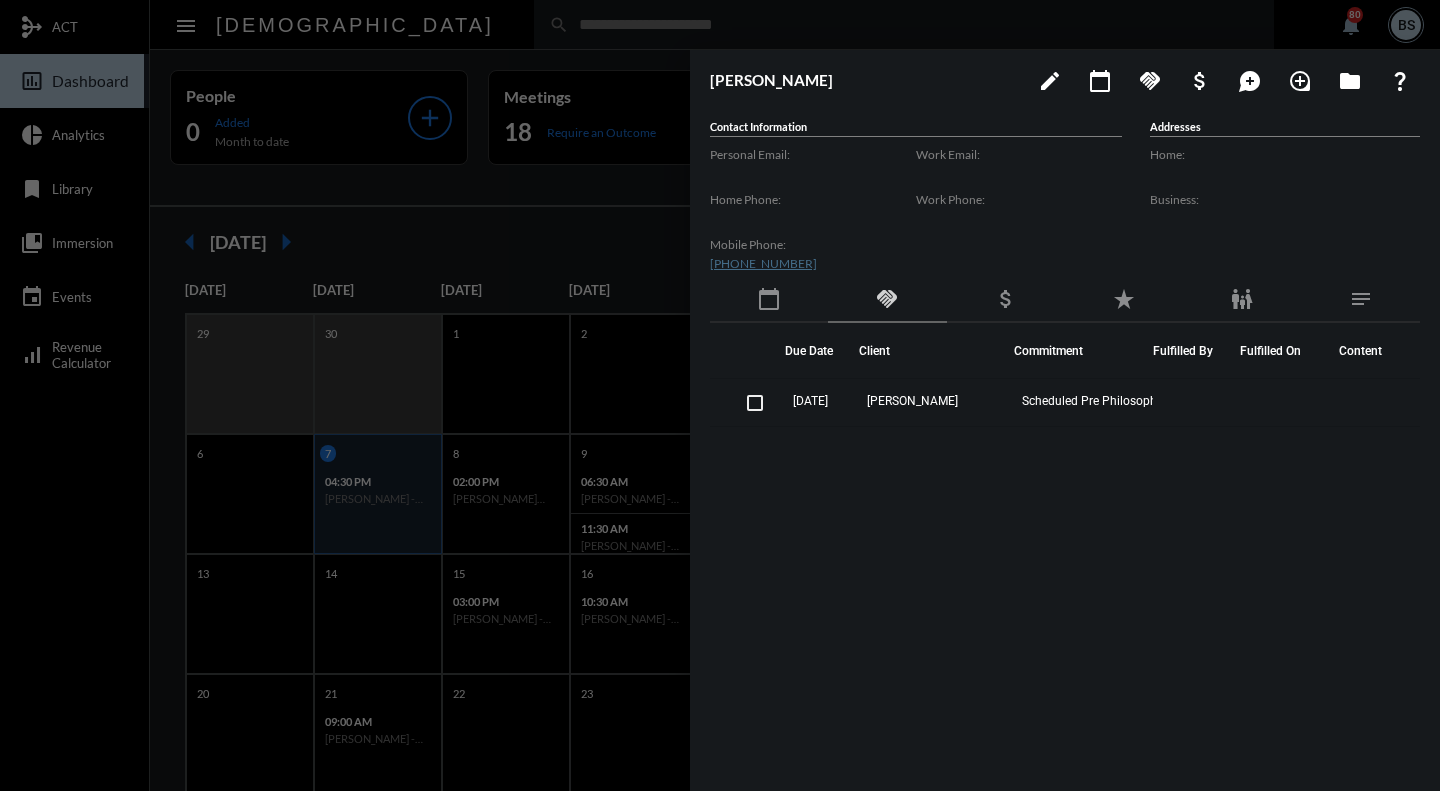 click at bounding box center [720, 395] 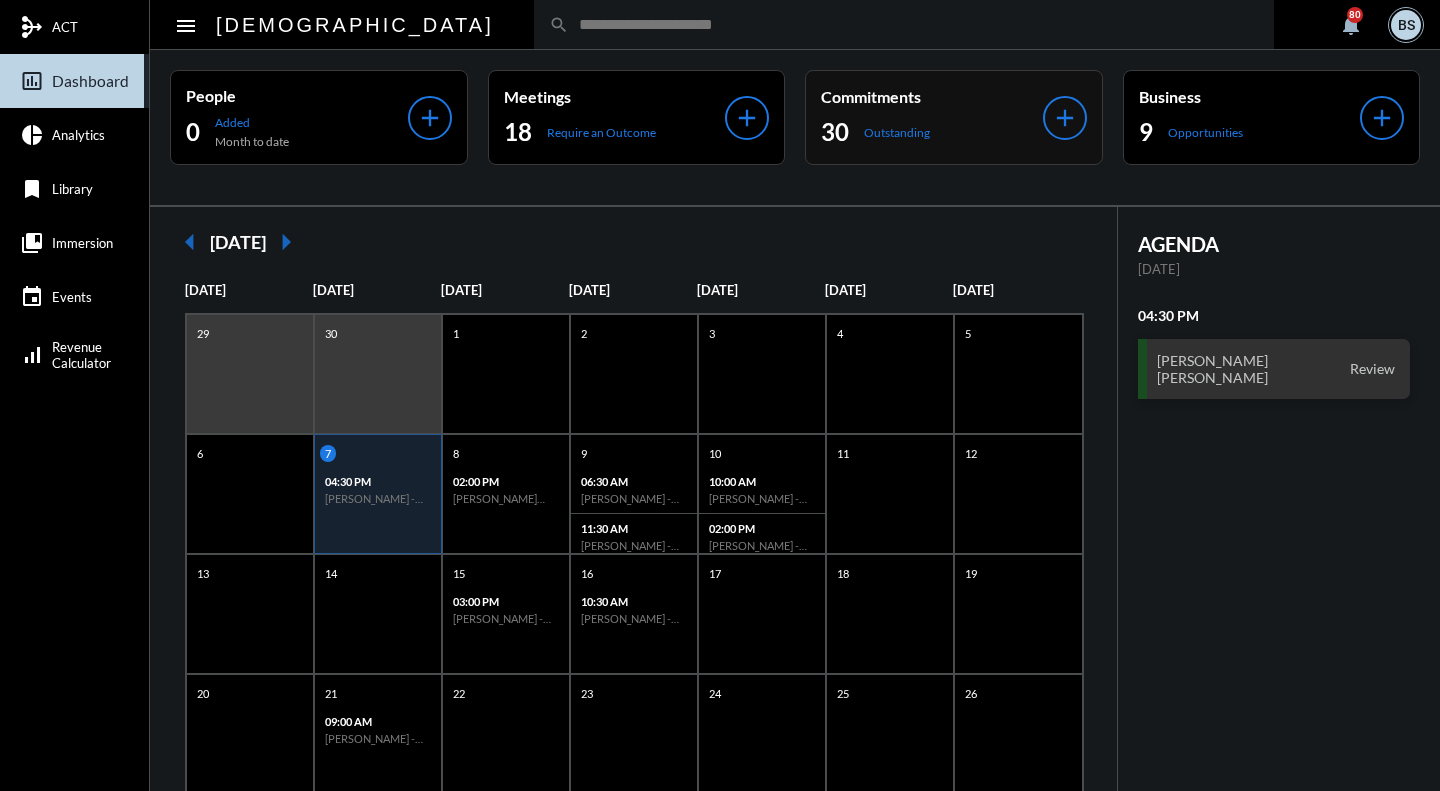 click on "Commitments" 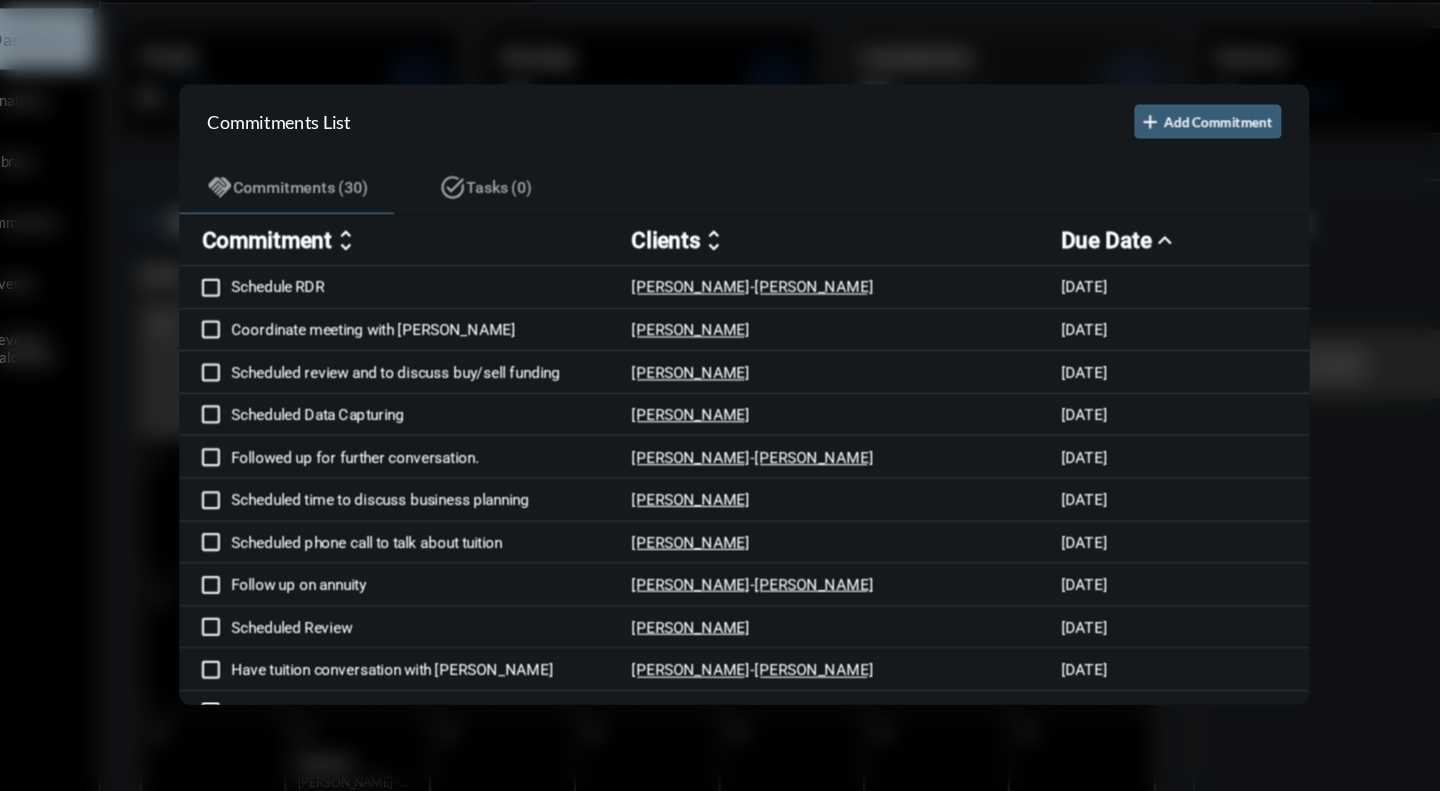 scroll, scrollTop: 1, scrollLeft: 0, axis: vertical 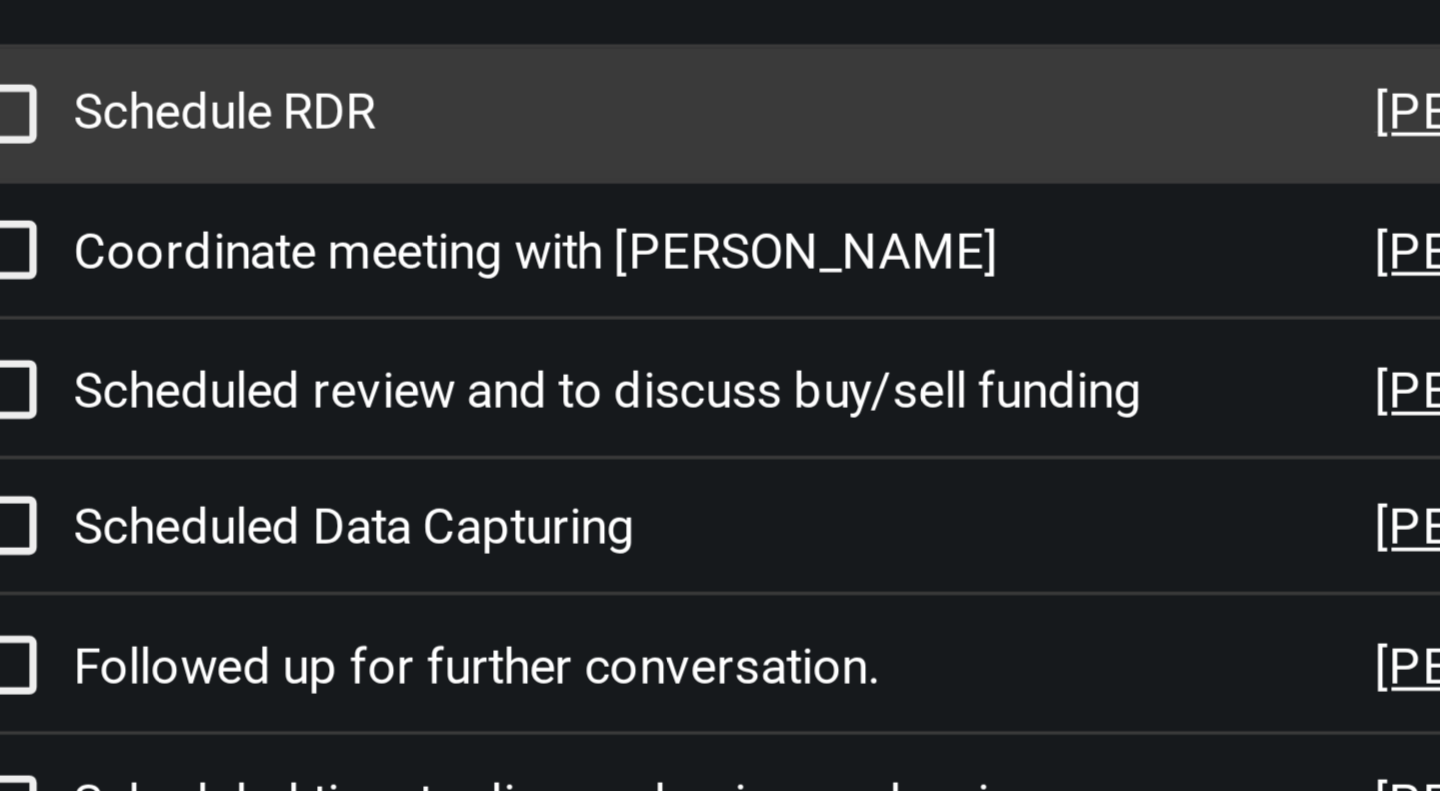 click on "Schedule RDR" at bounding box center (443, 299) 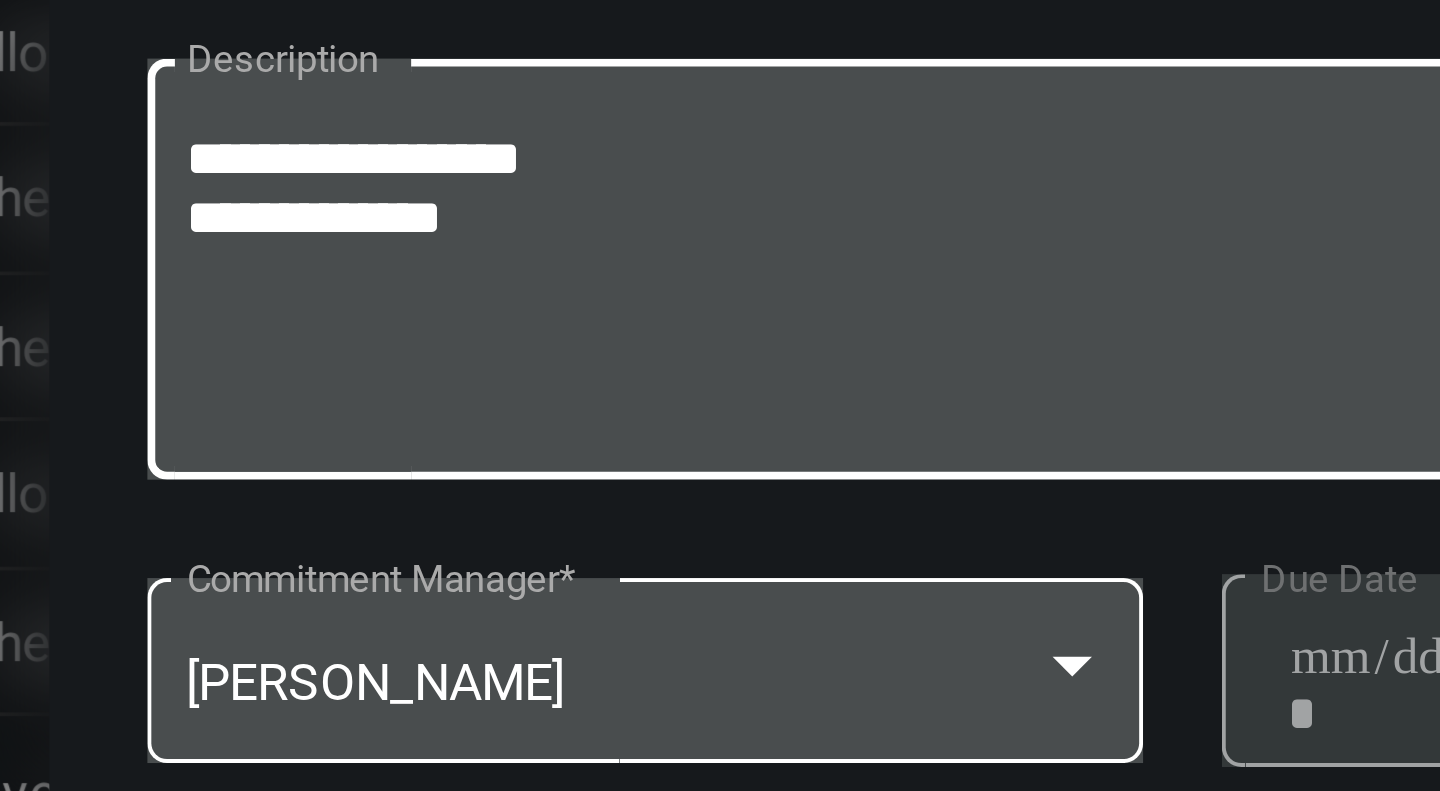 click on "**********" at bounding box center (720, 508) 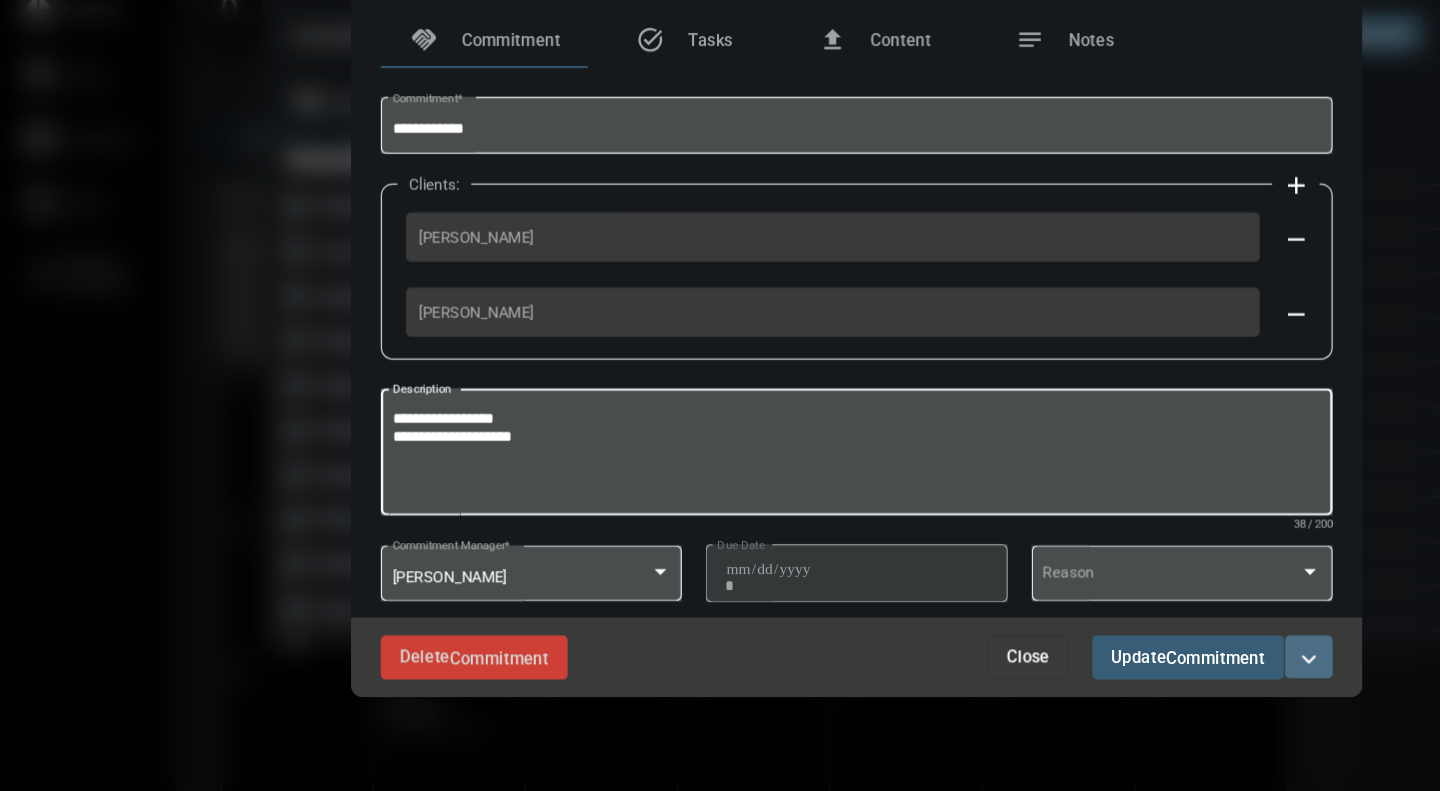 type on "**********" 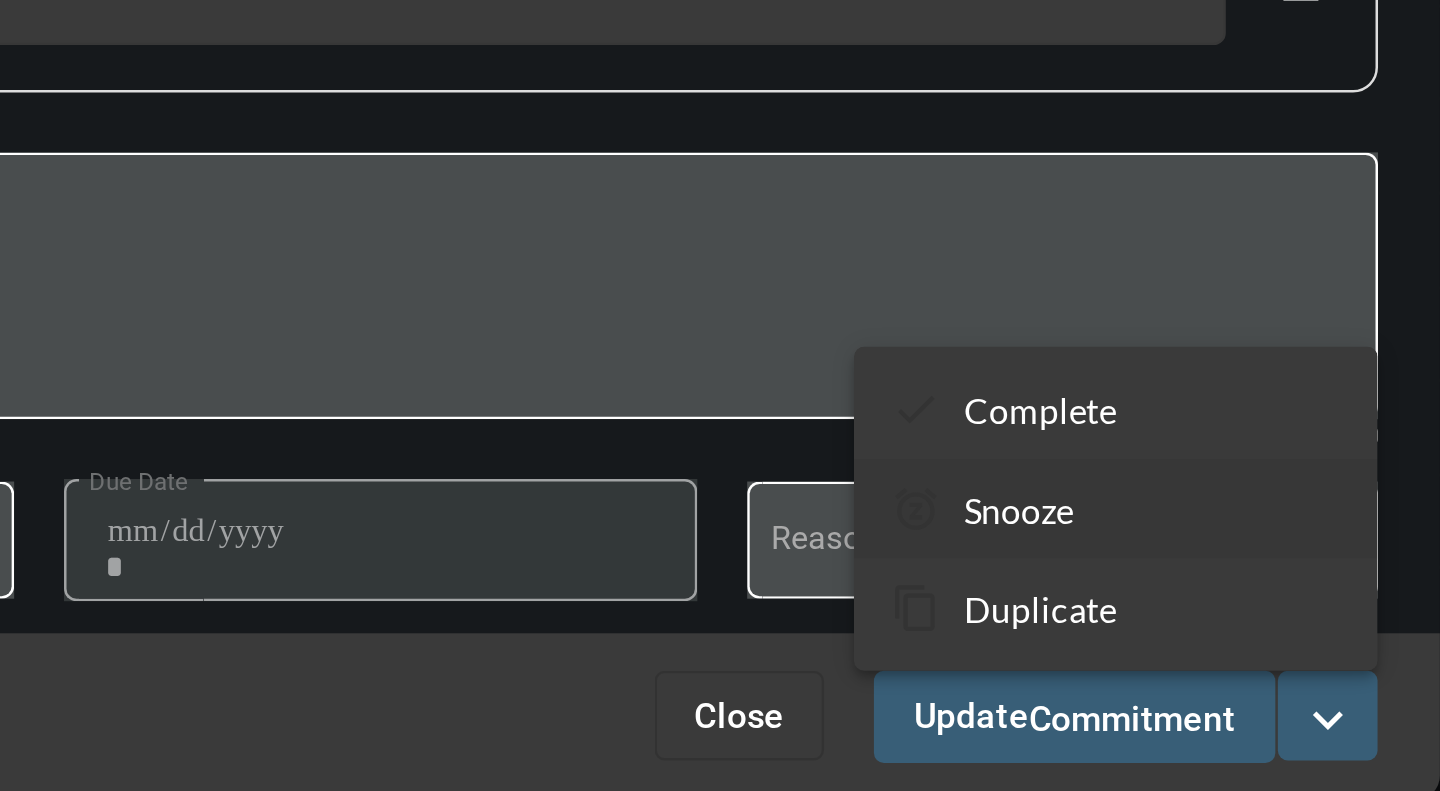 click on "snooze Snooze" at bounding box center [1015, 595] 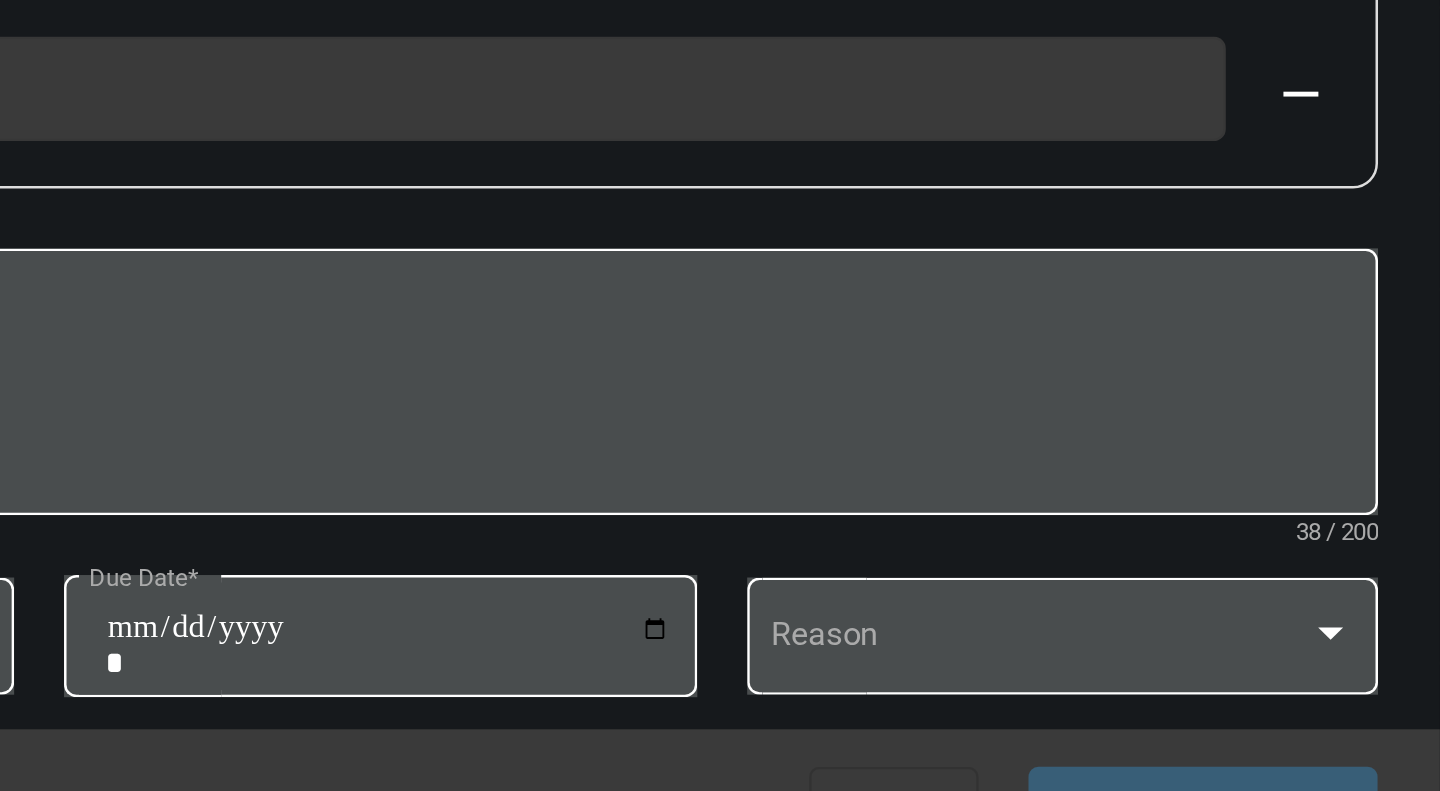 scroll, scrollTop: 0, scrollLeft: 0, axis: both 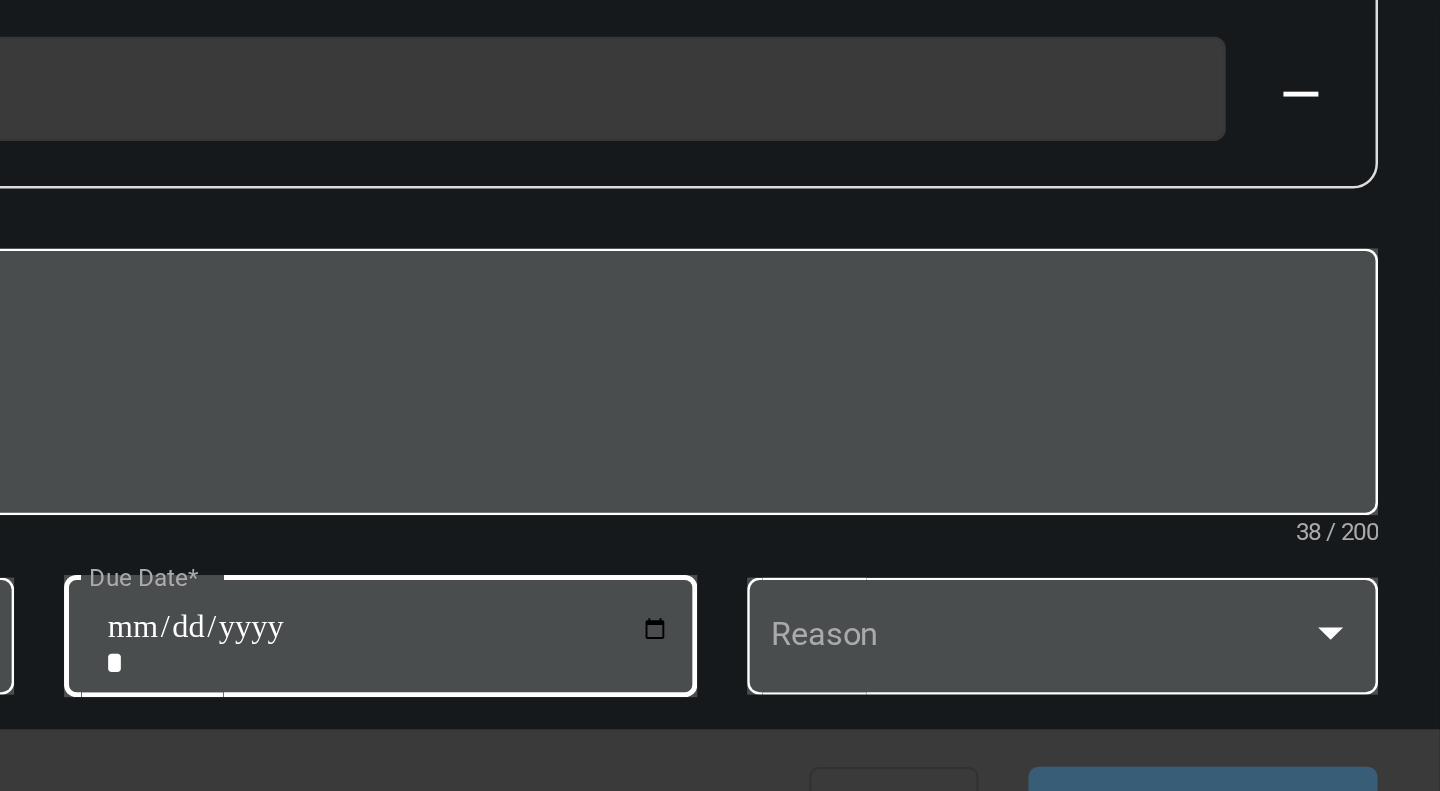 click on "**********" at bounding box center (723, 611) 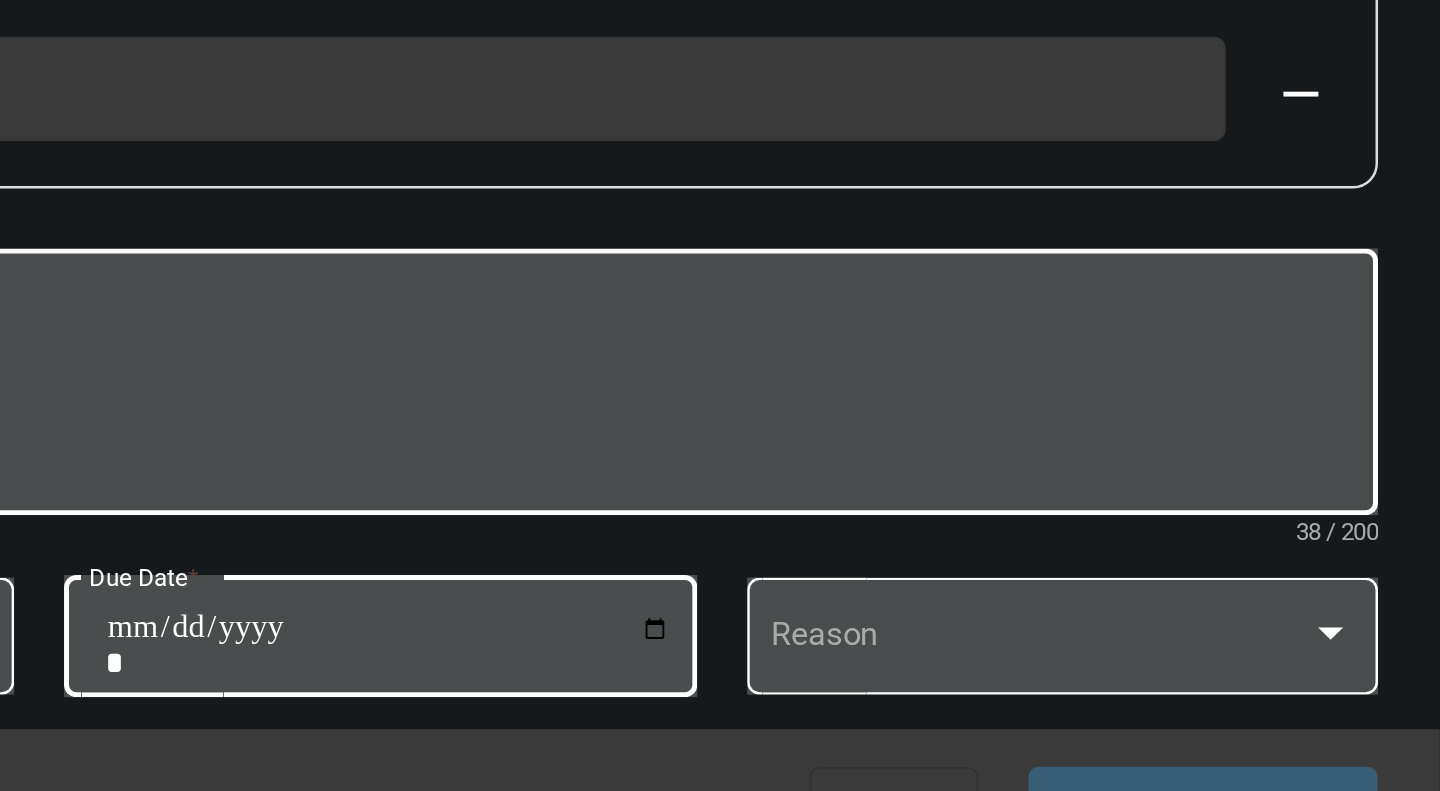 type on "**********" 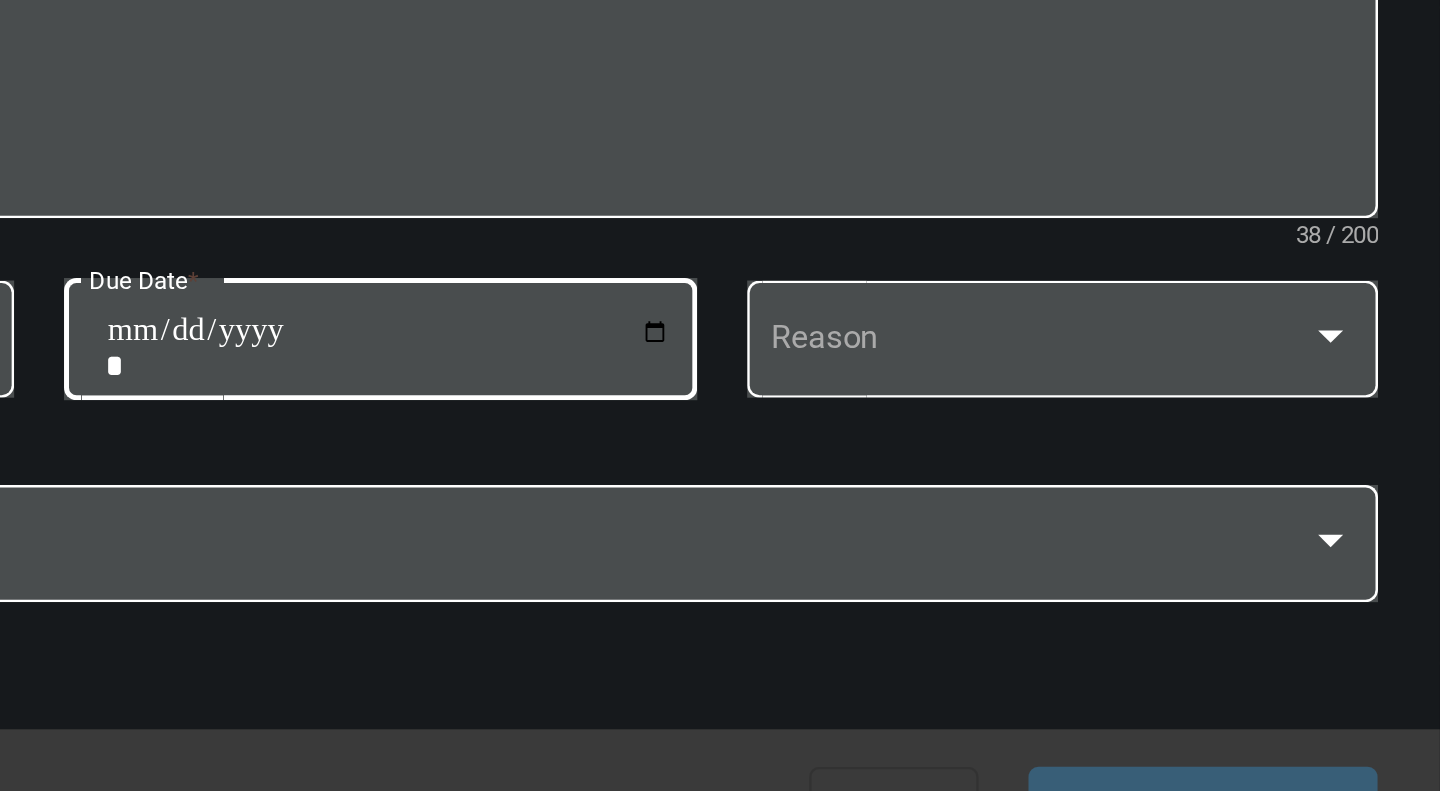 scroll, scrollTop: 123, scrollLeft: 0, axis: vertical 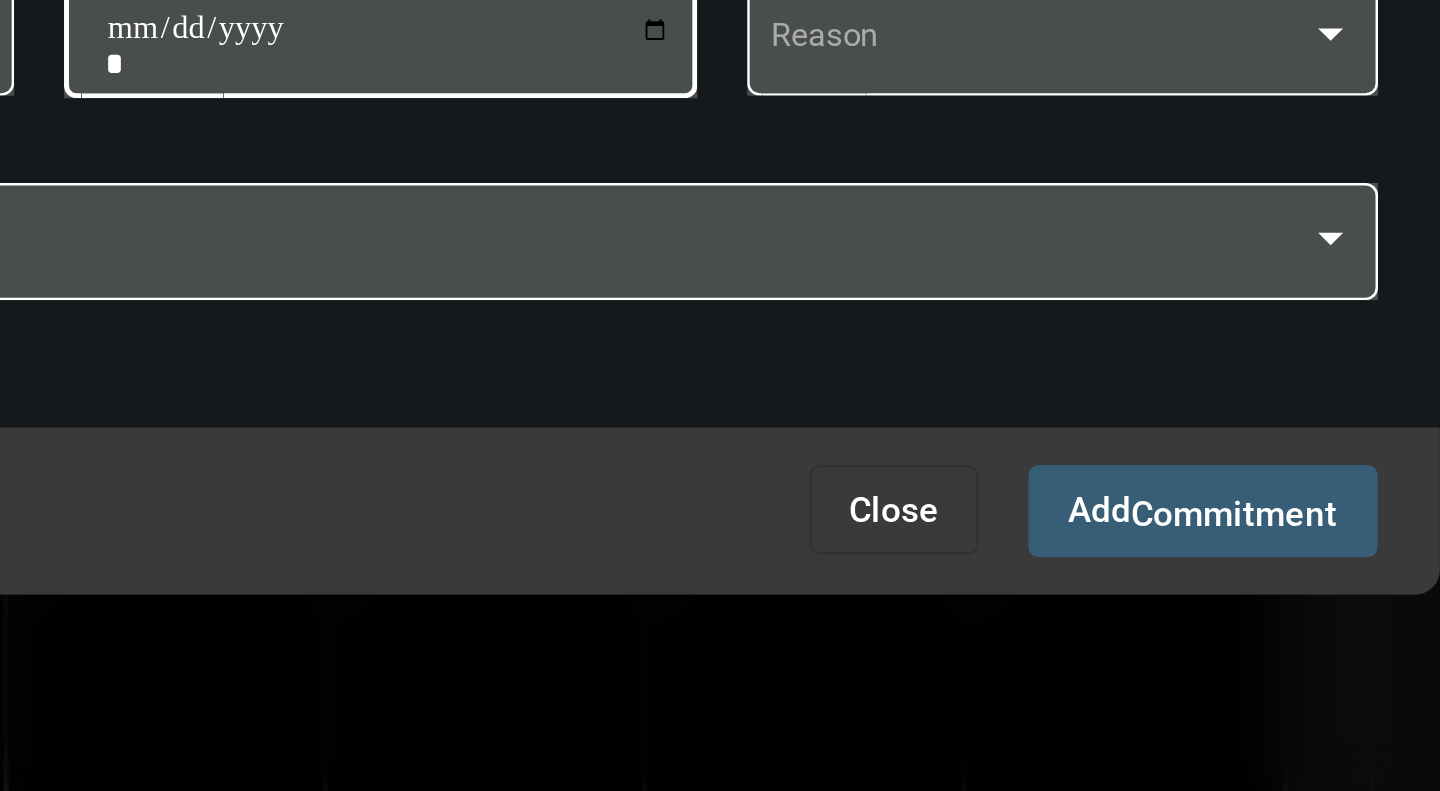 click on "Add   Commitment" at bounding box center [1050, 678] 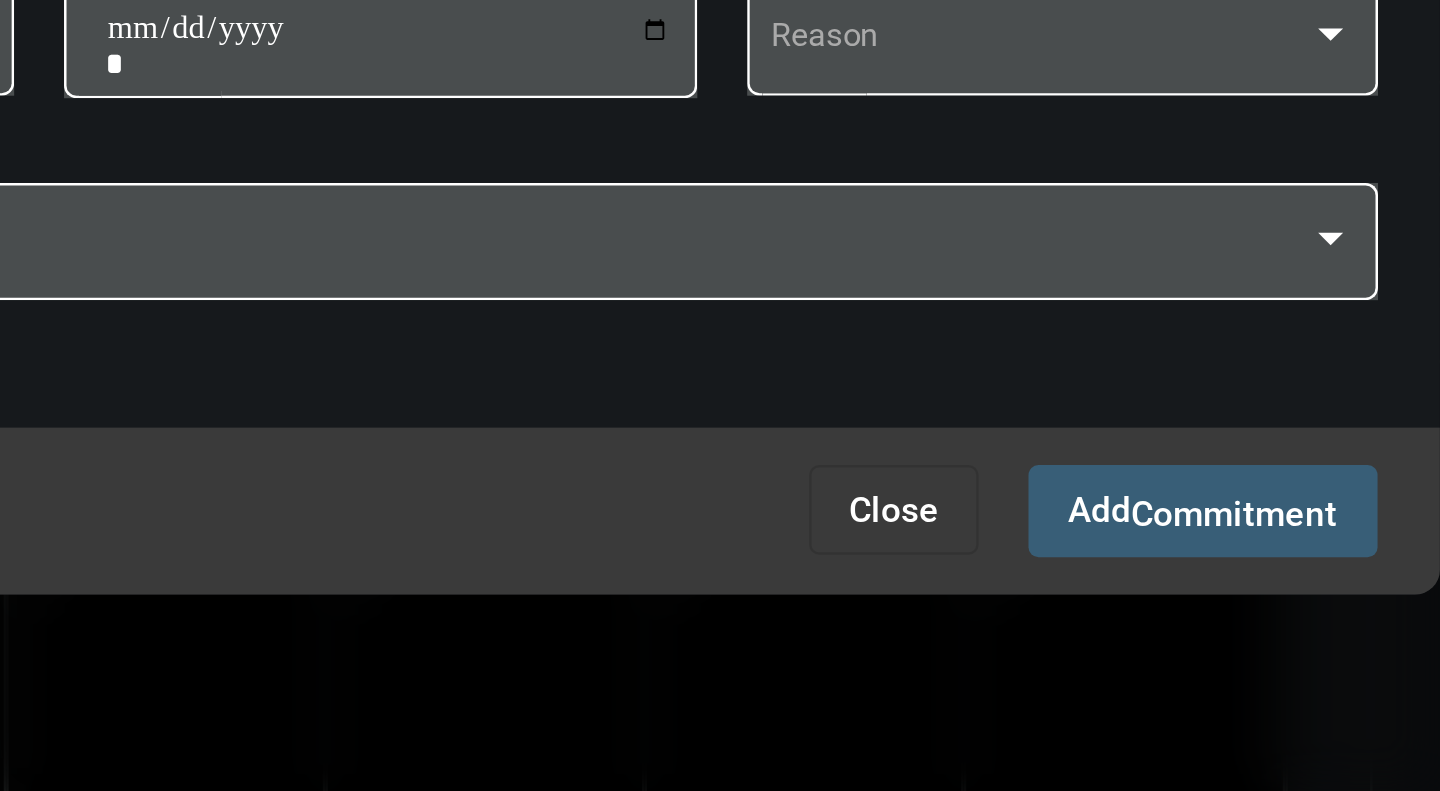 click at bounding box center (720, 395) 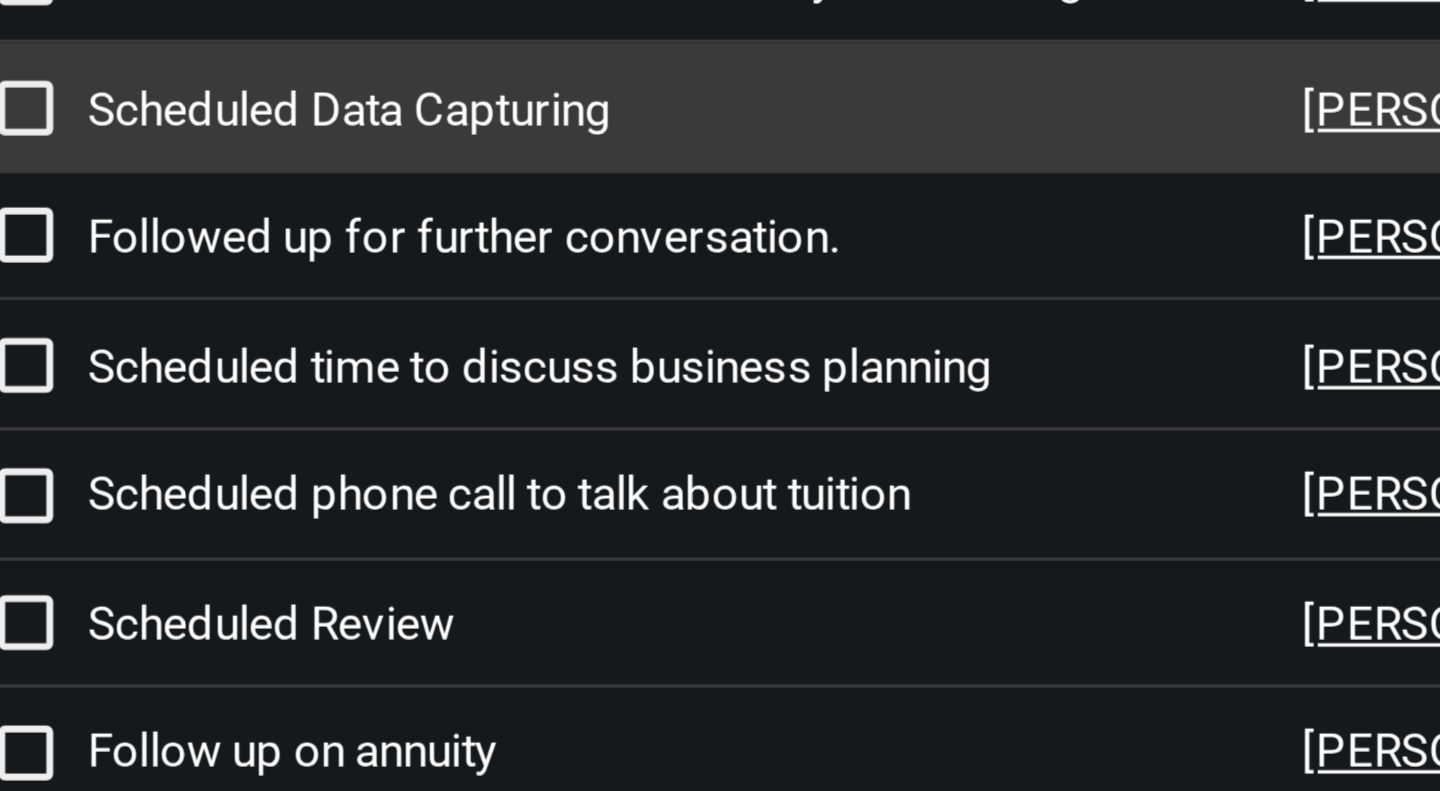 click on "Scheduled Data Capturing" at bounding box center (443, 375) 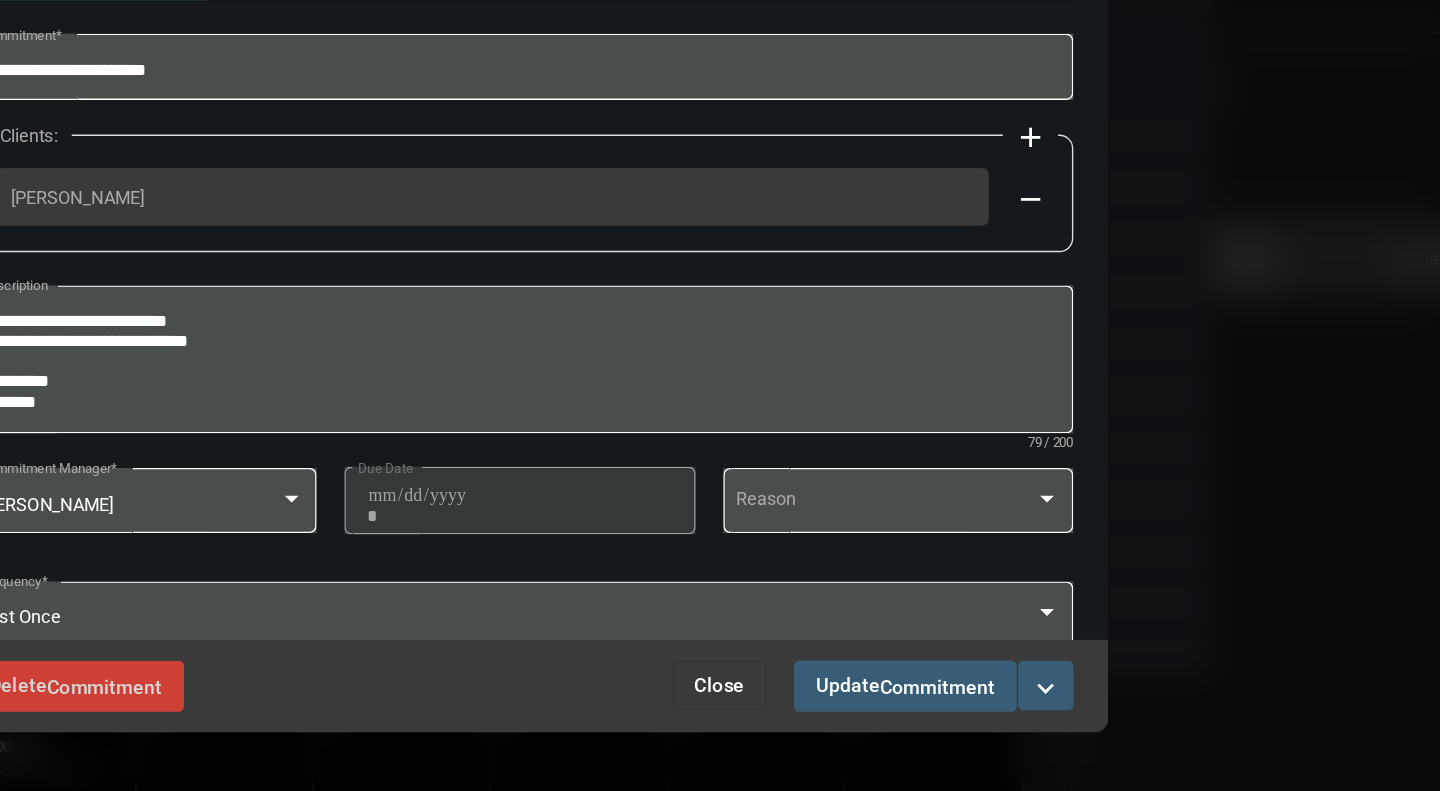 click on "Close" at bounding box center [864, 678] 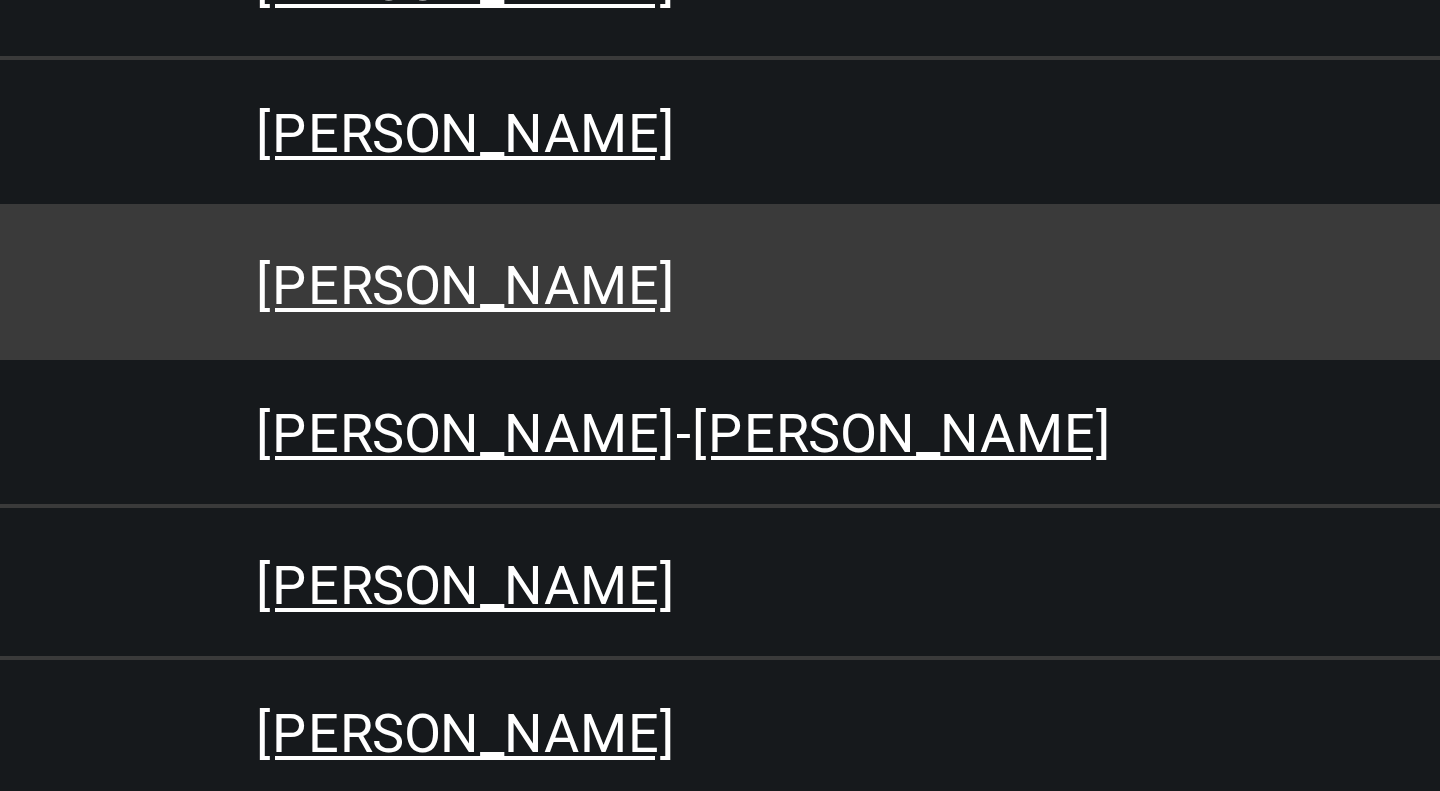 click on "Alex Goldfarb" at bounding box center (672, 375) 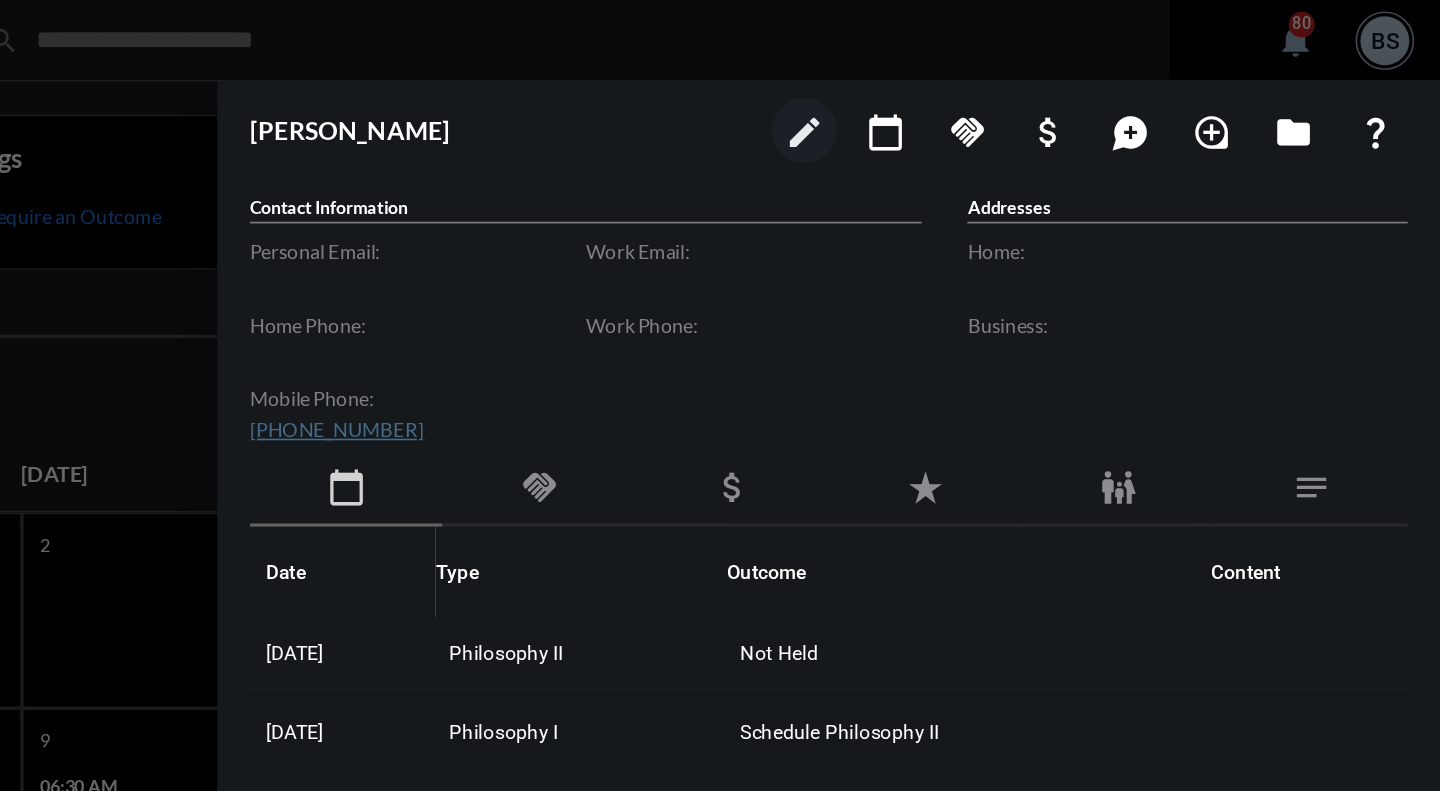 scroll, scrollTop: 0, scrollLeft: 0, axis: both 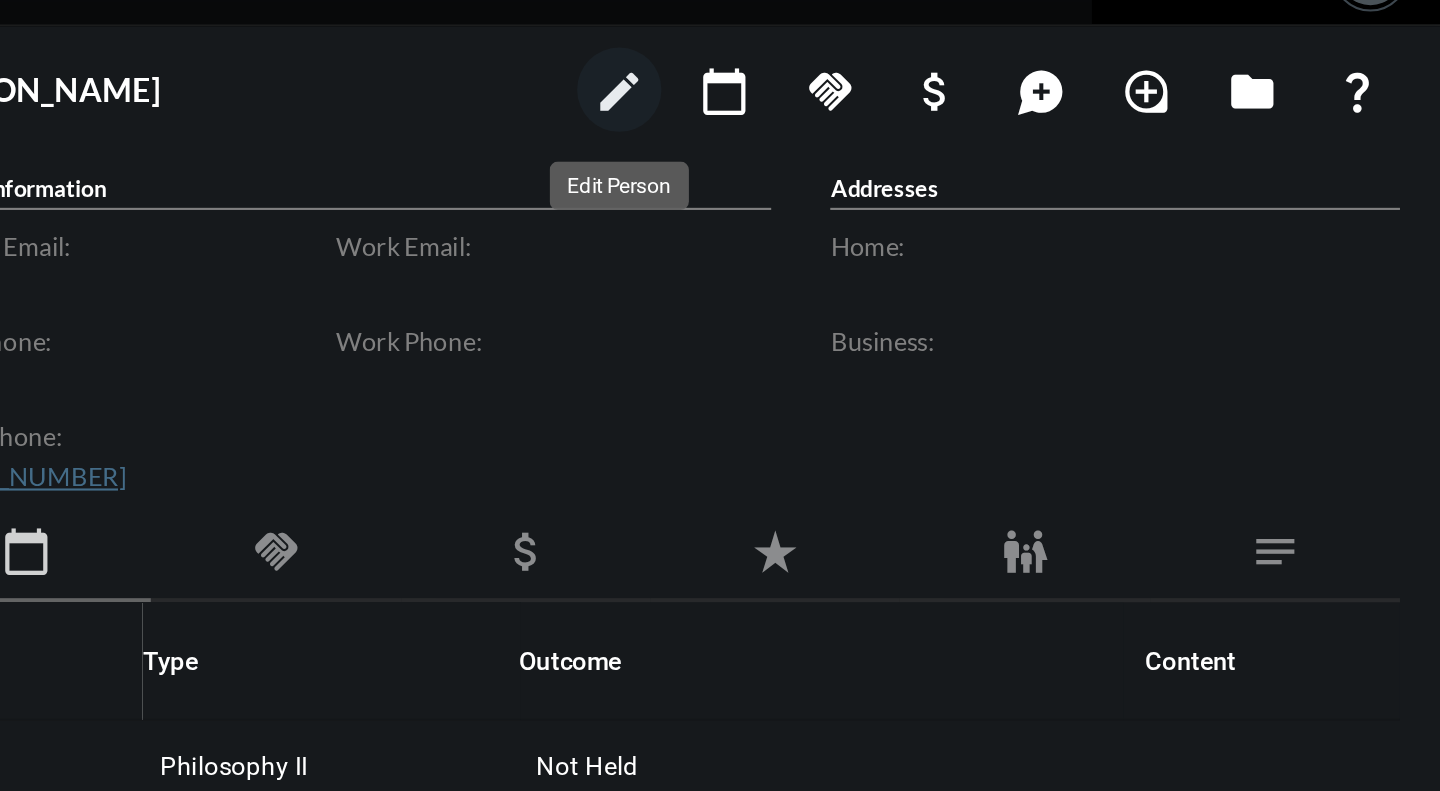 click on "edit" 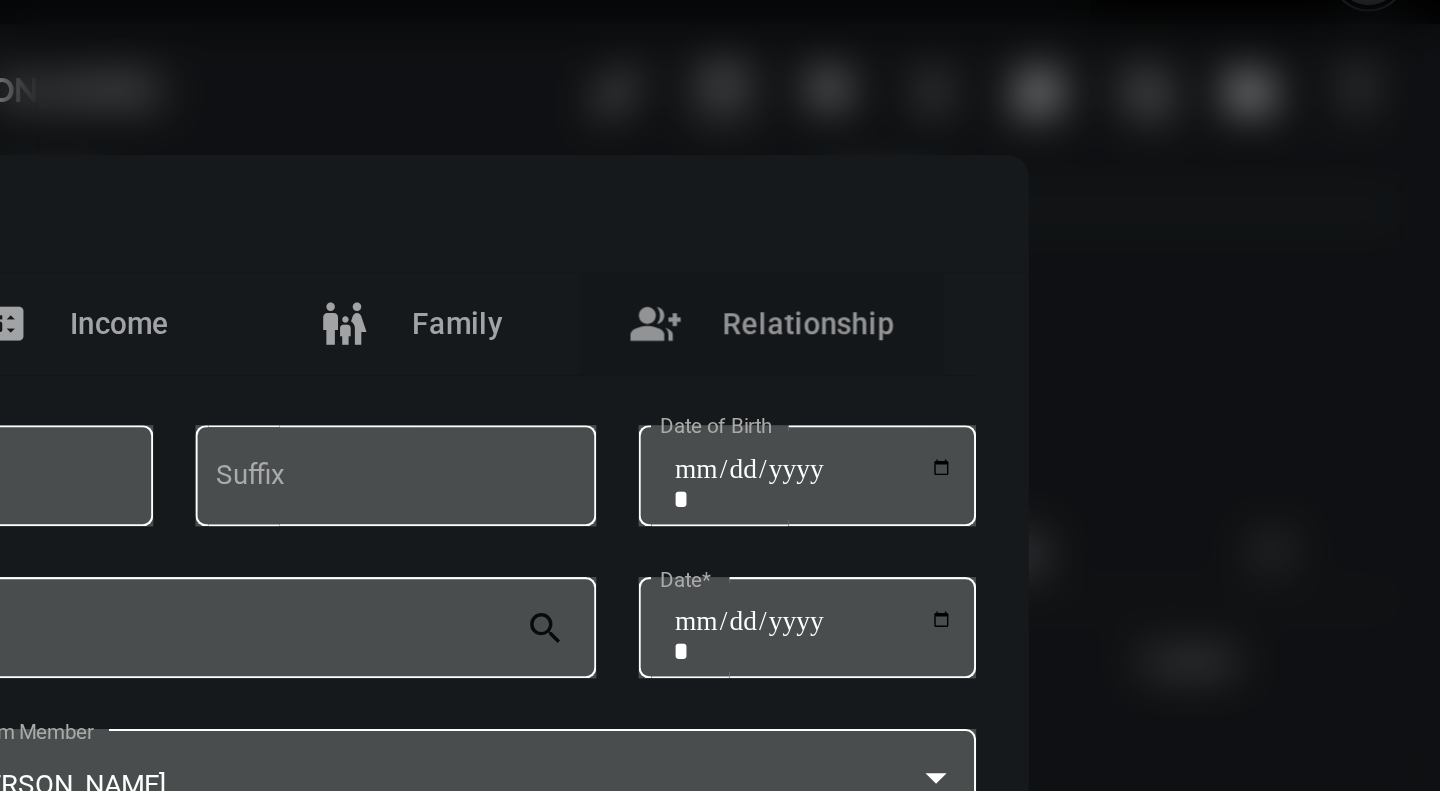 scroll, scrollTop: 0, scrollLeft: 0, axis: both 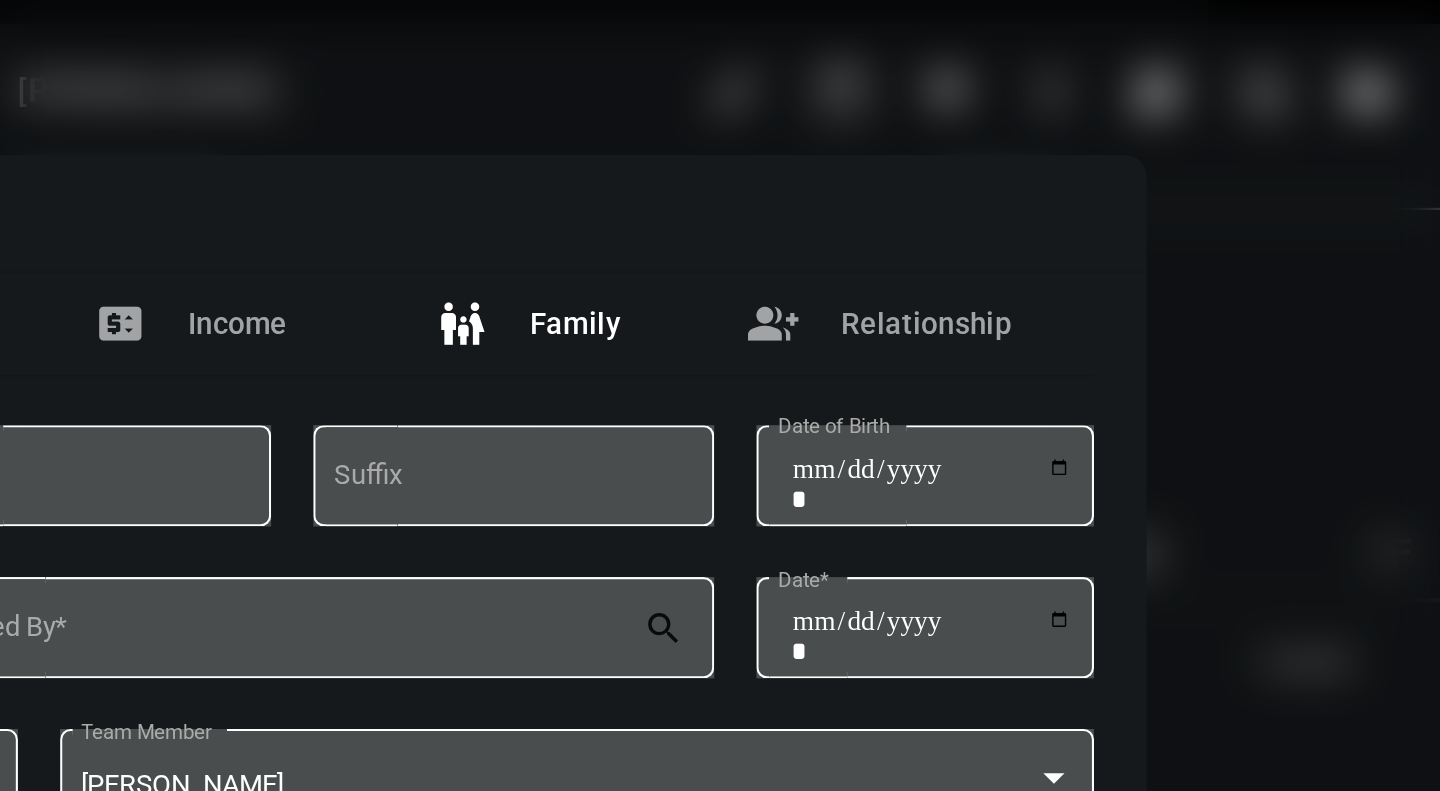 click on "family_restroom Family" at bounding box center (952, 191) 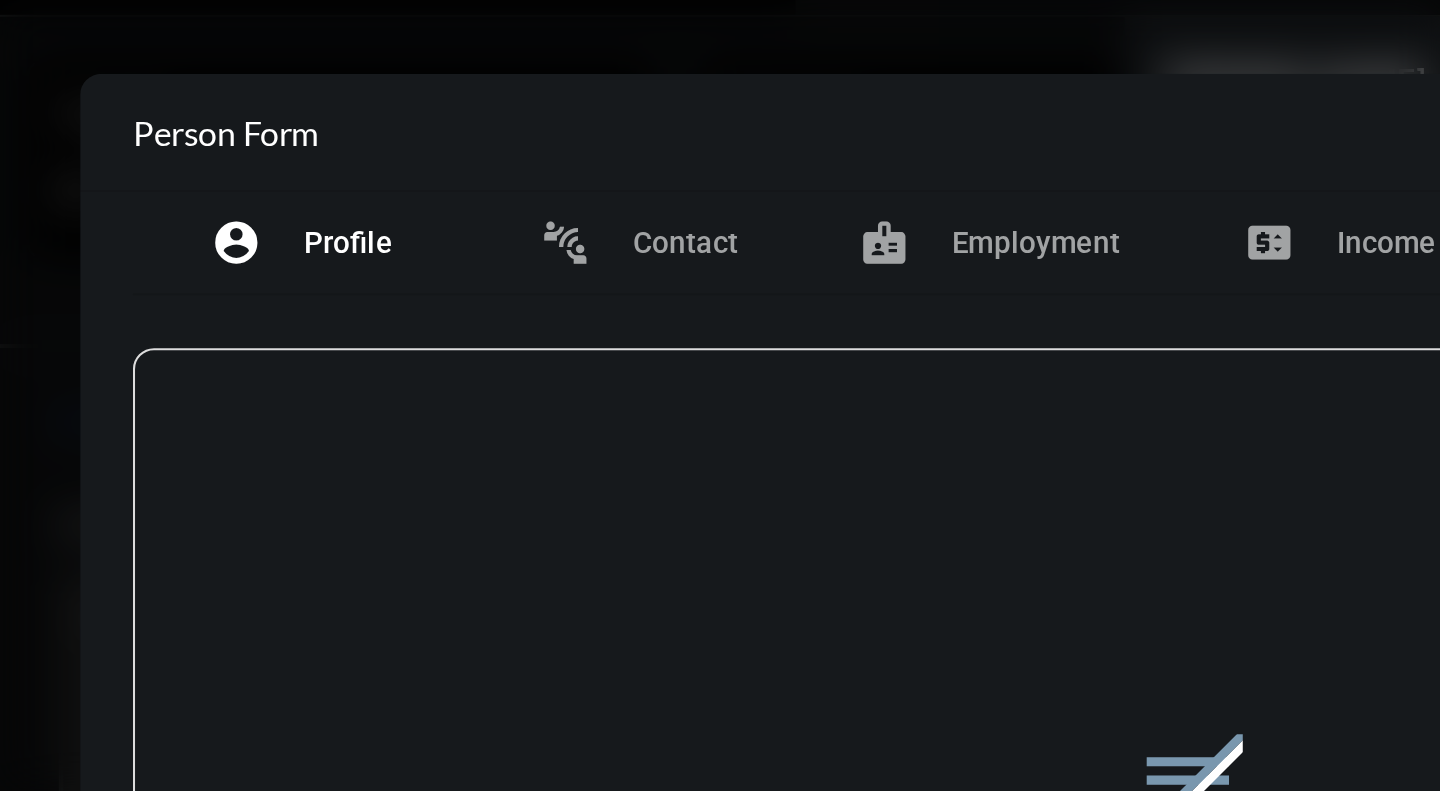 click on "Profile" at bounding box center (322, 157) 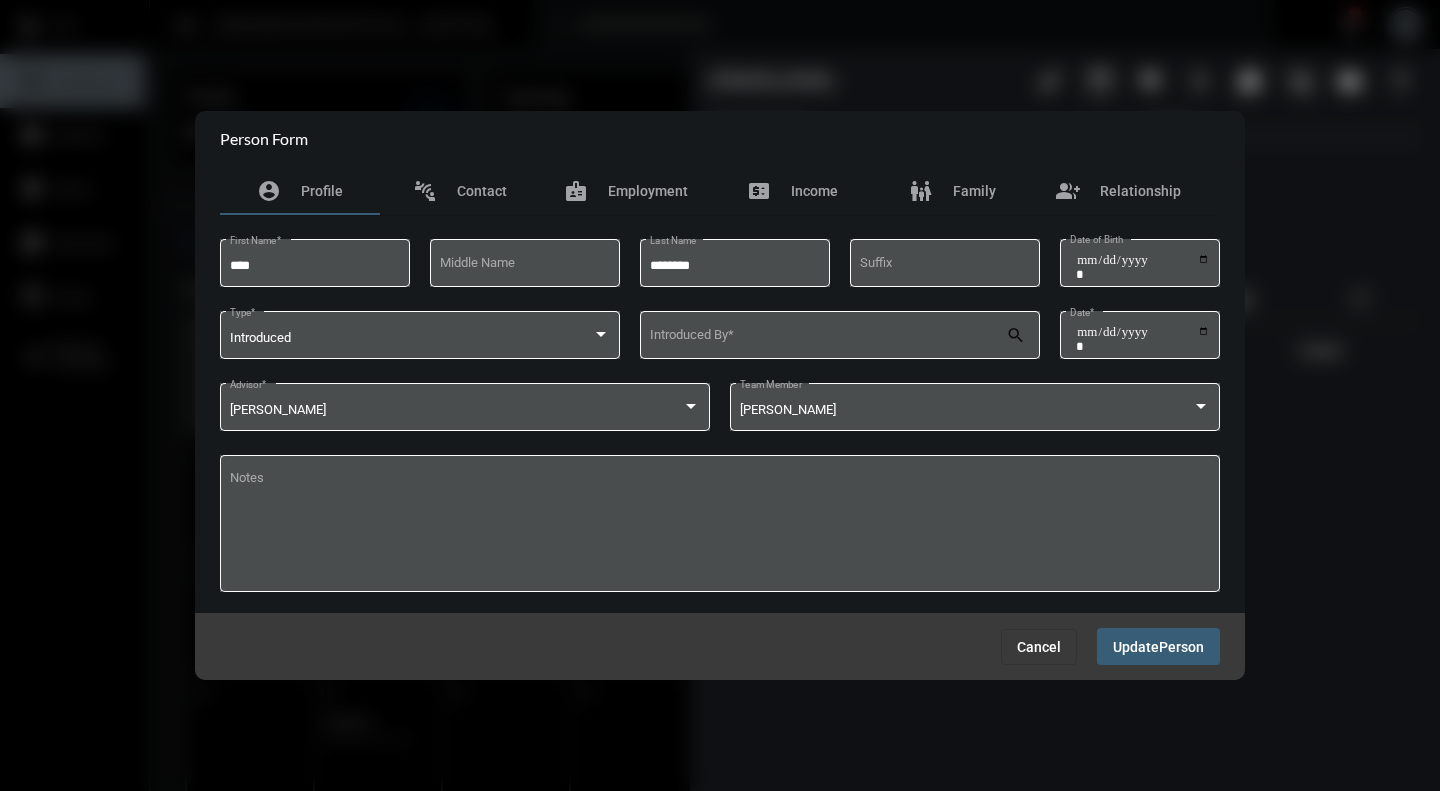 click on "Cancel" at bounding box center (1039, 647) 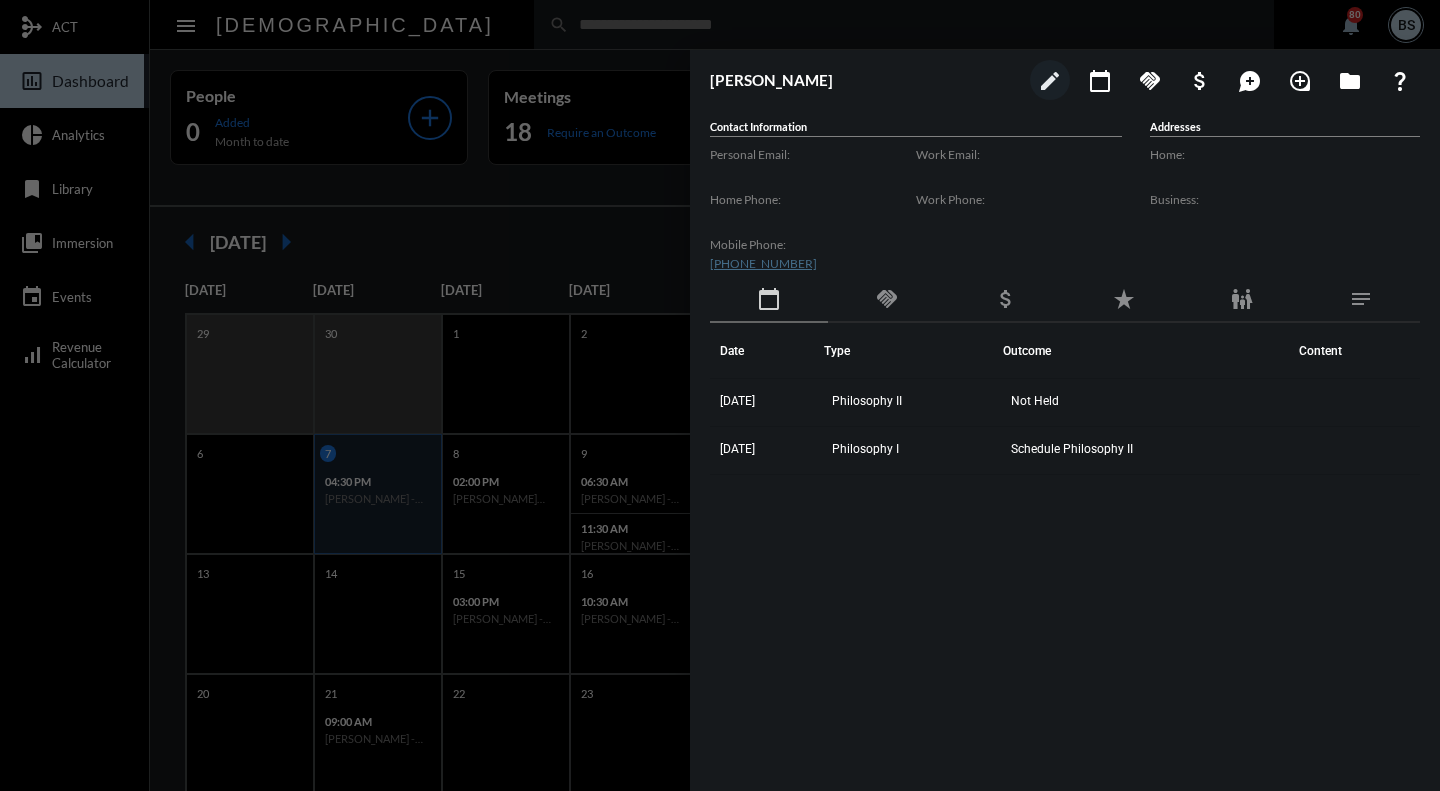 click on "handshake" 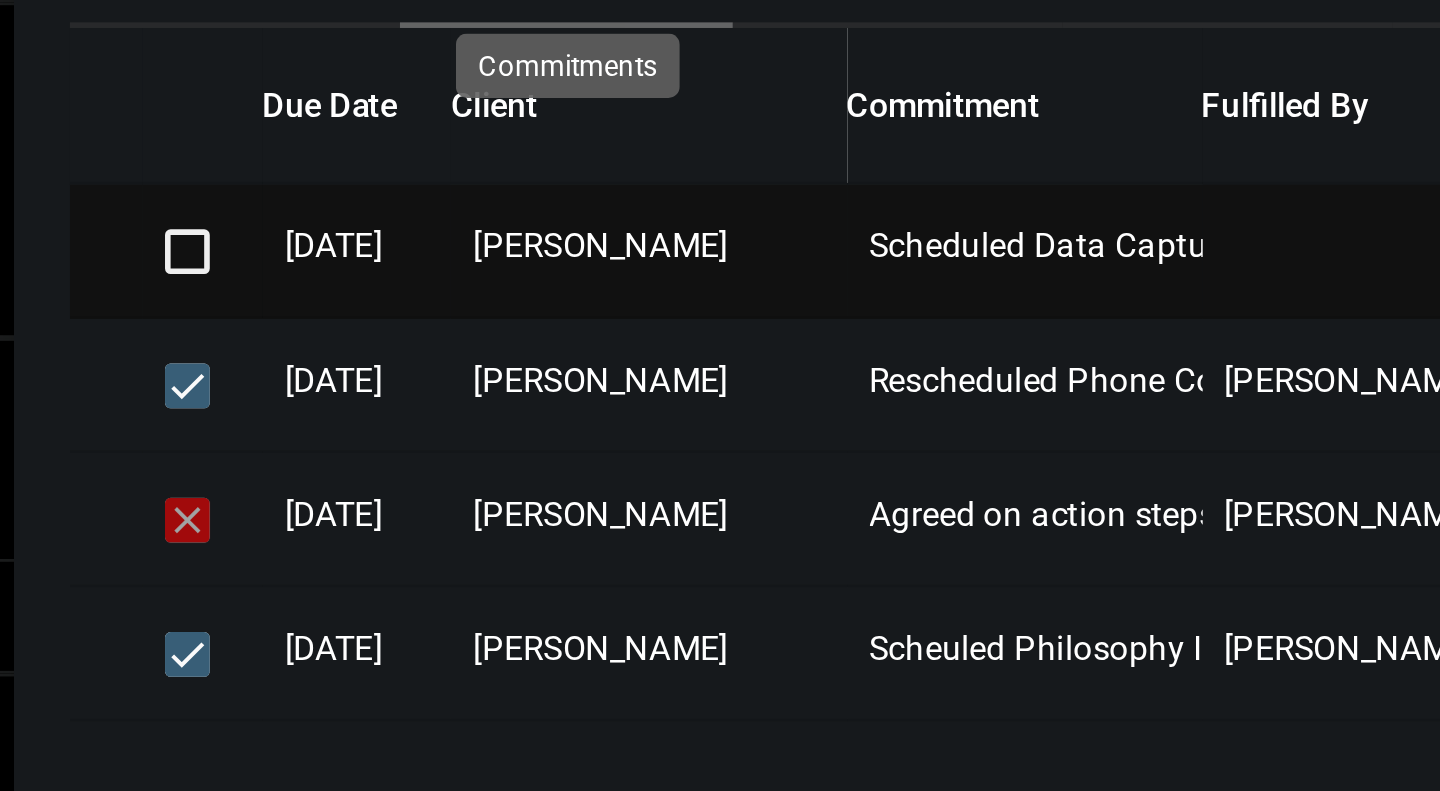 click on "Scheduled Data Capturing" 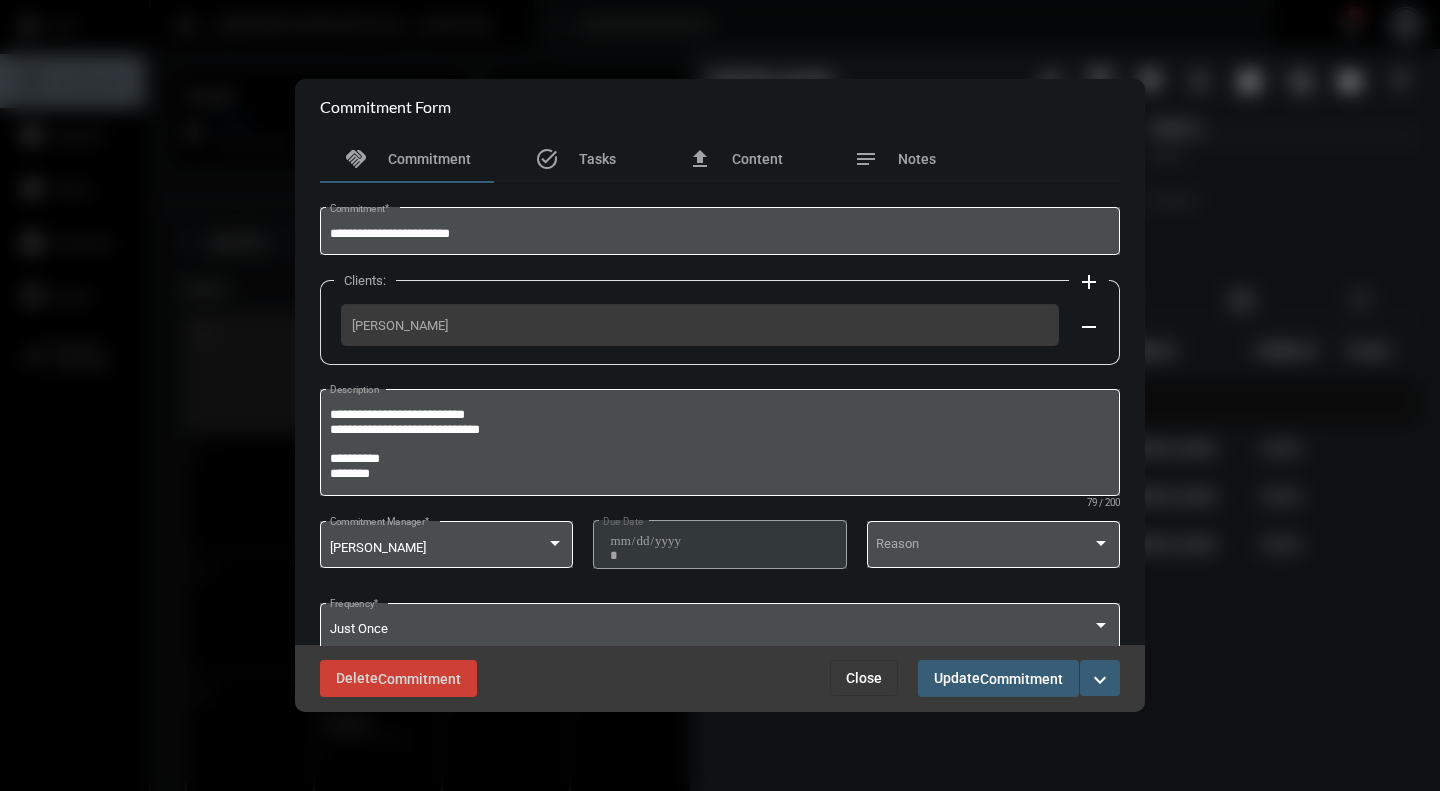 scroll, scrollTop: 5, scrollLeft: 0, axis: vertical 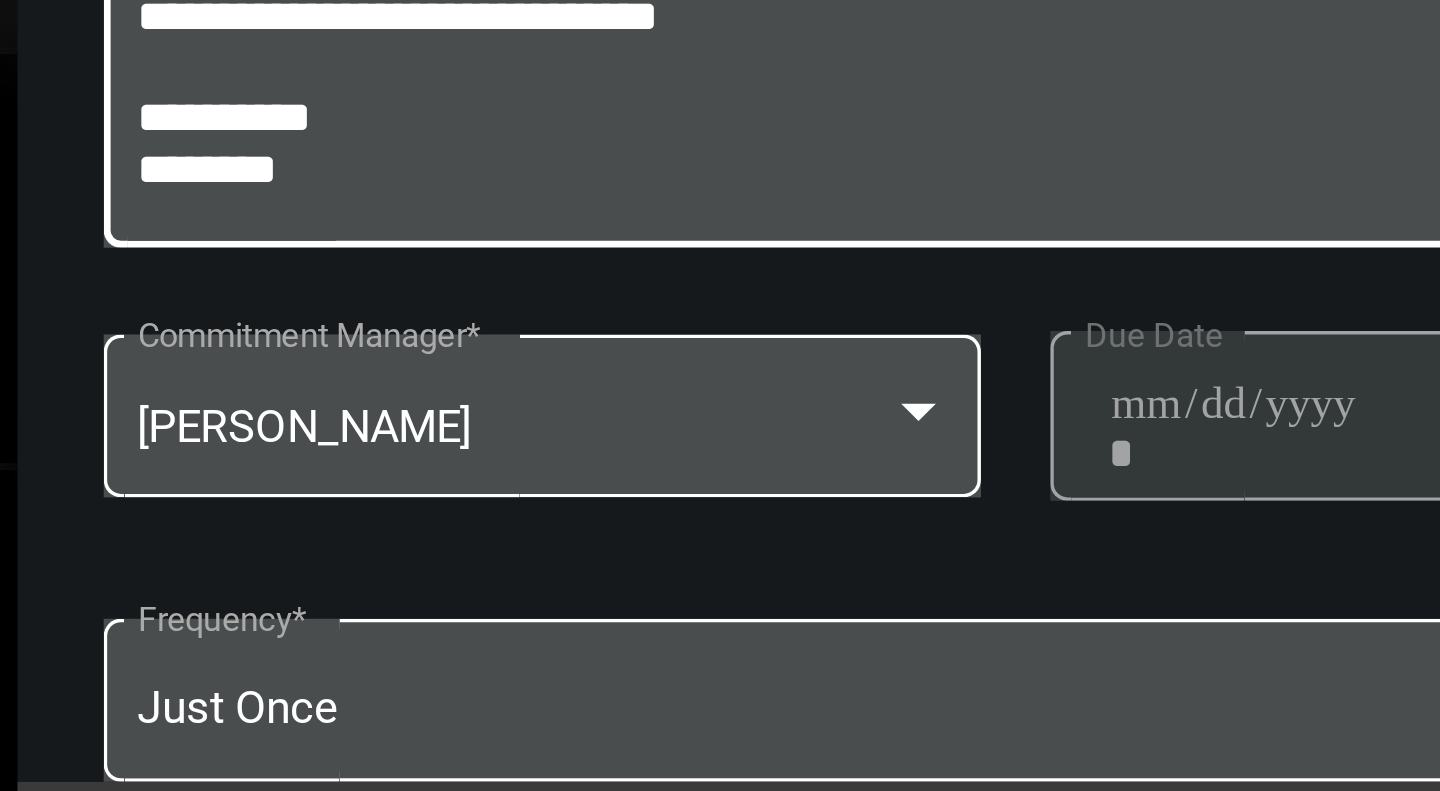 click on "**********" at bounding box center (720, 440) 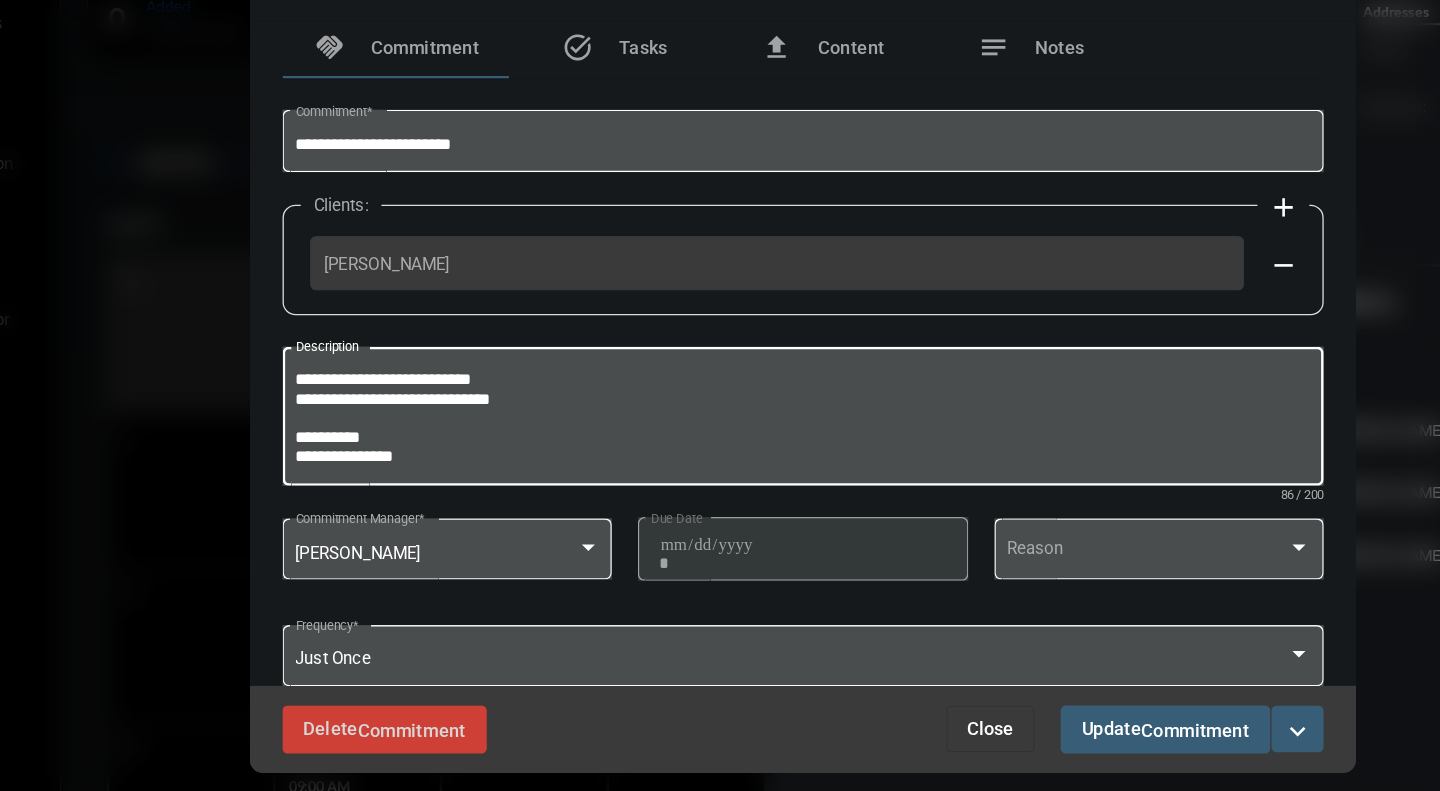 scroll, scrollTop: 5, scrollLeft: 0, axis: vertical 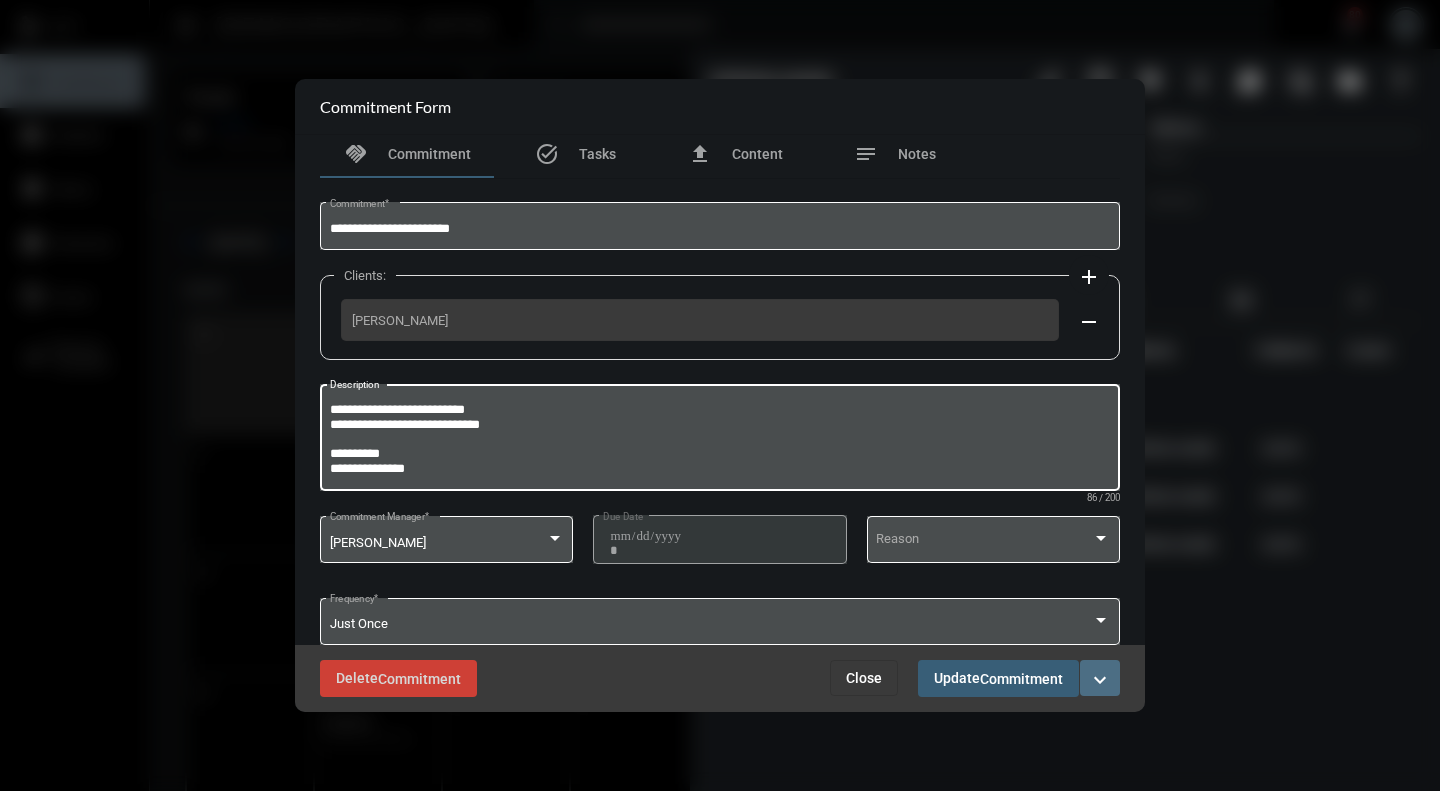 type on "**********" 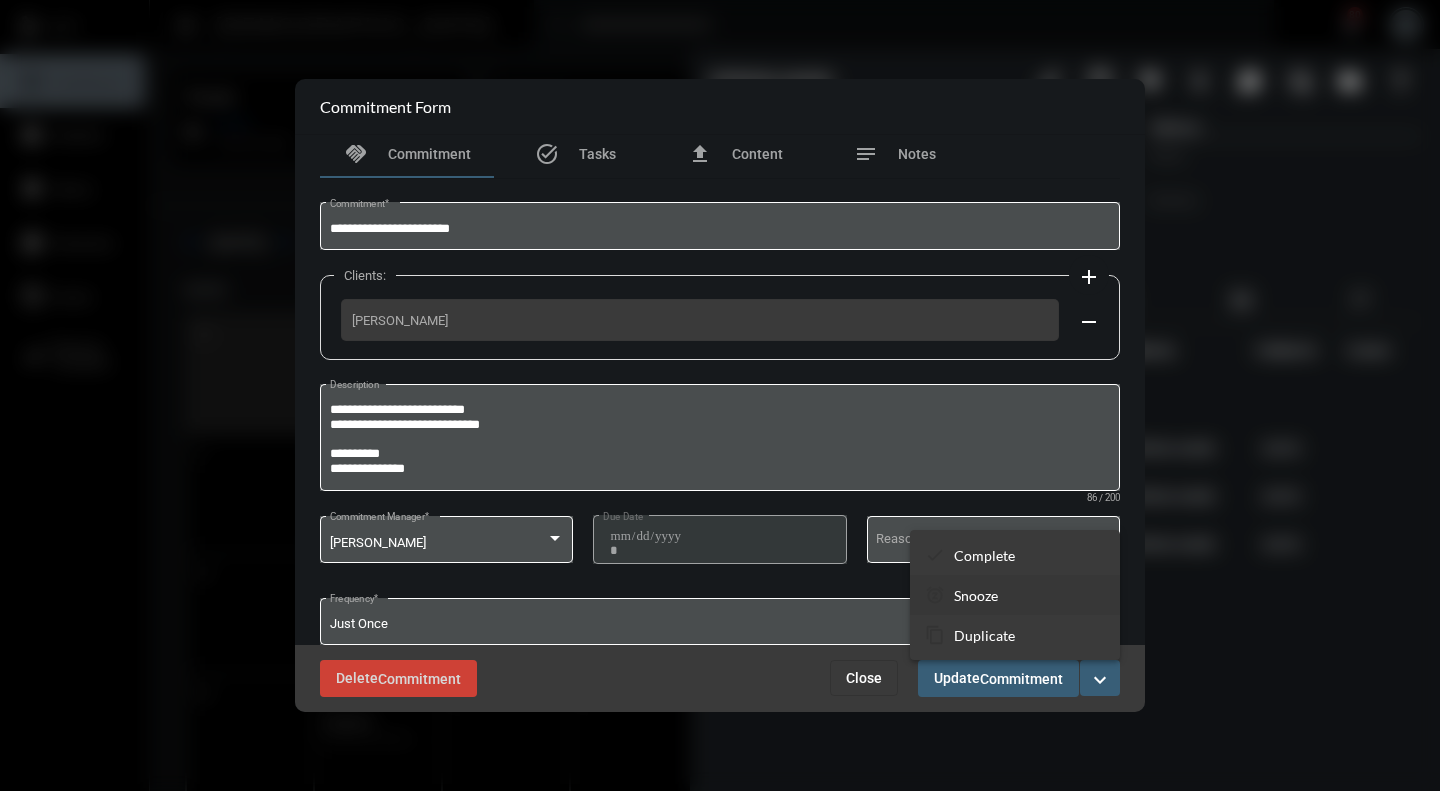 click on "snooze Snooze" at bounding box center [1015, 595] 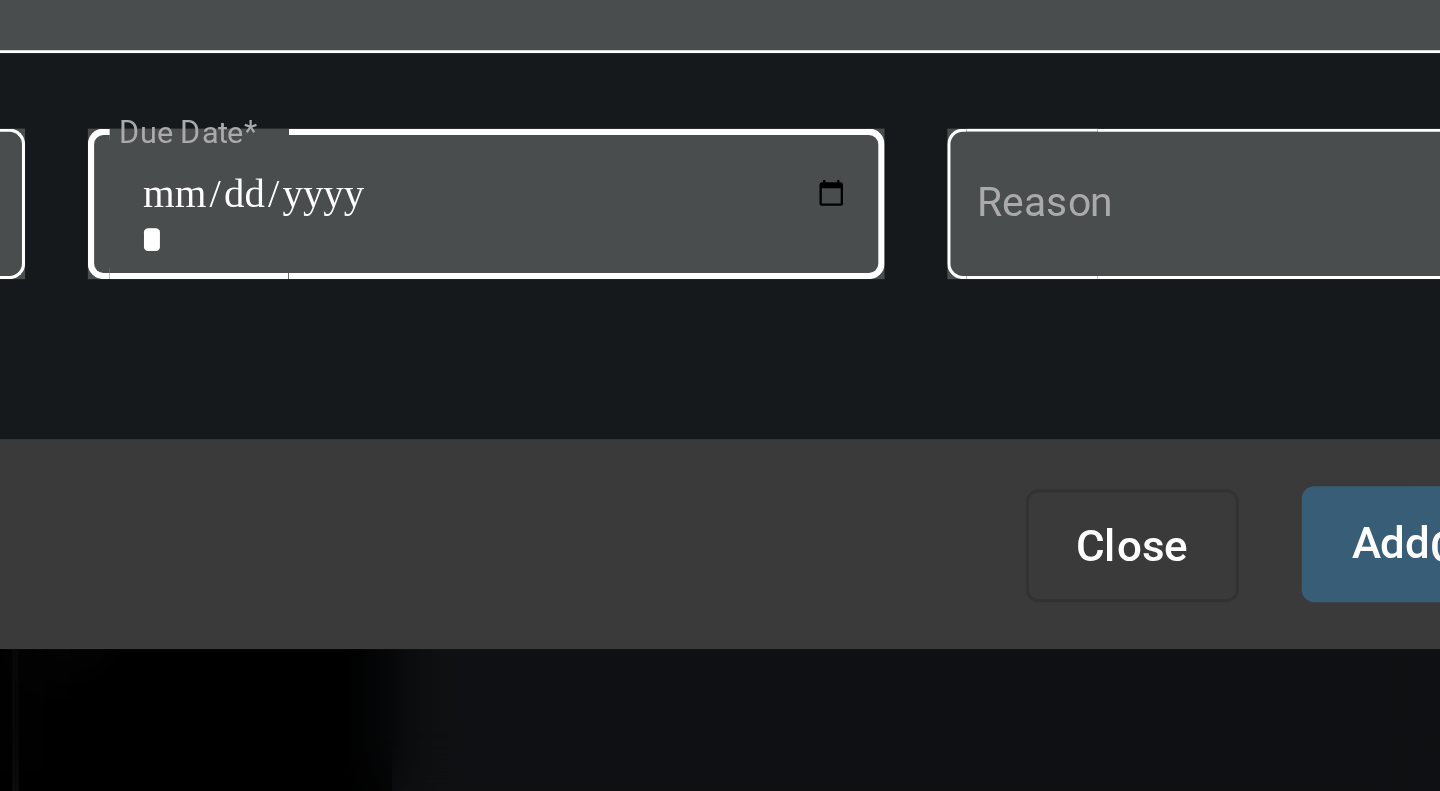 click on "**********" at bounding box center (723, 561) 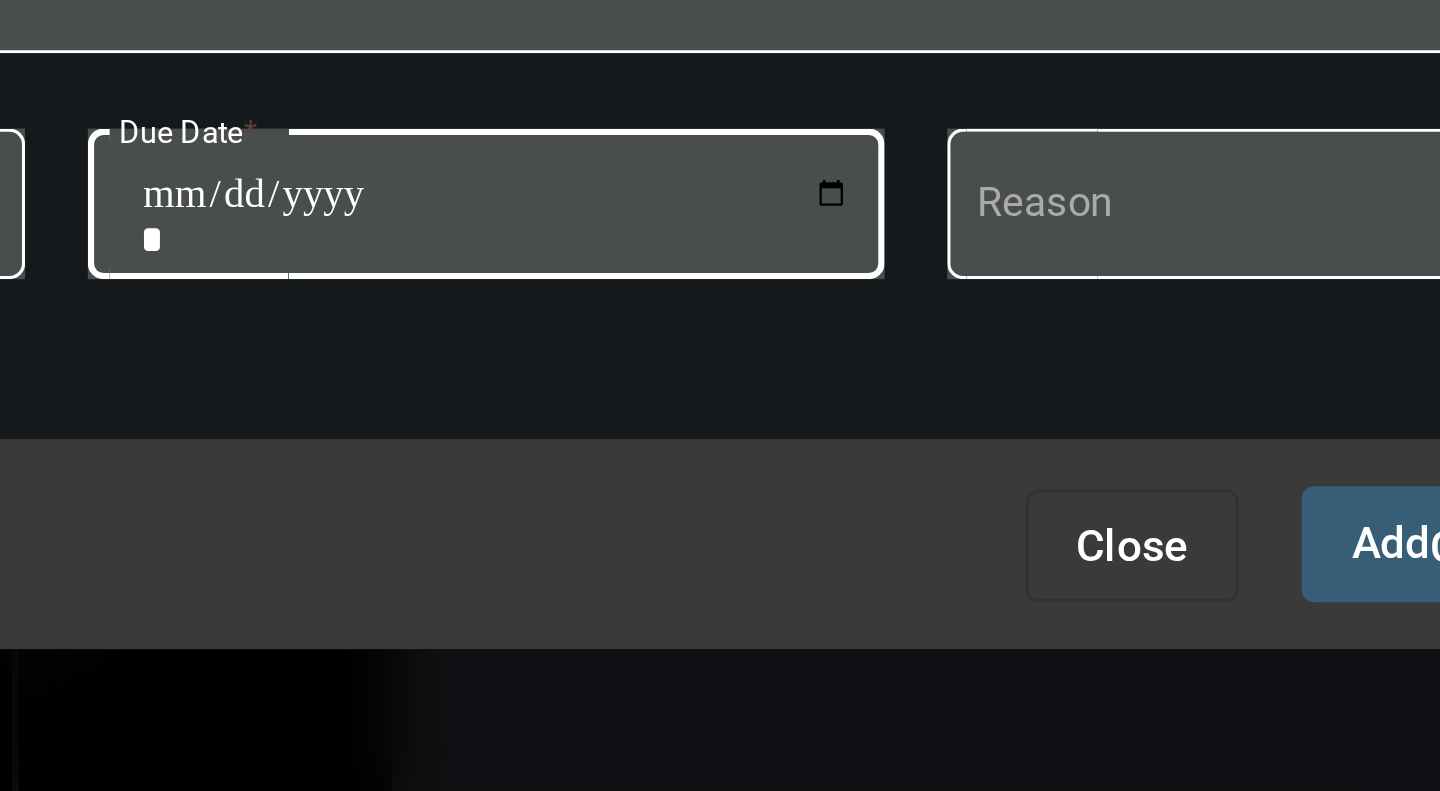 type on "**********" 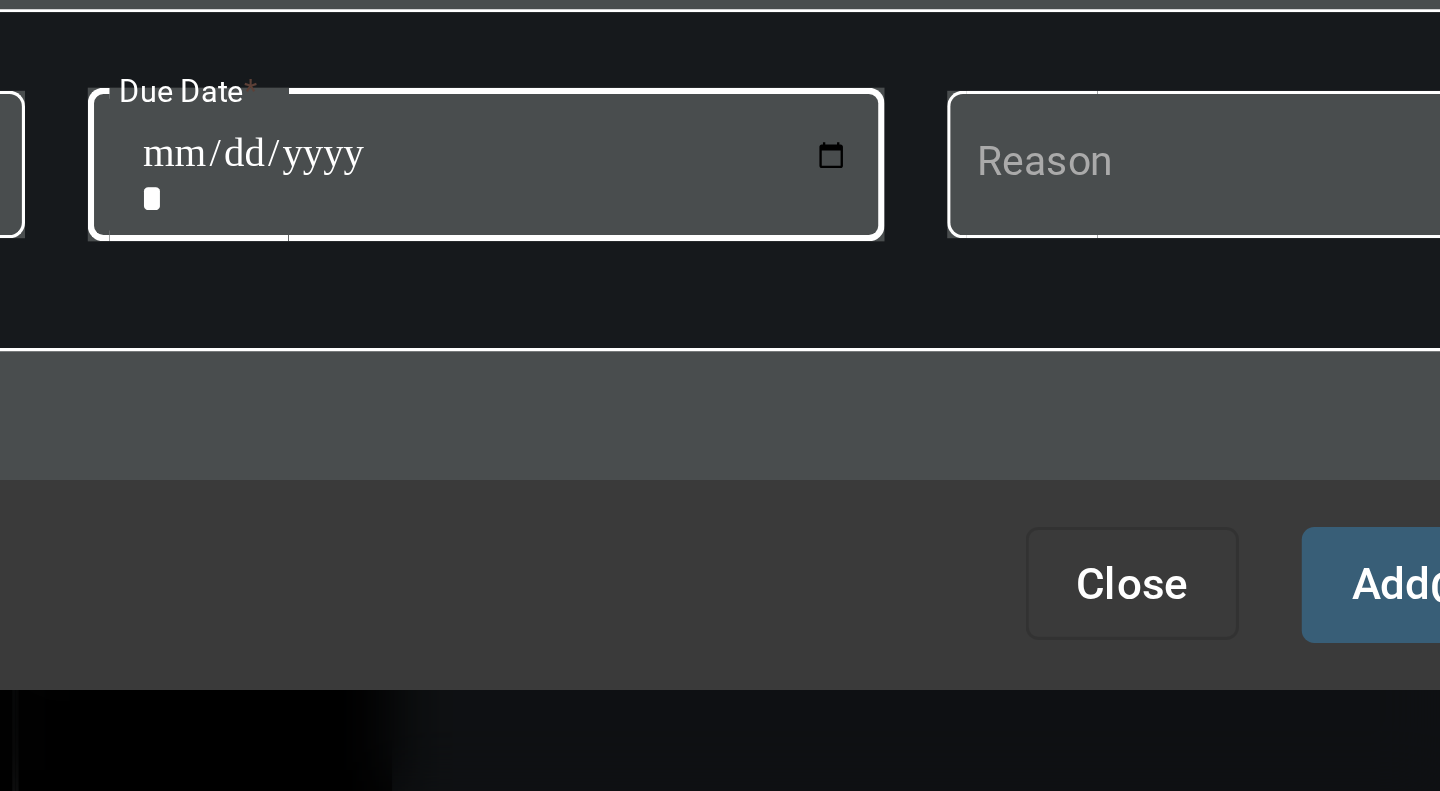 click on "Add   Commitment" at bounding box center (1050, 678) 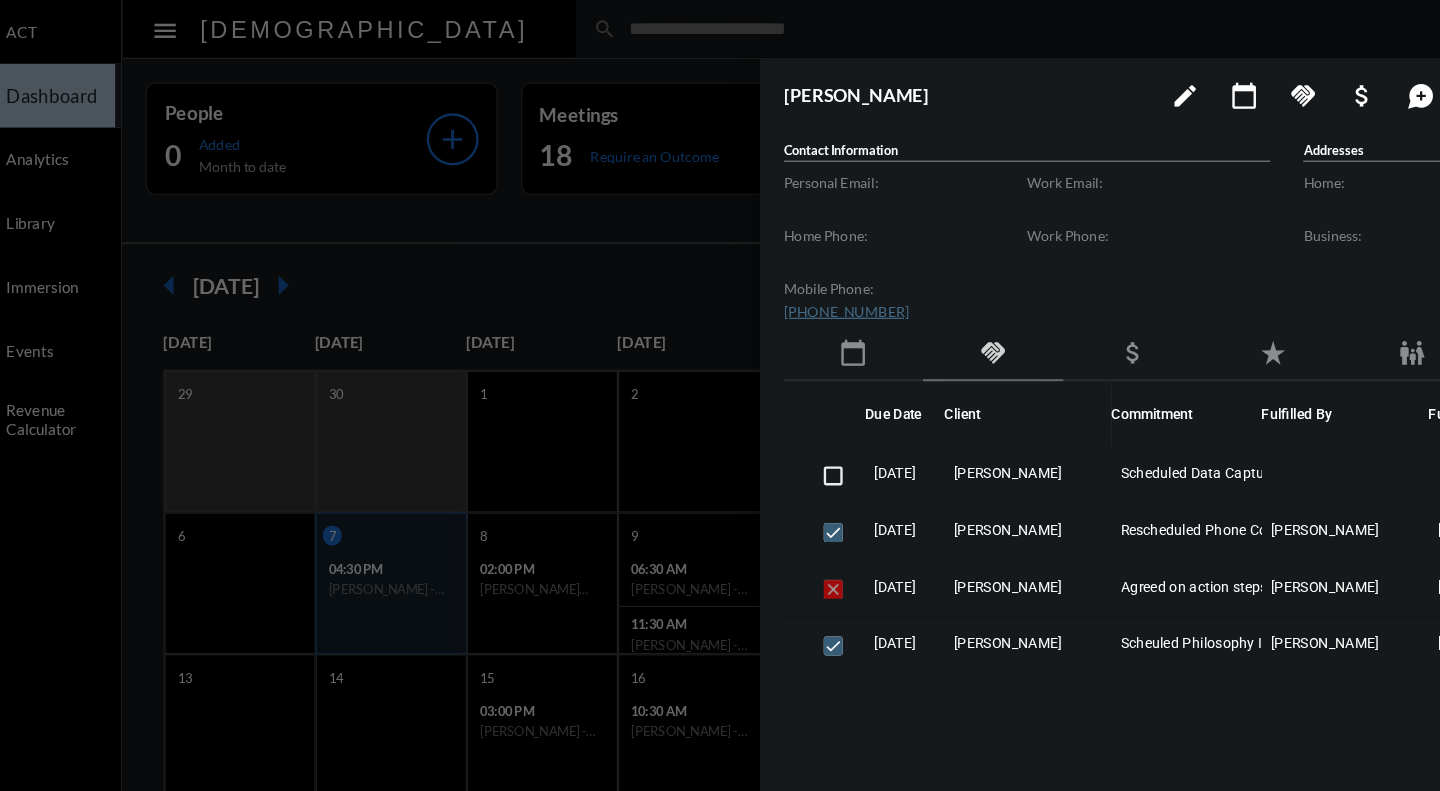 click at bounding box center [720, 395] 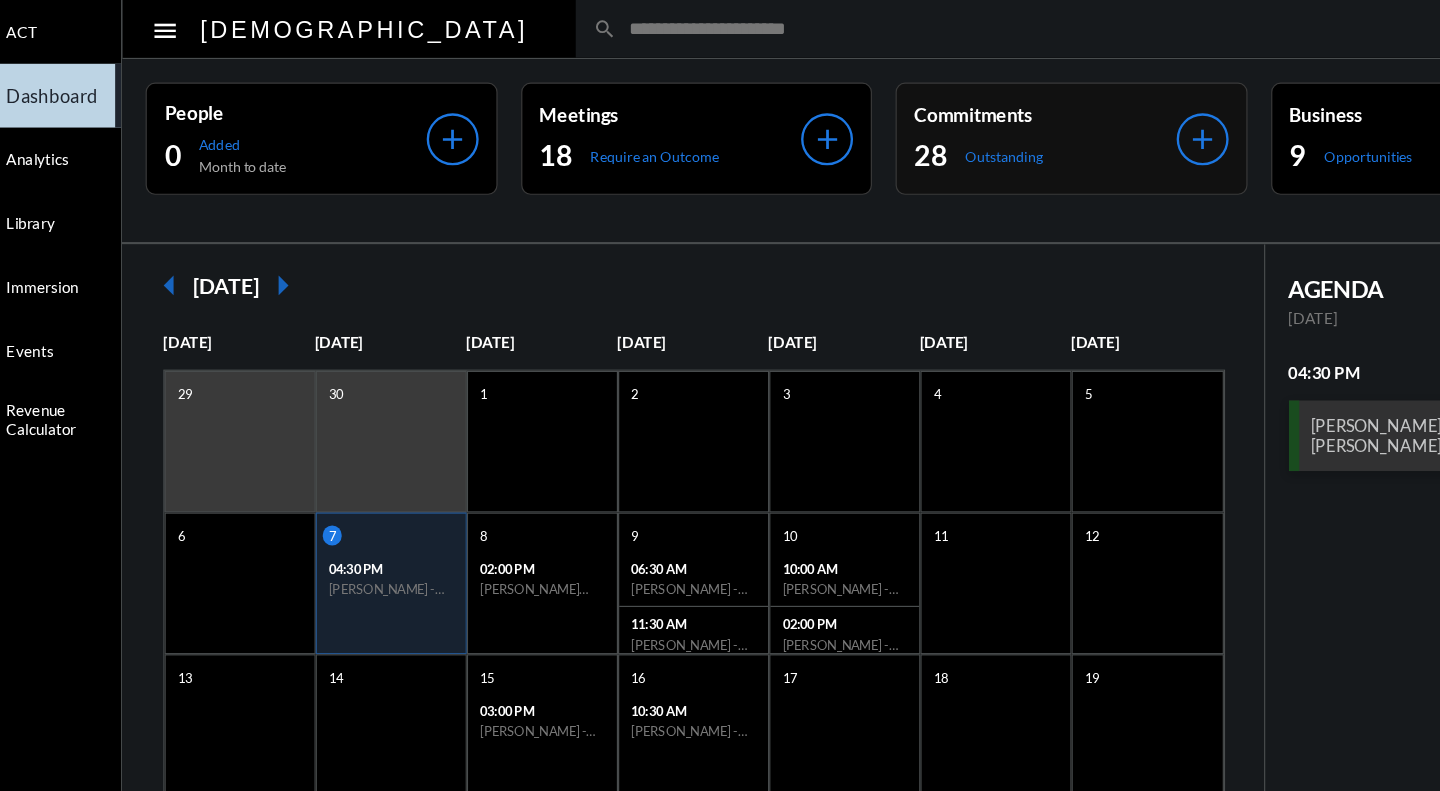 click on "Commitments 28 Outstanding" 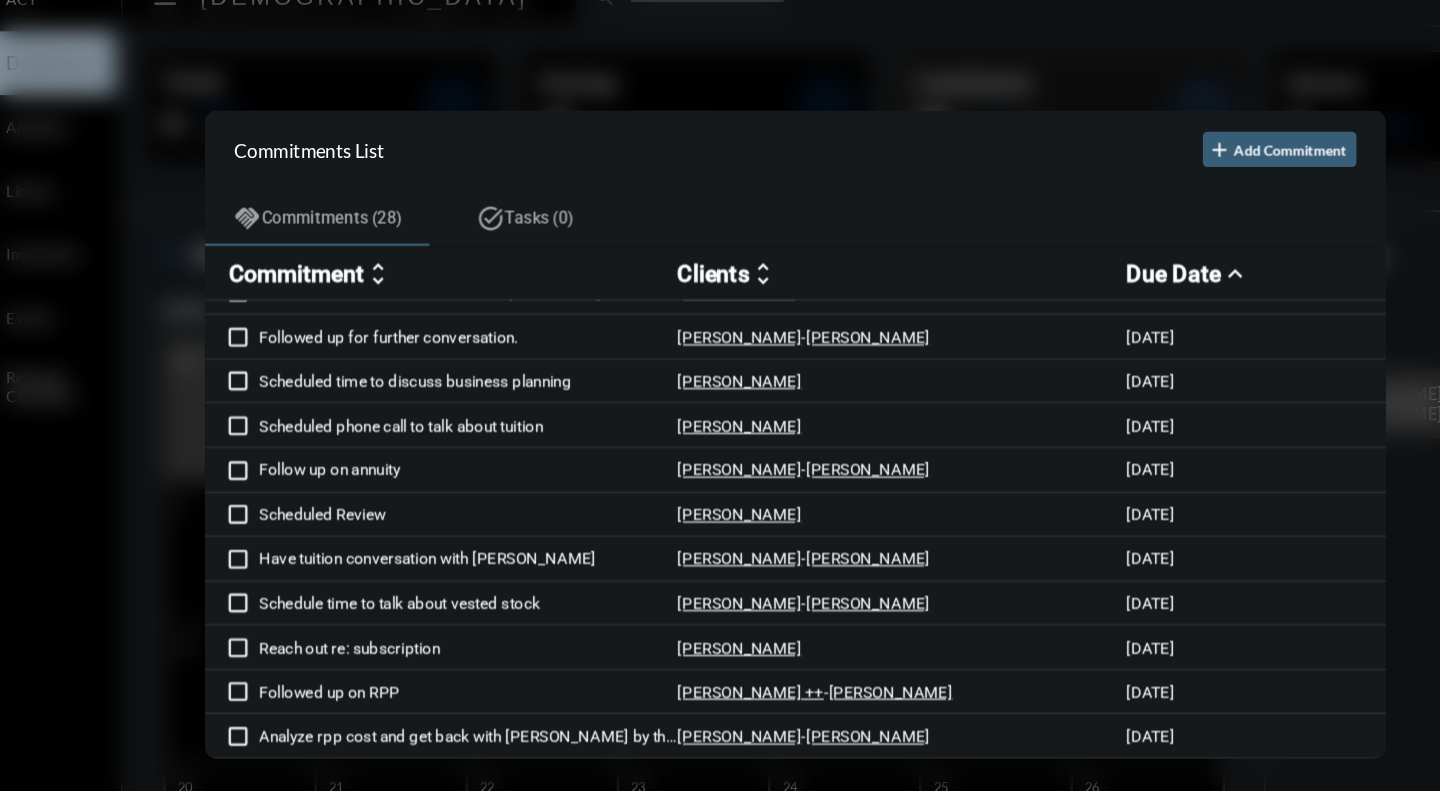 scroll, scrollTop: 69, scrollLeft: 0, axis: vertical 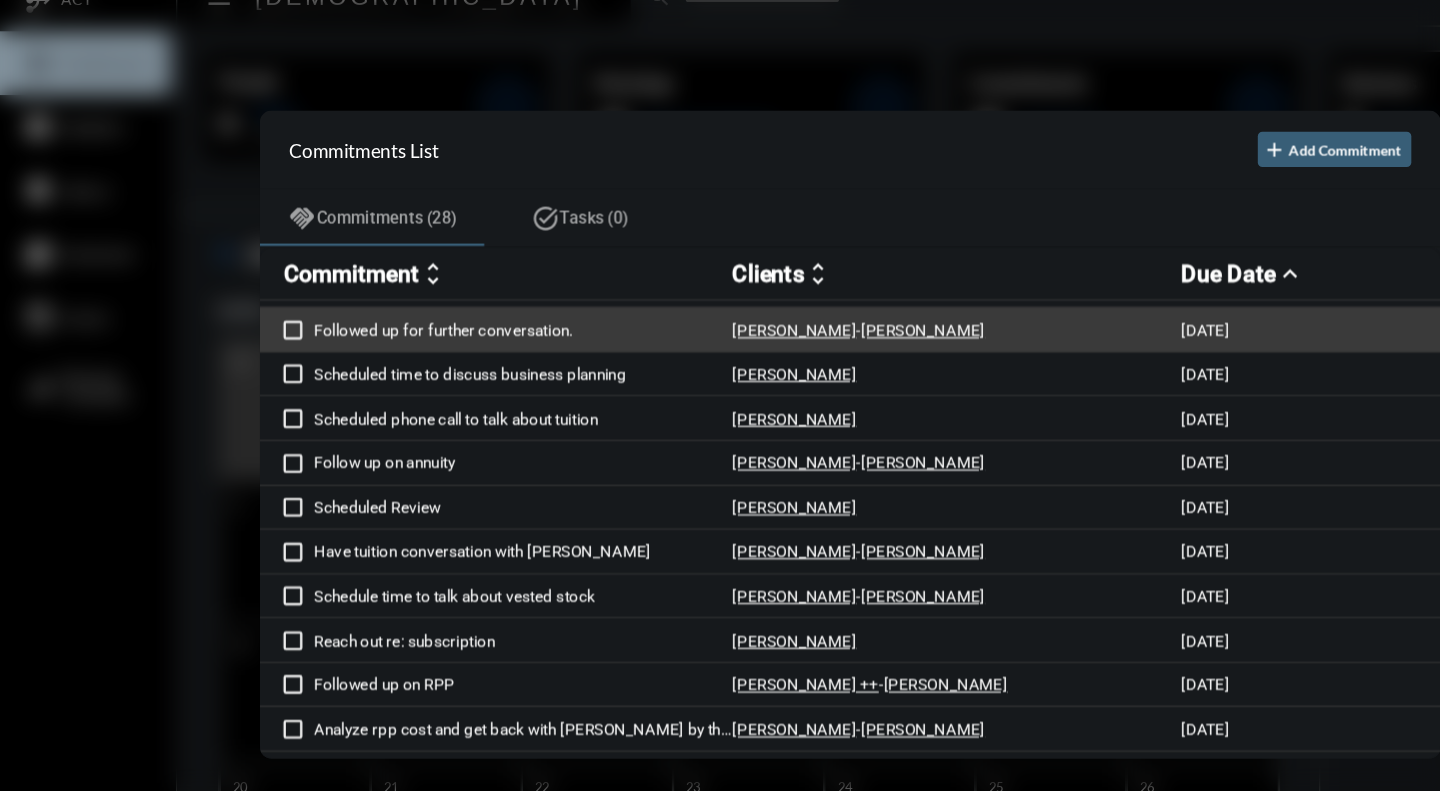 click on "Followed up for further conversation." at bounding box center (443, 307) 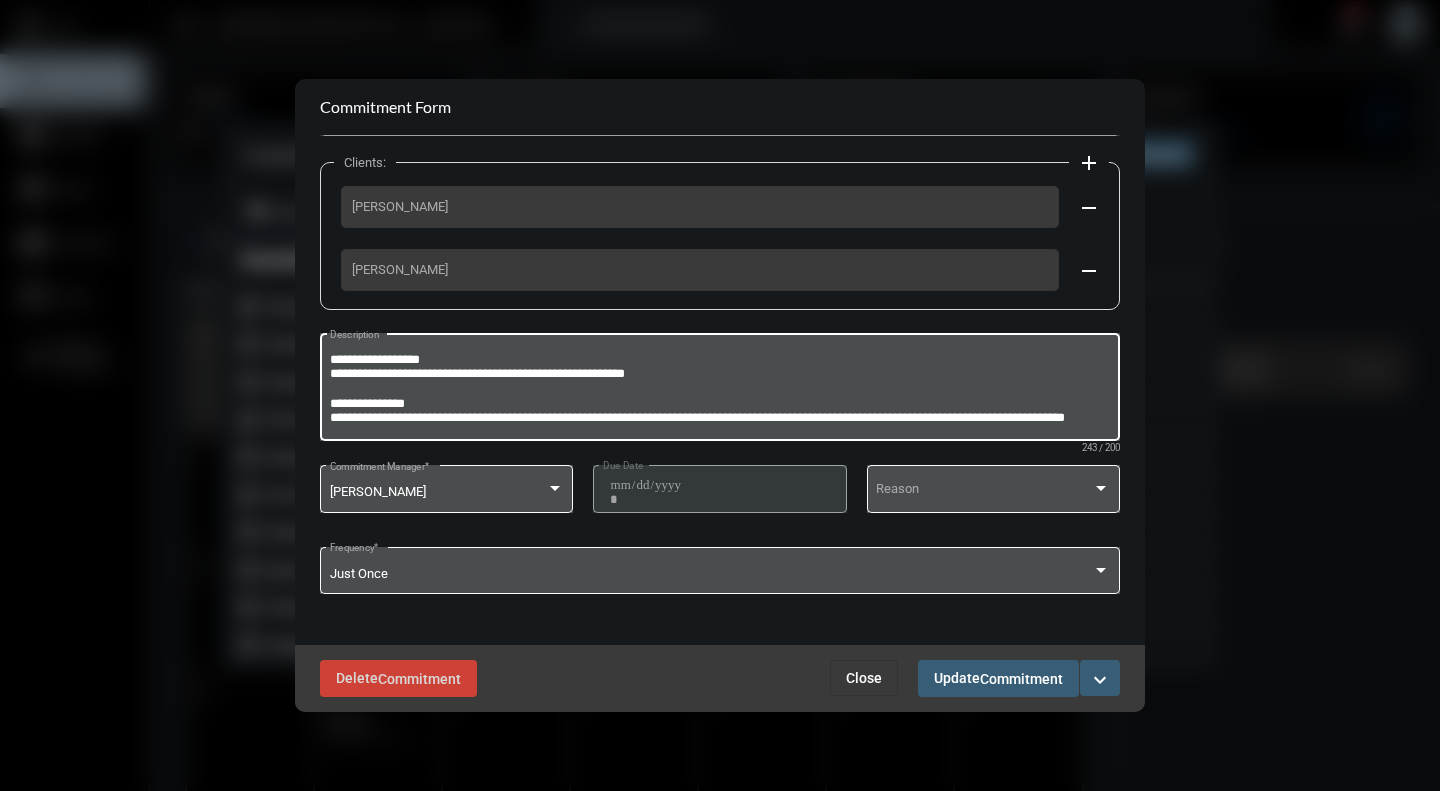 scroll, scrollTop: 195, scrollLeft: 0, axis: vertical 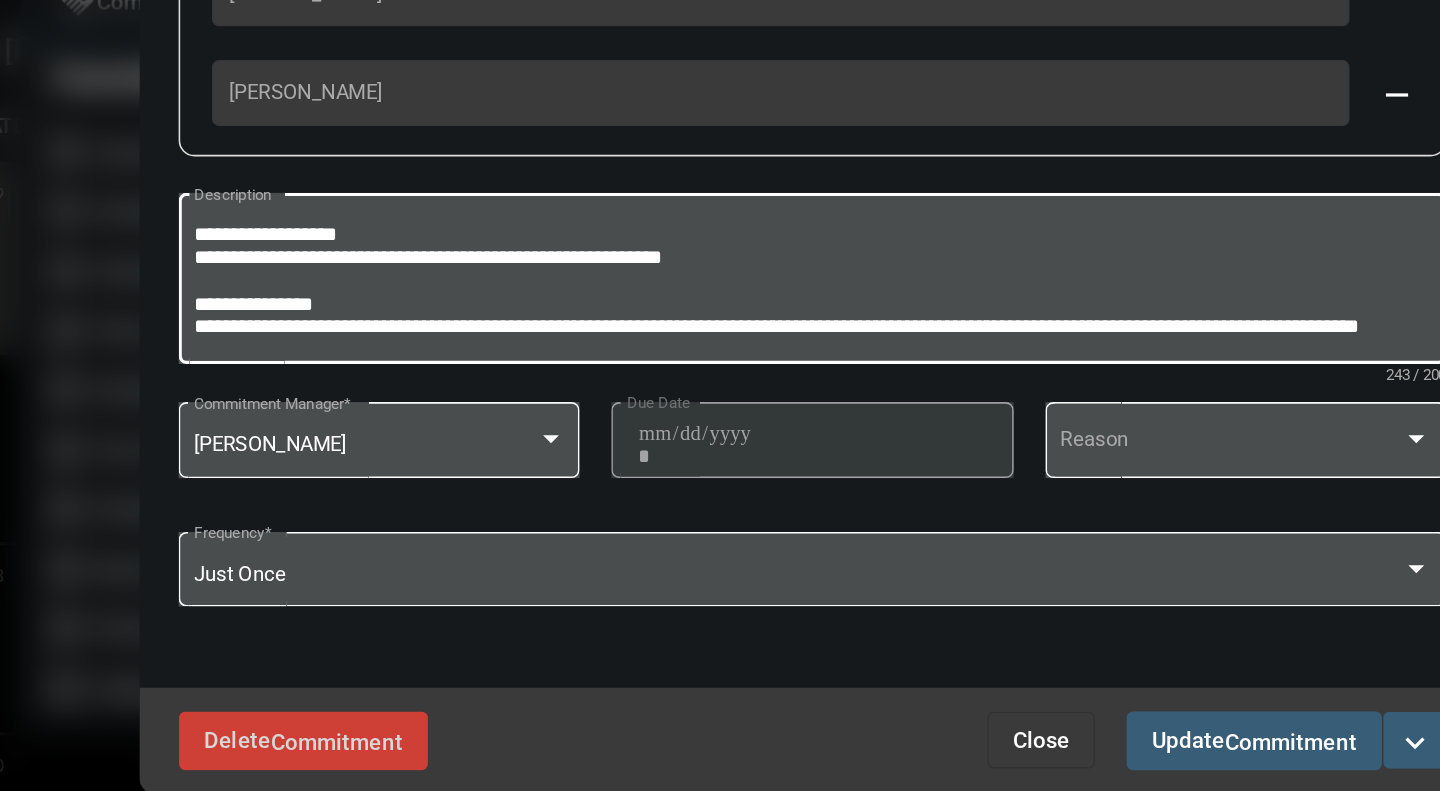 click on "**********" at bounding box center (718, 390) 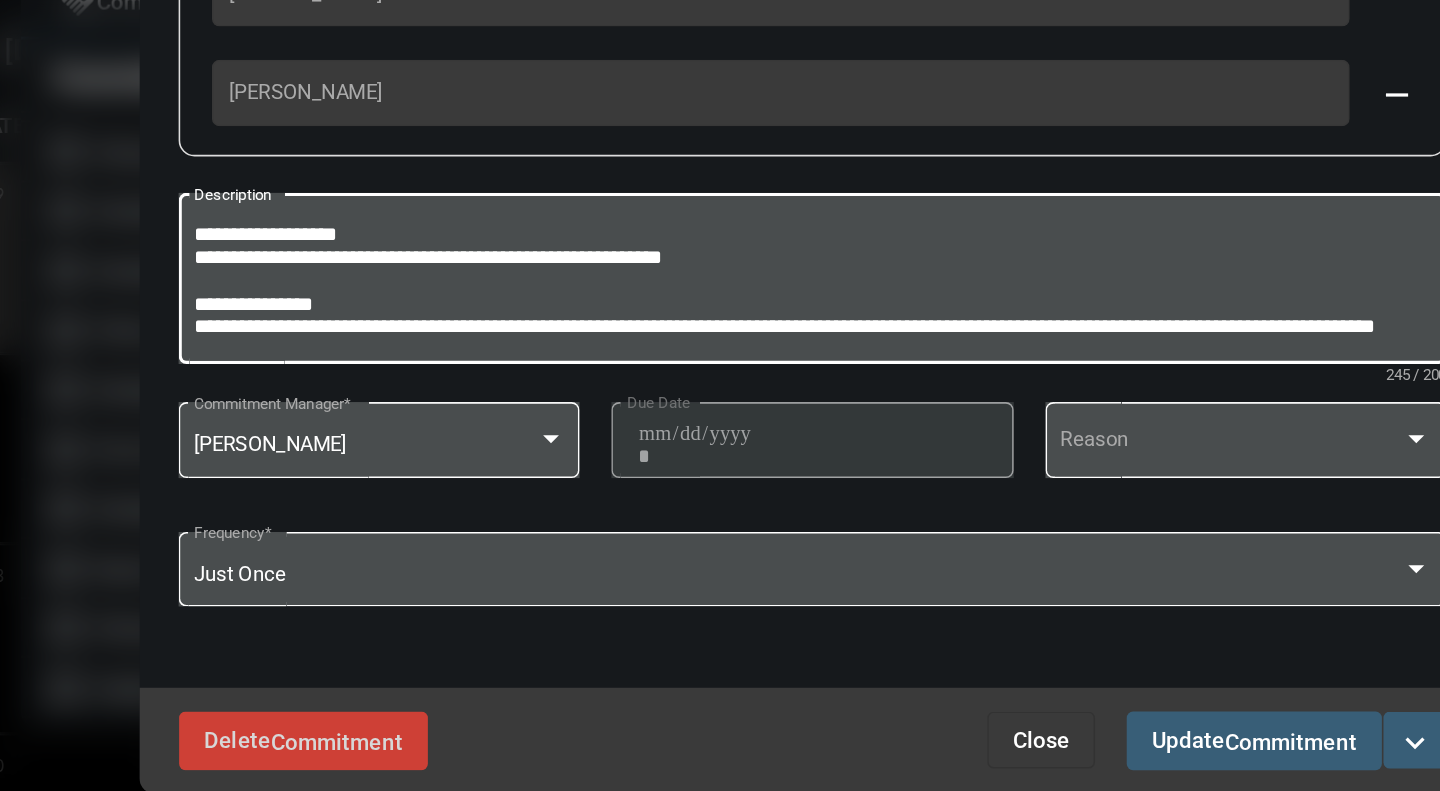scroll, scrollTop: 40, scrollLeft: 0, axis: vertical 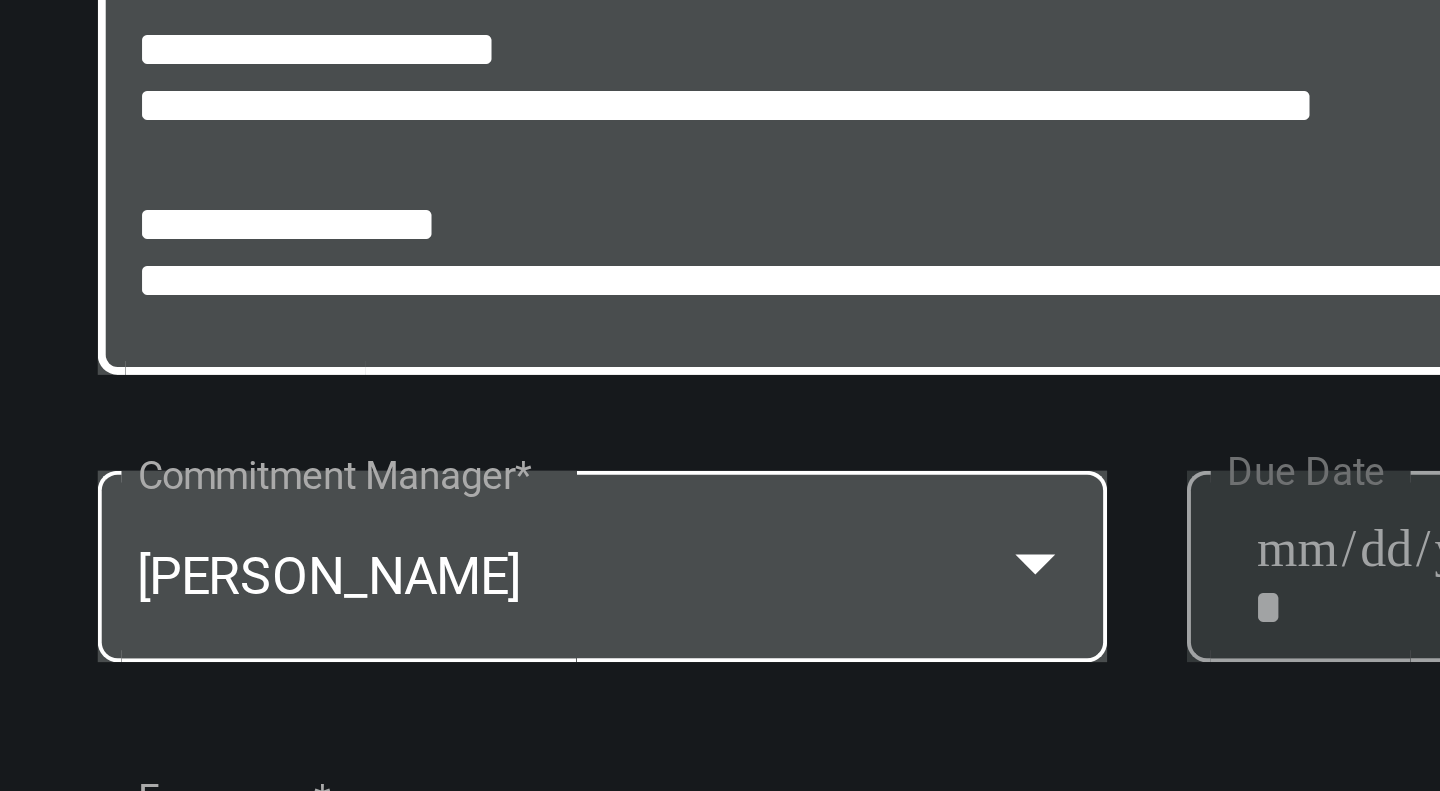 click on "**********" 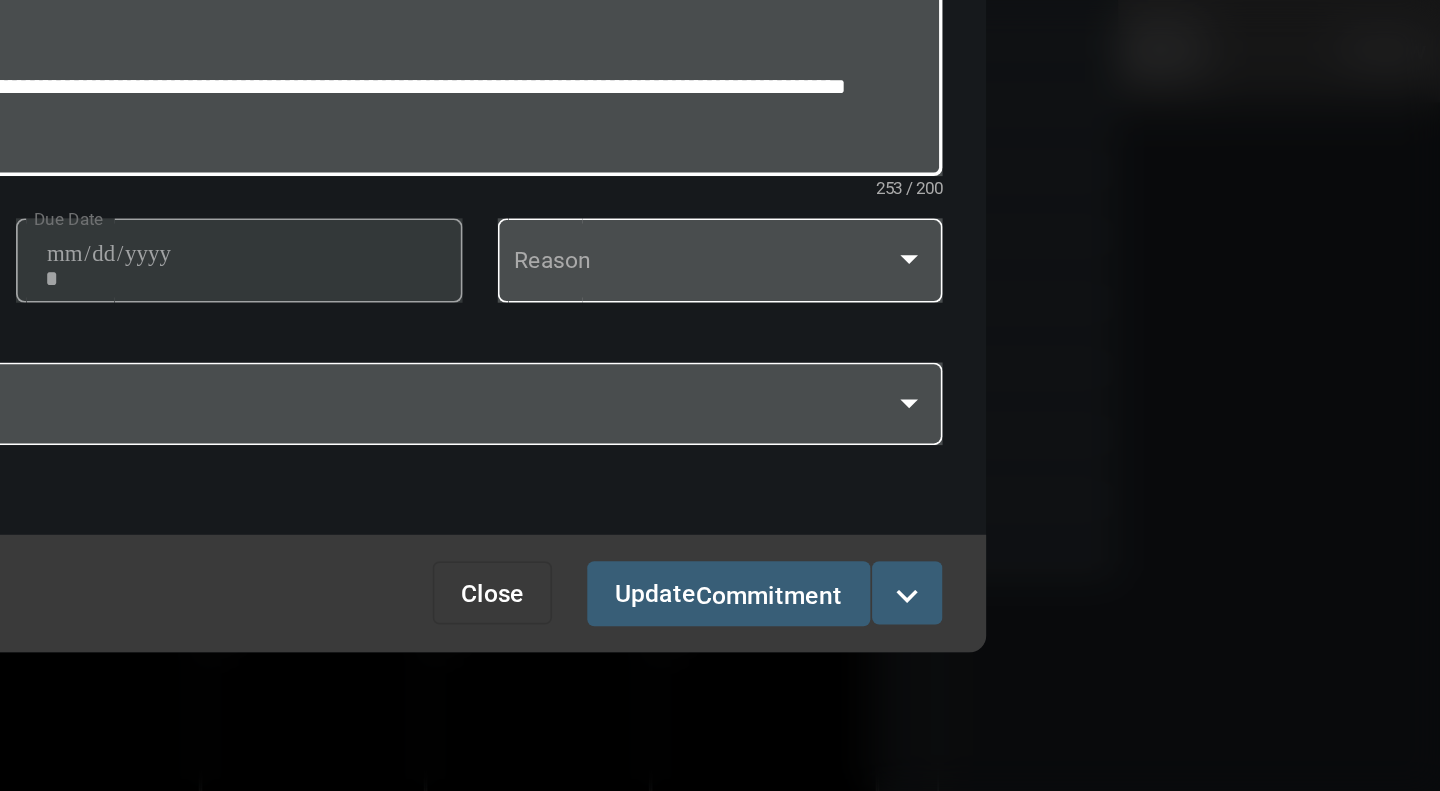 scroll, scrollTop: 0, scrollLeft: 0, axis: both 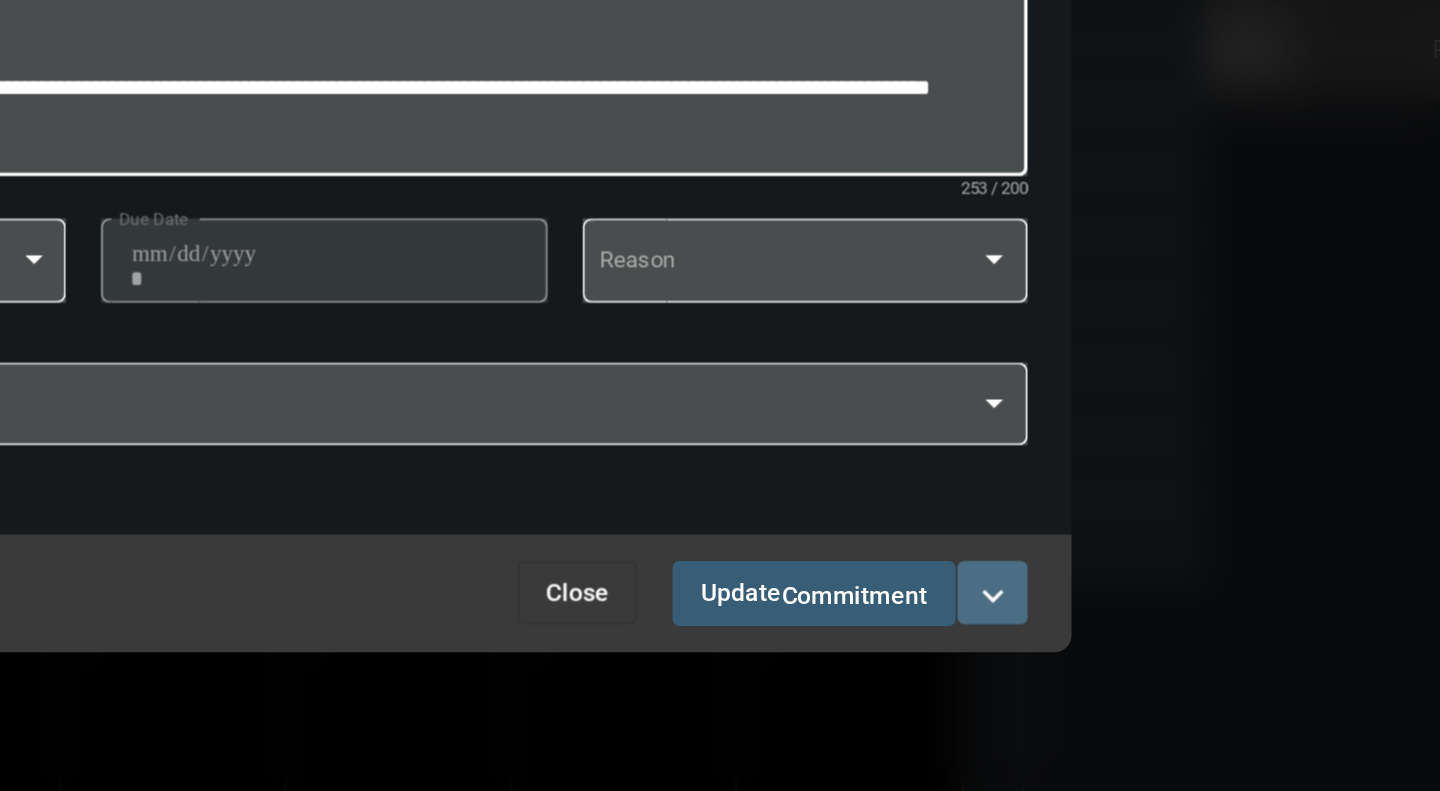 type on "**********" 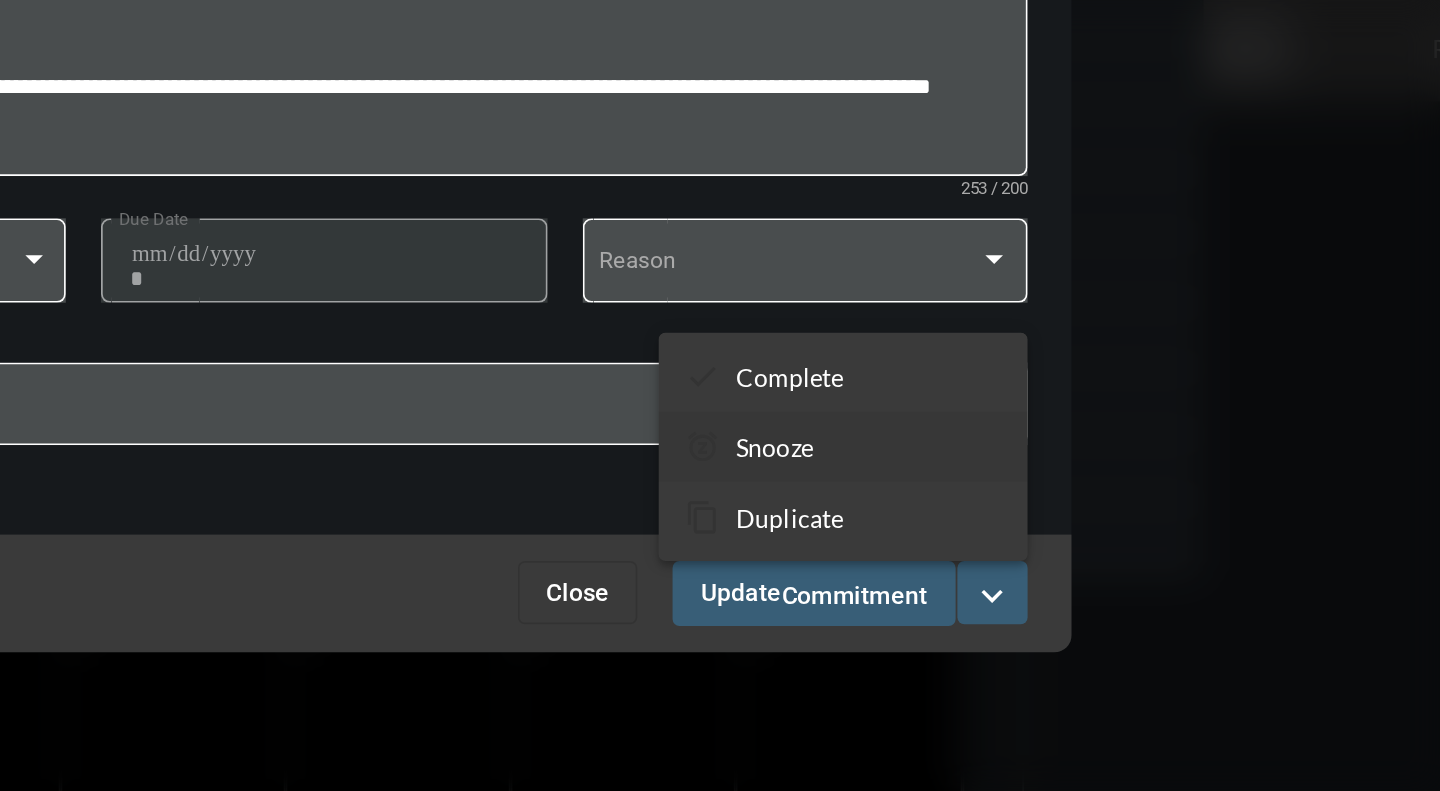 click on "Snooze" at bounding box center [976, 595] 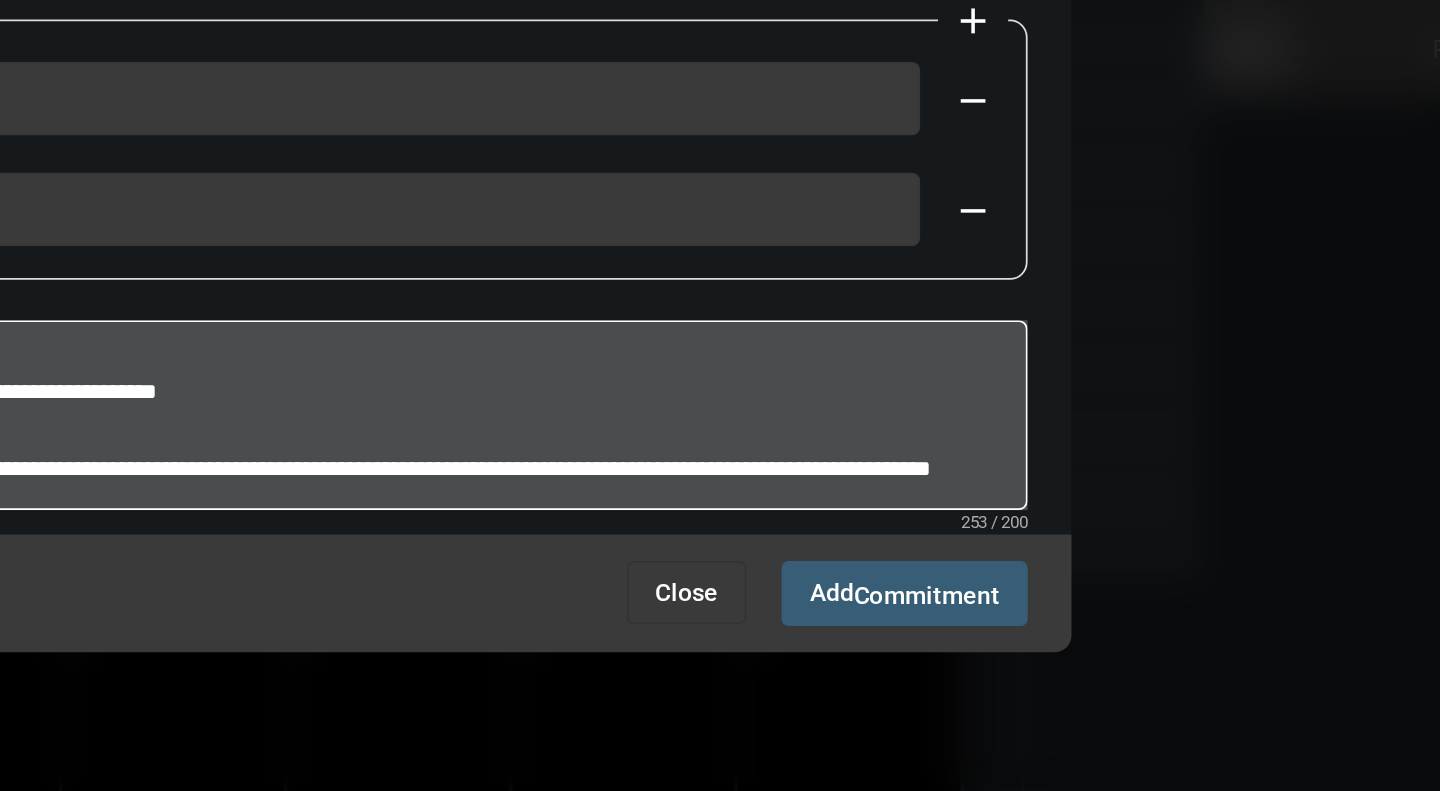 scroll, scrollTop: 0, scrollLeft: 0, axis: both 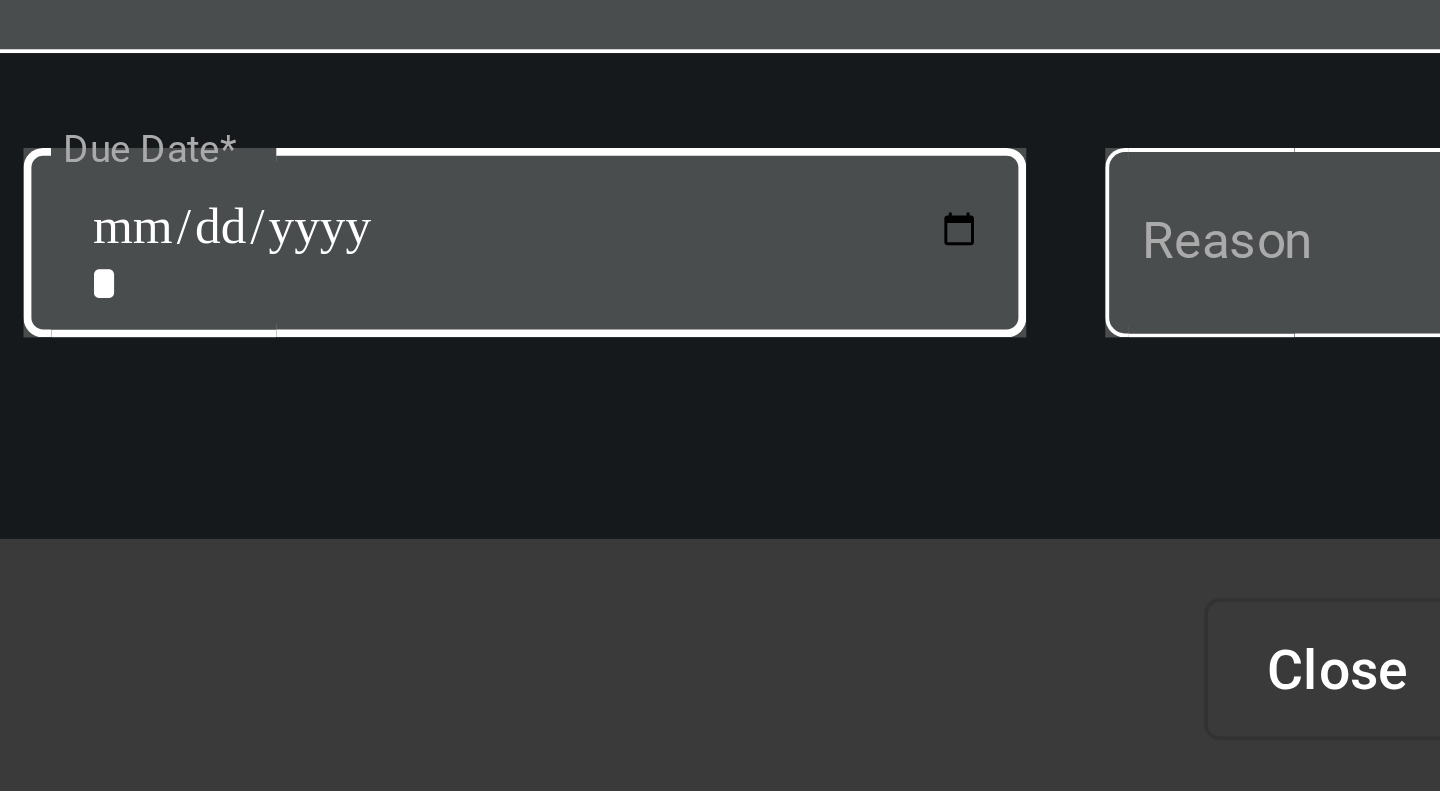 click on "**********" at bounding box center (723, 573) 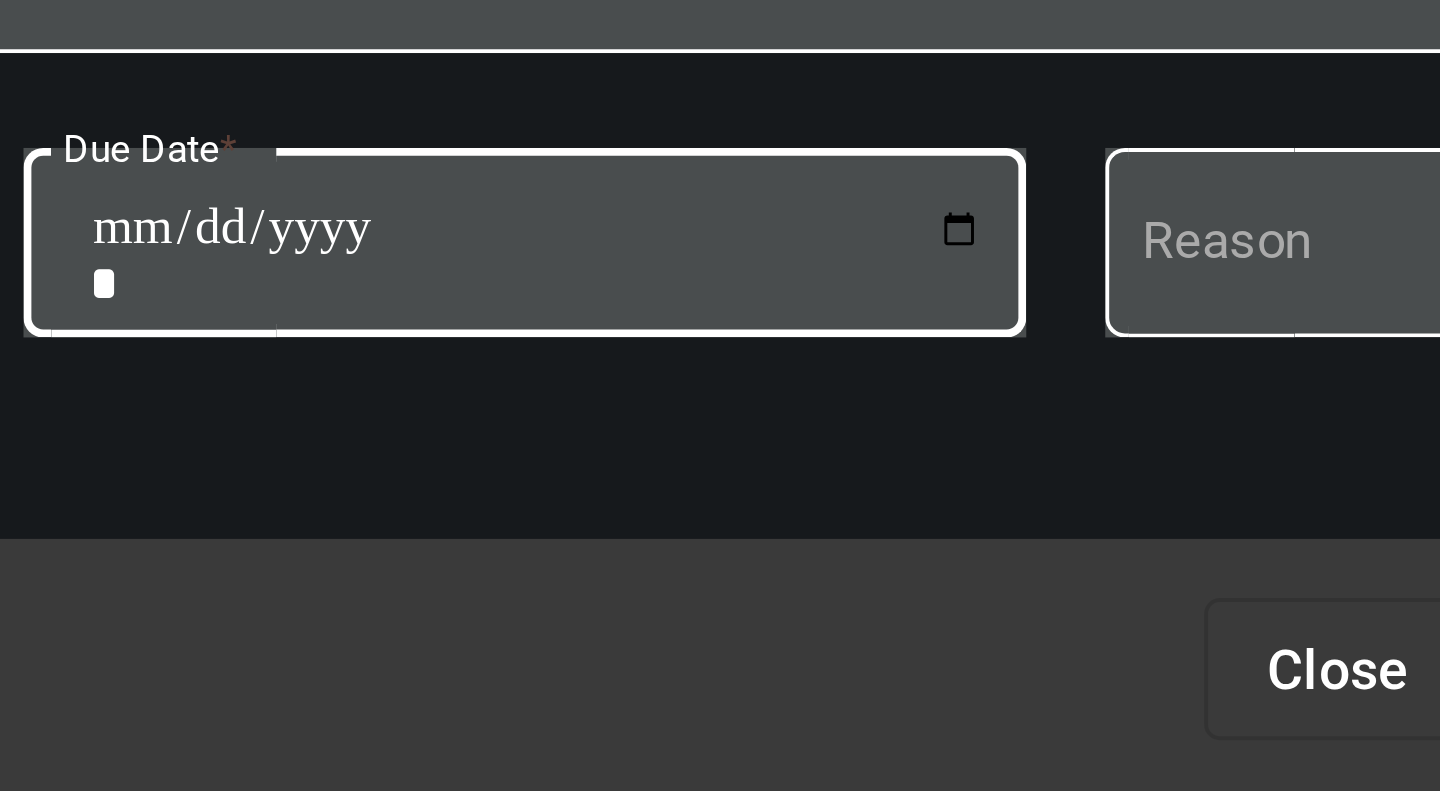 type on "**********" 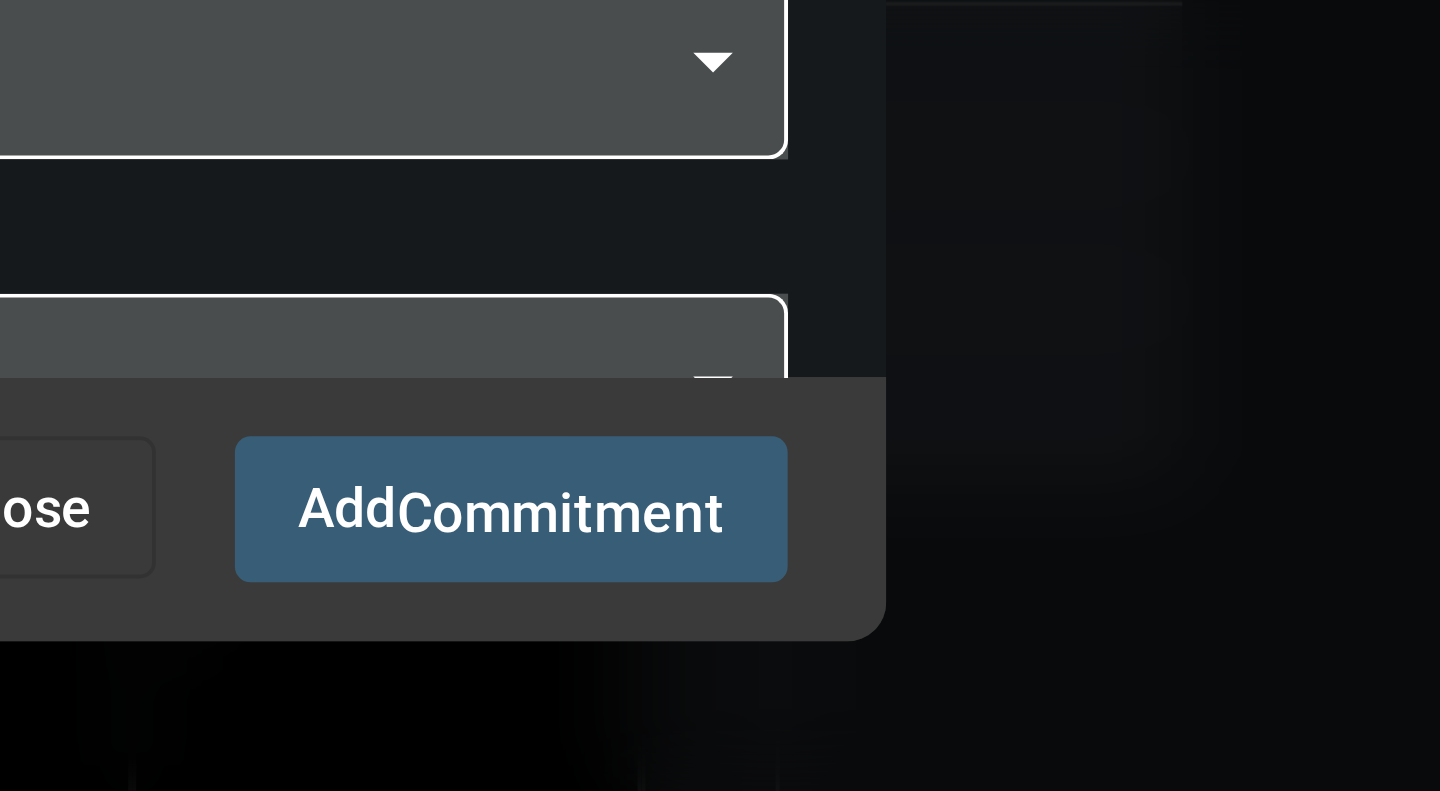 click on "Commitment" at bounding box center [1062, 679] 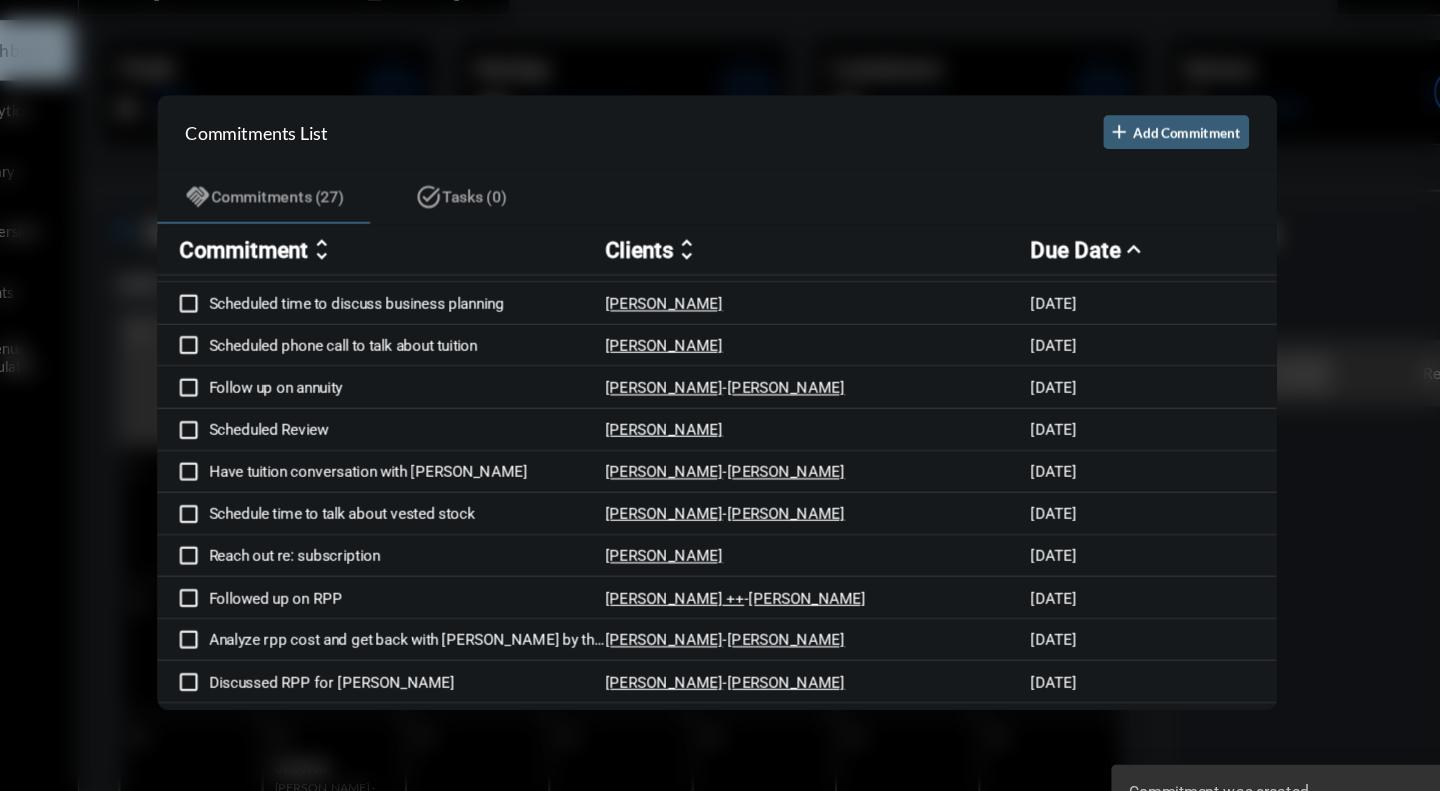 scroll, scrollTop: 66, scrollLeft: 0, axis: vertical 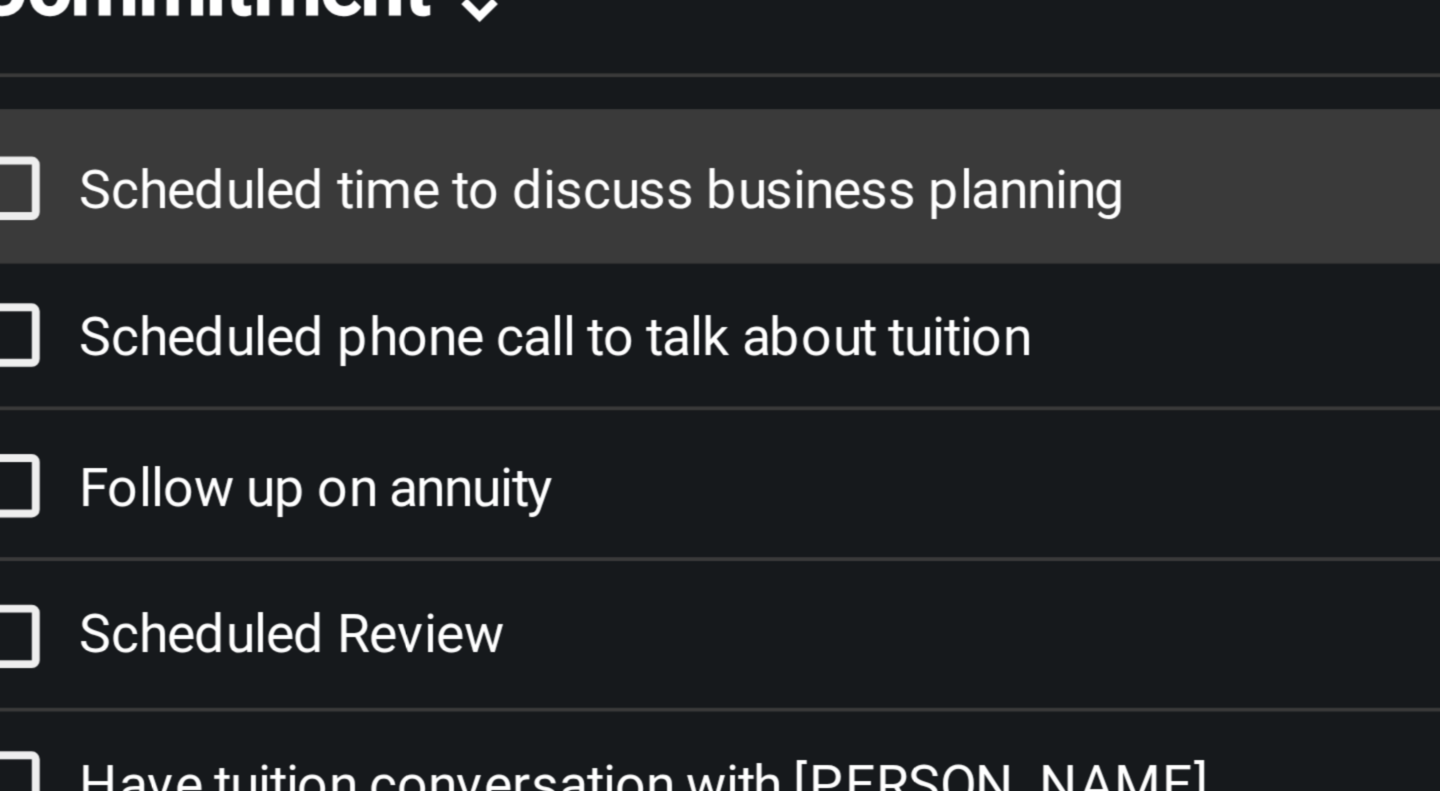 click on "Scheduled time to discuss business planning" at bounding box center [443, 310] 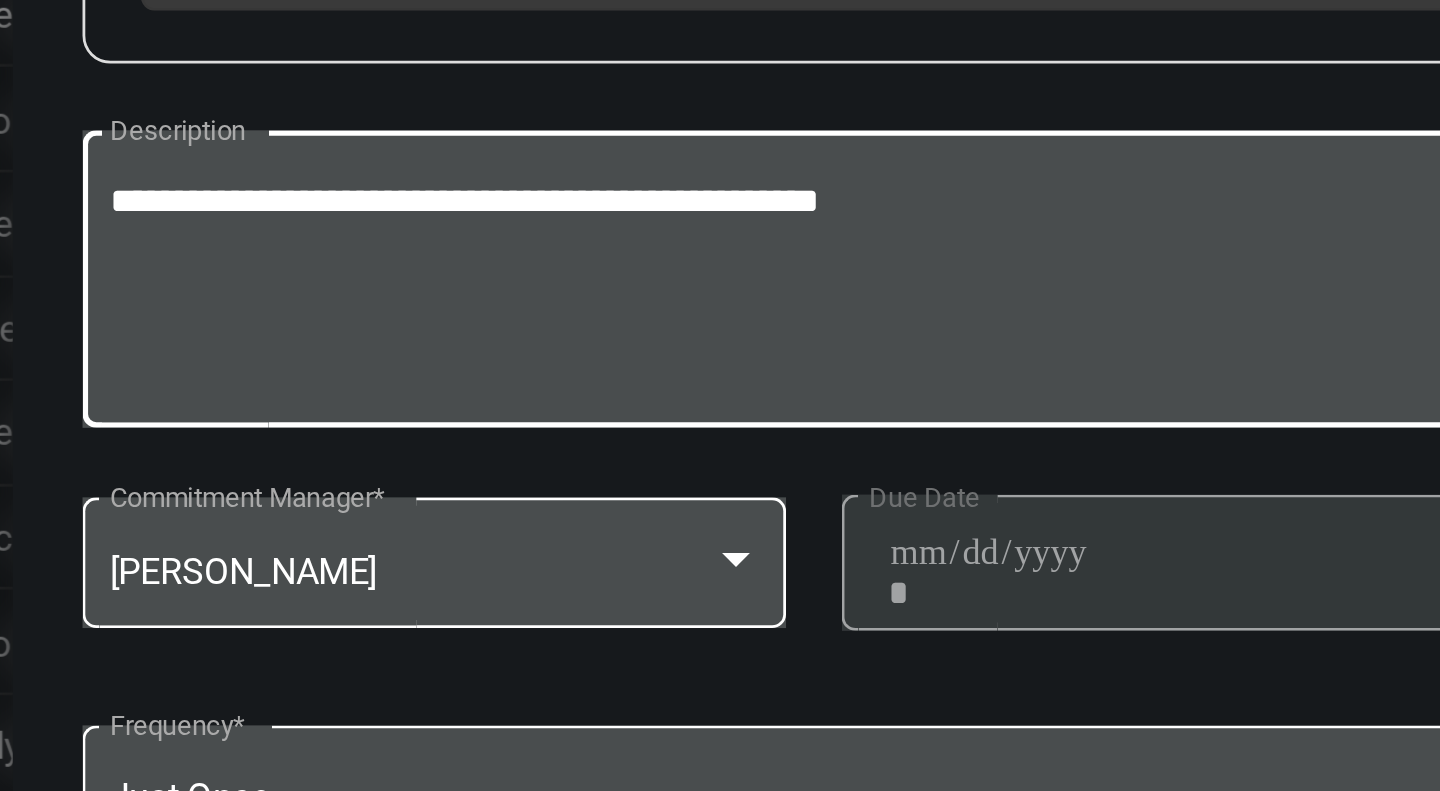 click on "**********" at bounding box center (720, 445) 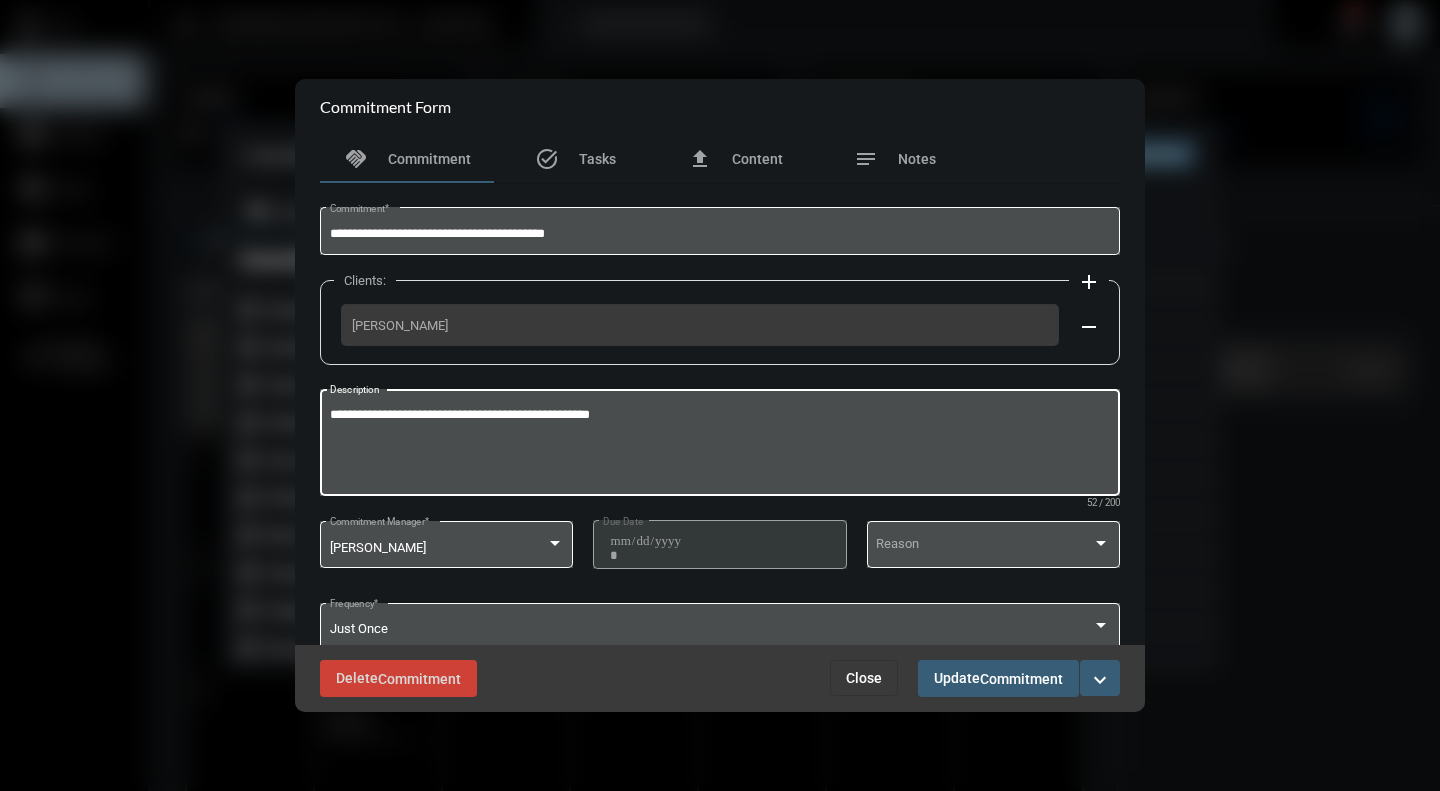 type on "**********" 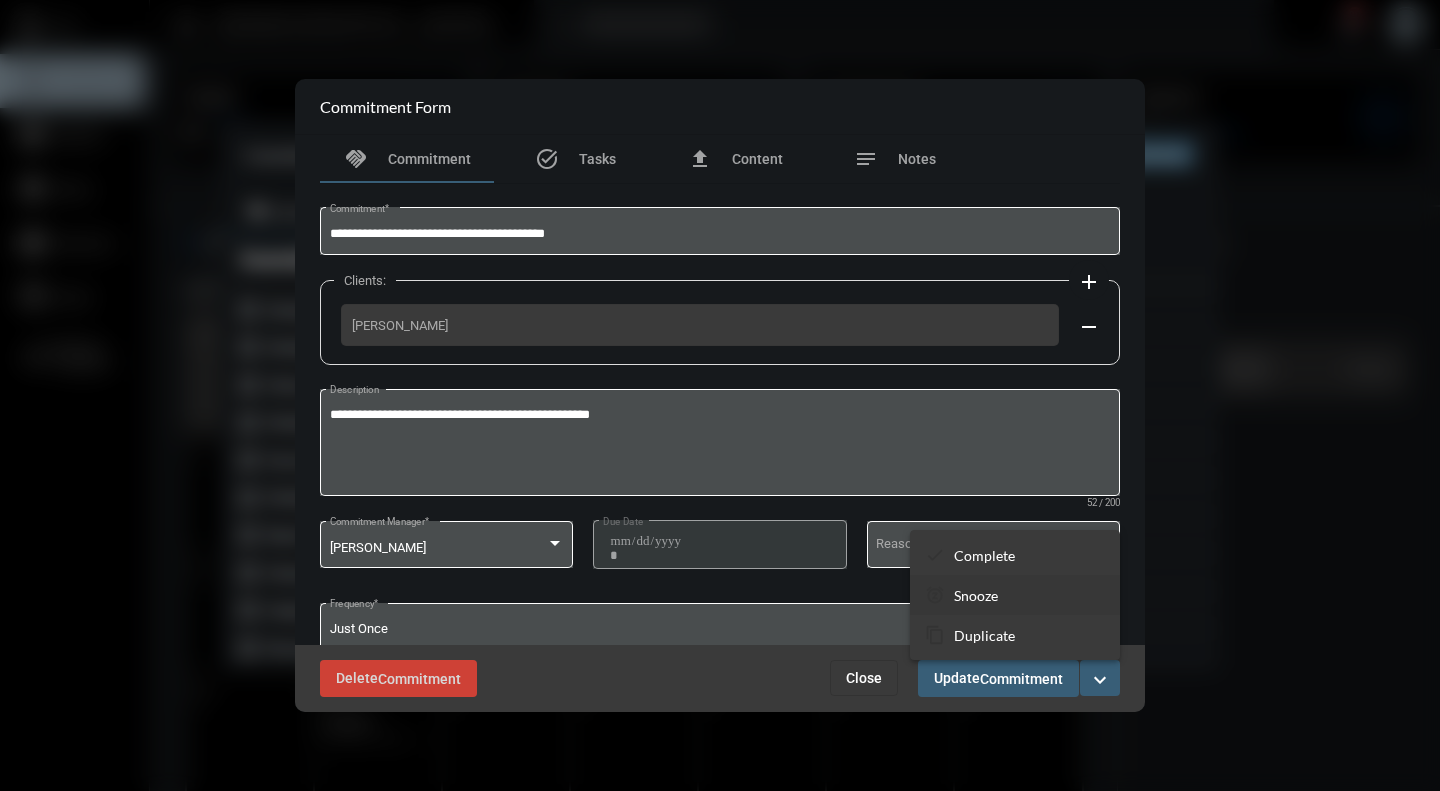 click on "snooze Snooze" at bounding box center (1015, 595) 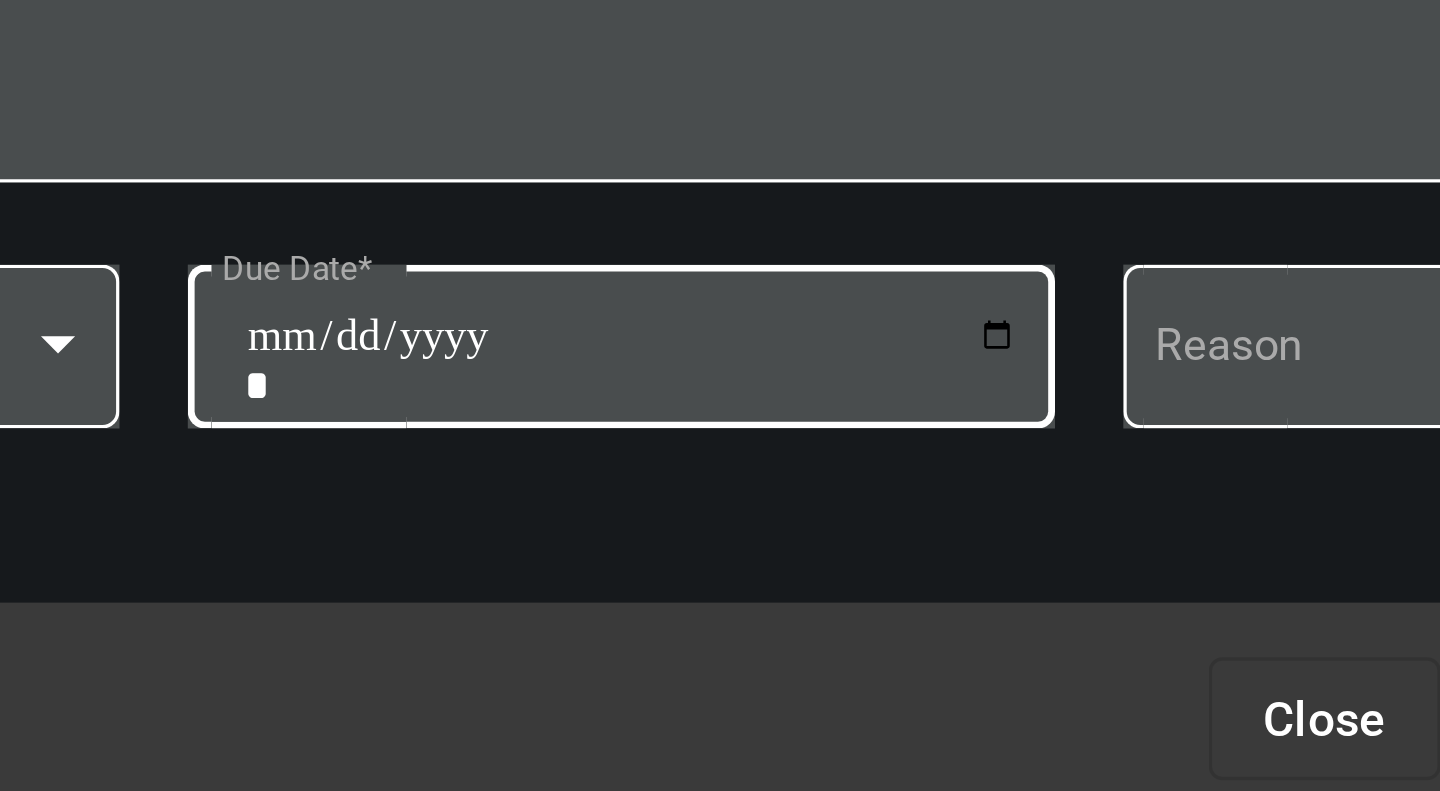 click on "**********" at bounding box center (723, 561) 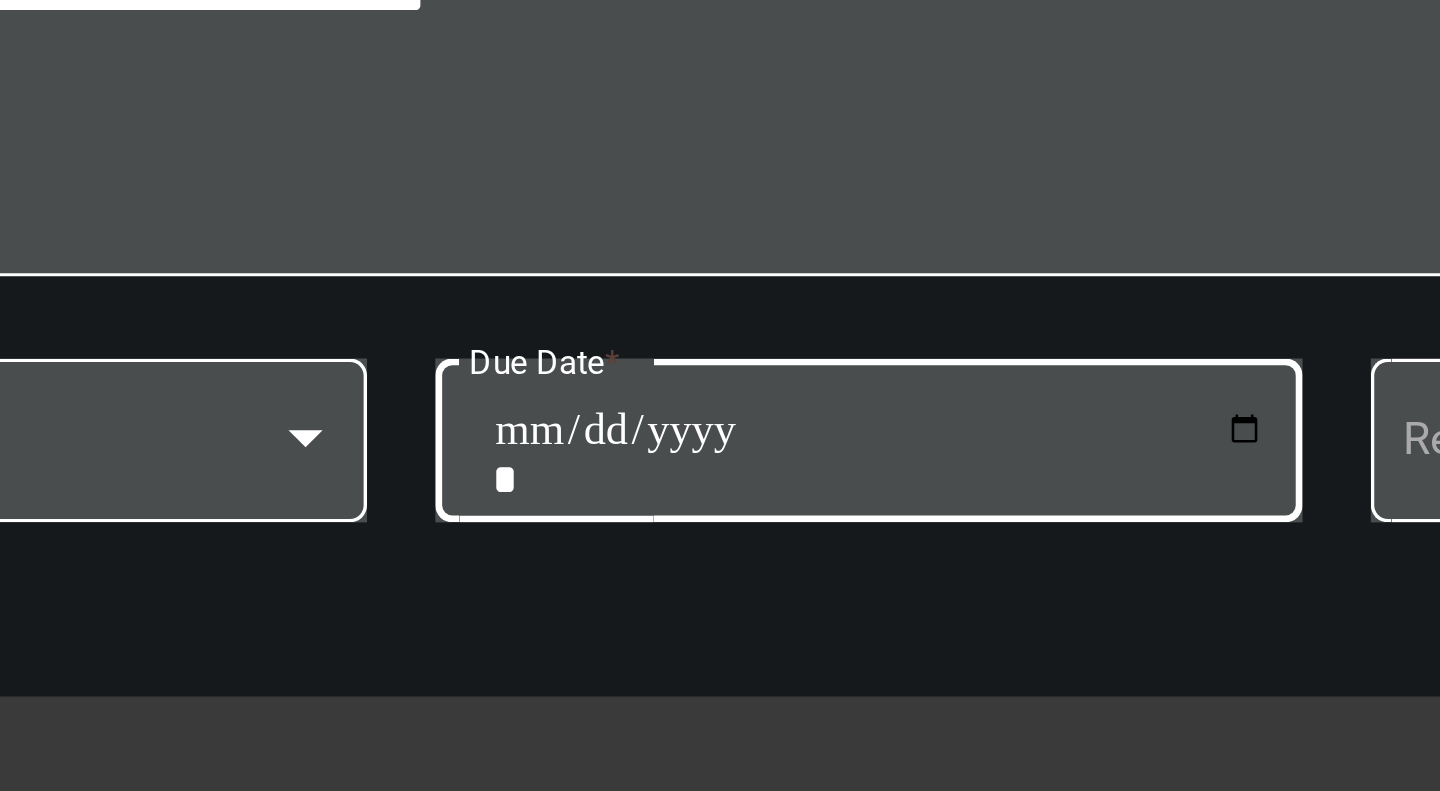 click on "**********" at bounding box center [723, 561] 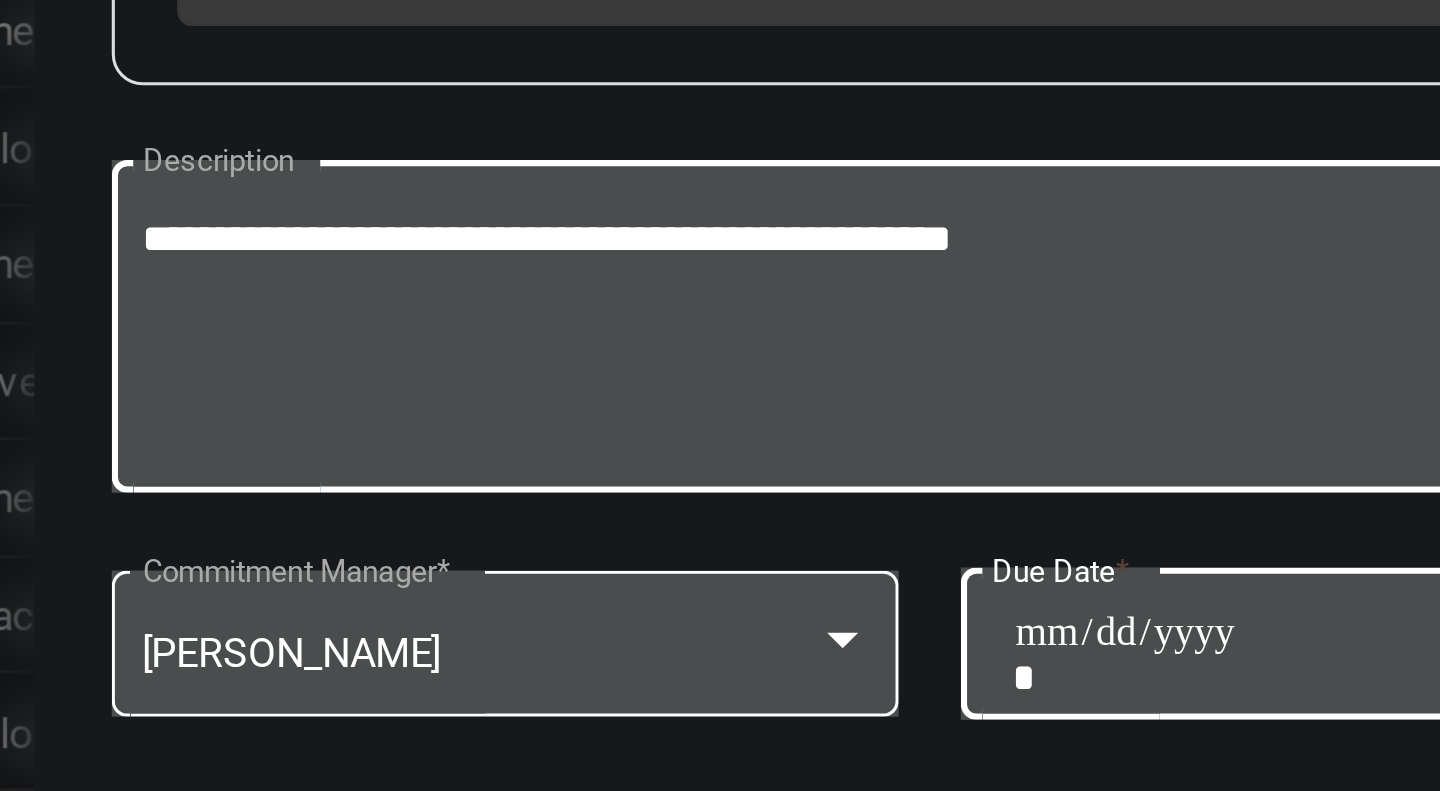 click on "**********" at bounding box center (720, 445) 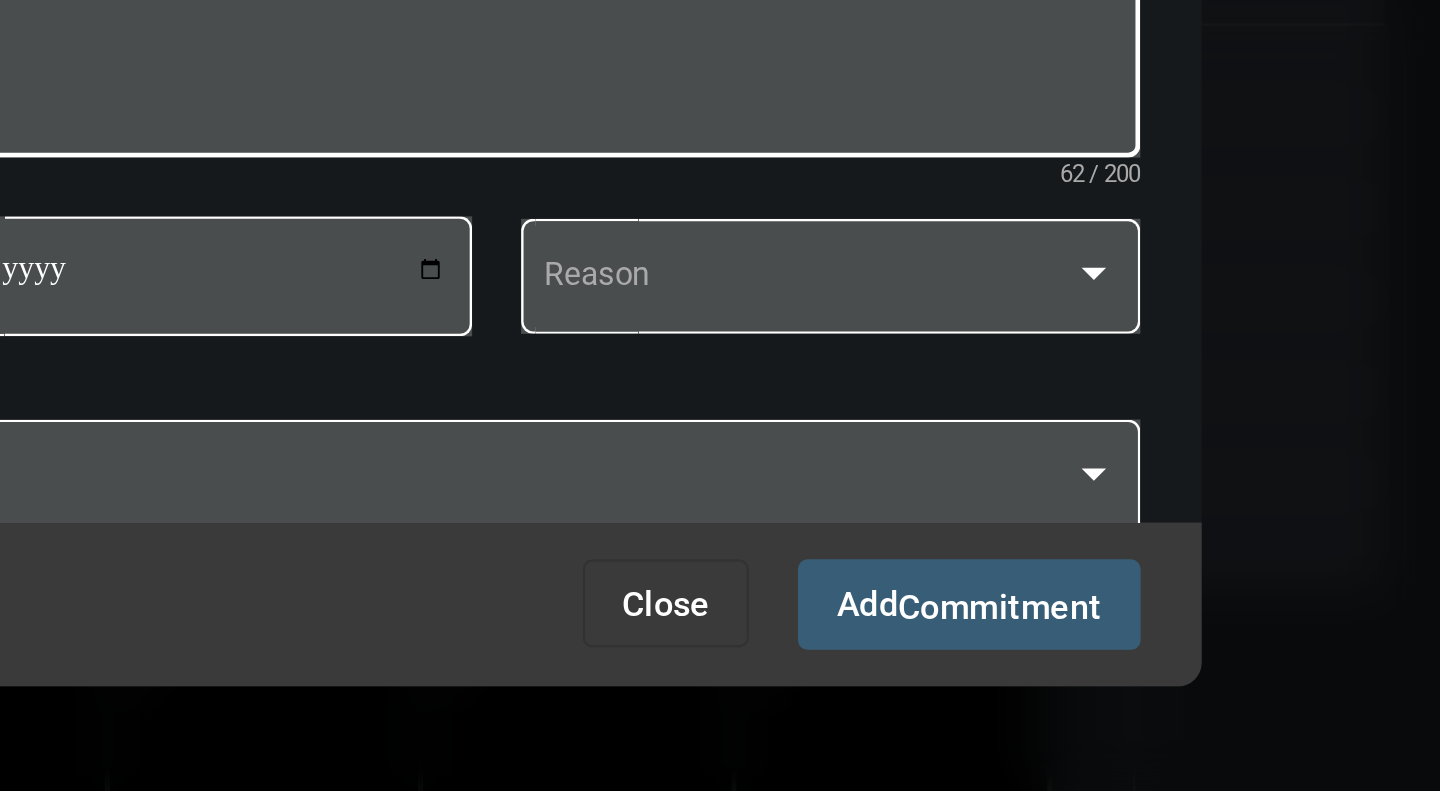 scroll, scrollTop: 0, scrollLeft: 0, axis: both 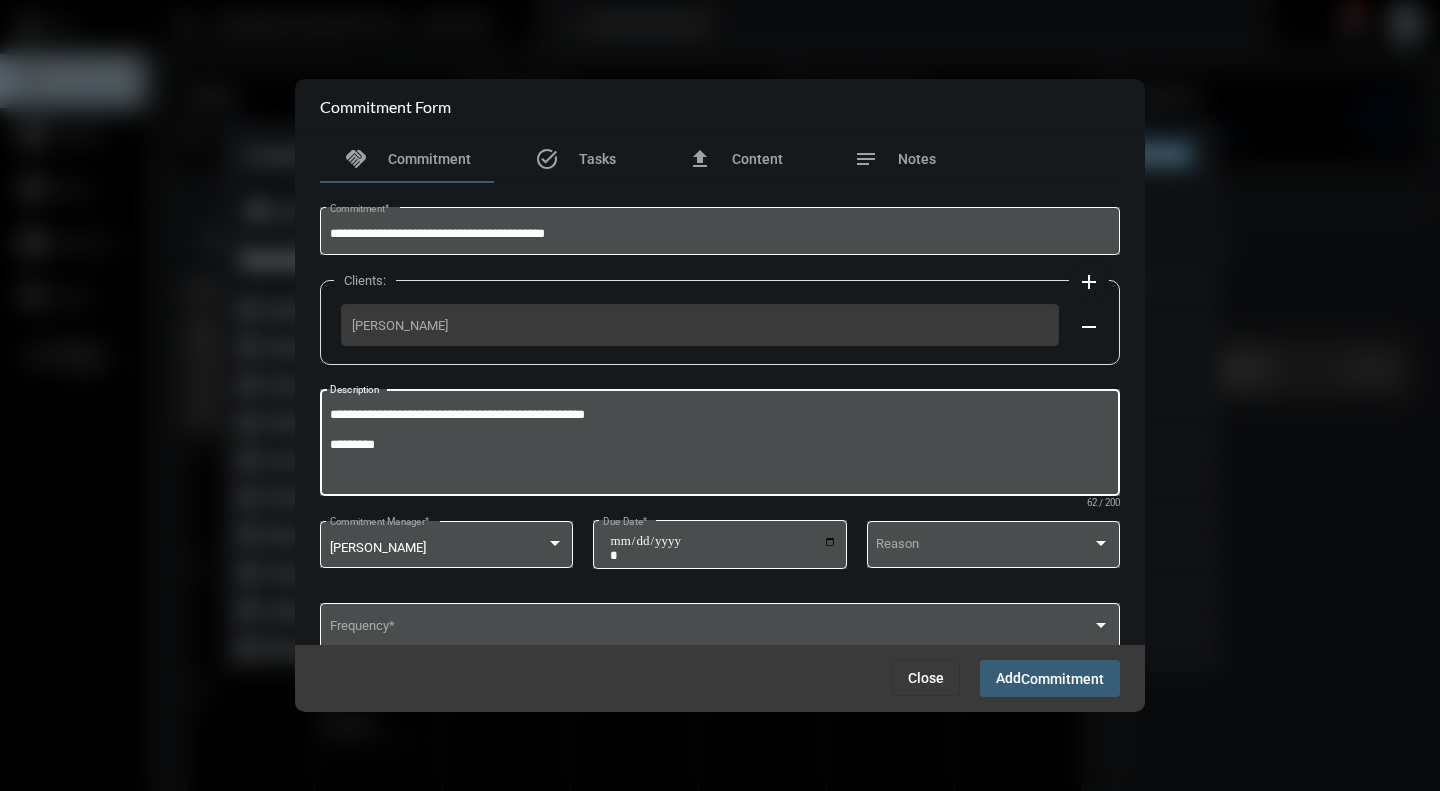 type on "**********" 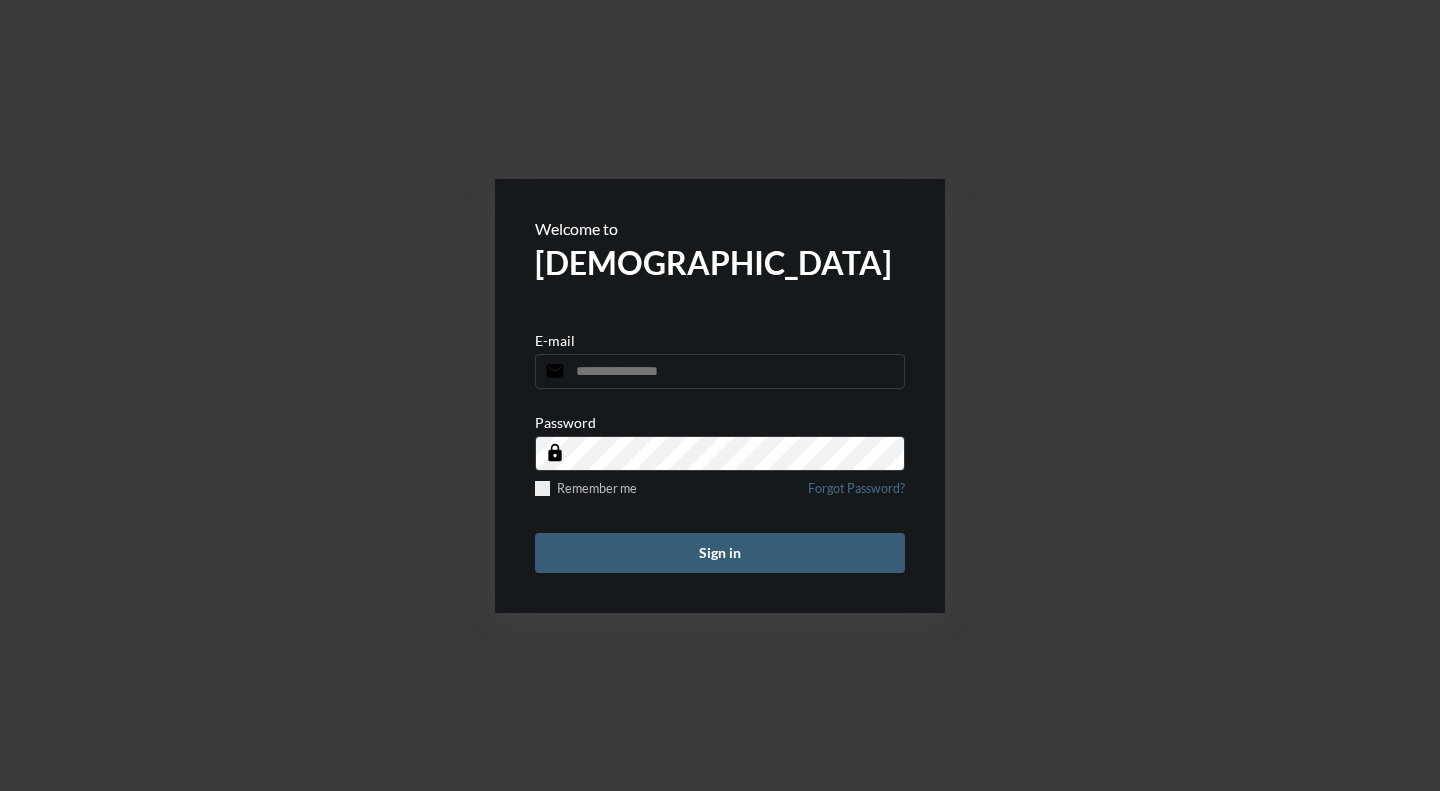 scroll, scrollTop: 0, scrollLeft: 0, axis: both 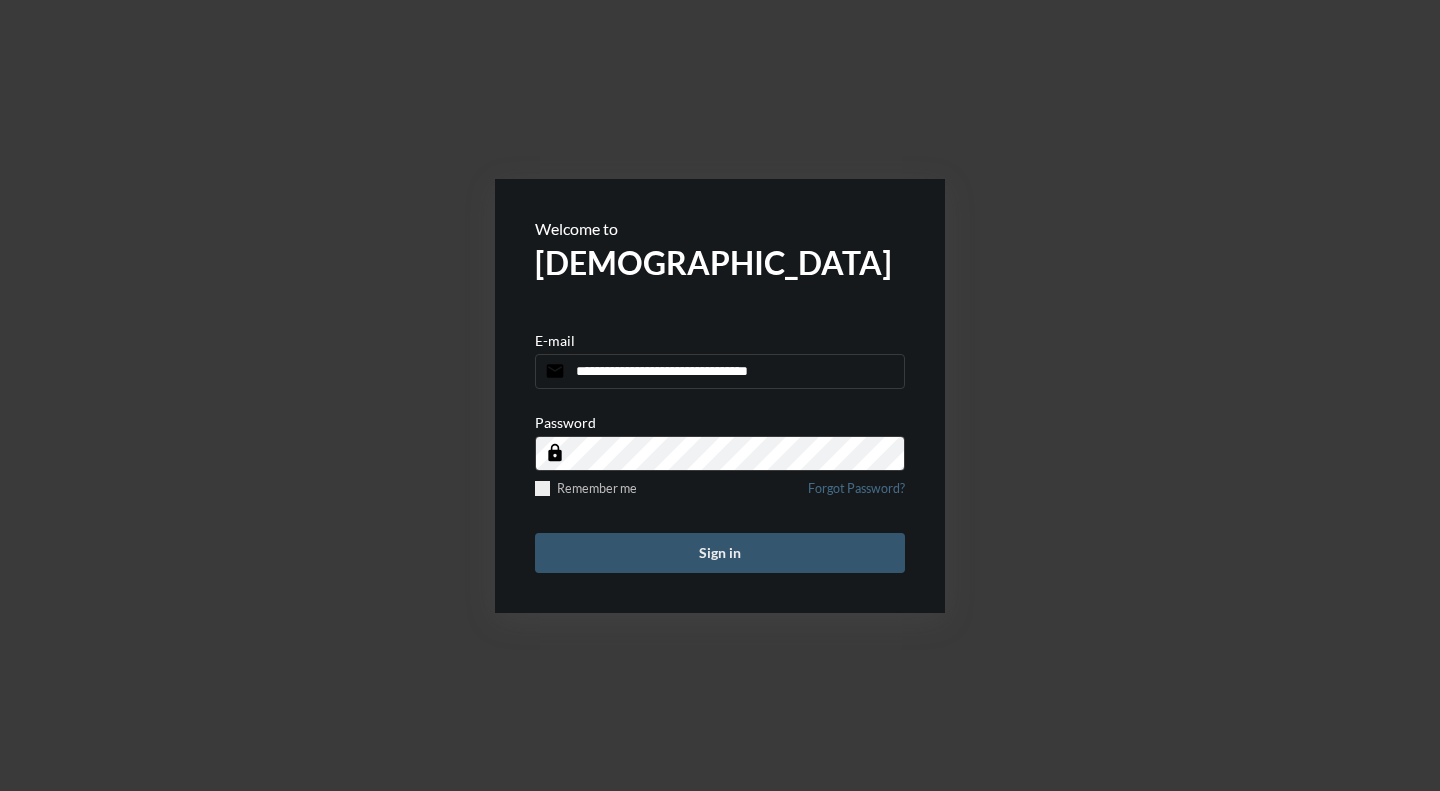 click on "Sign in" at bounding box center [720, 553] 